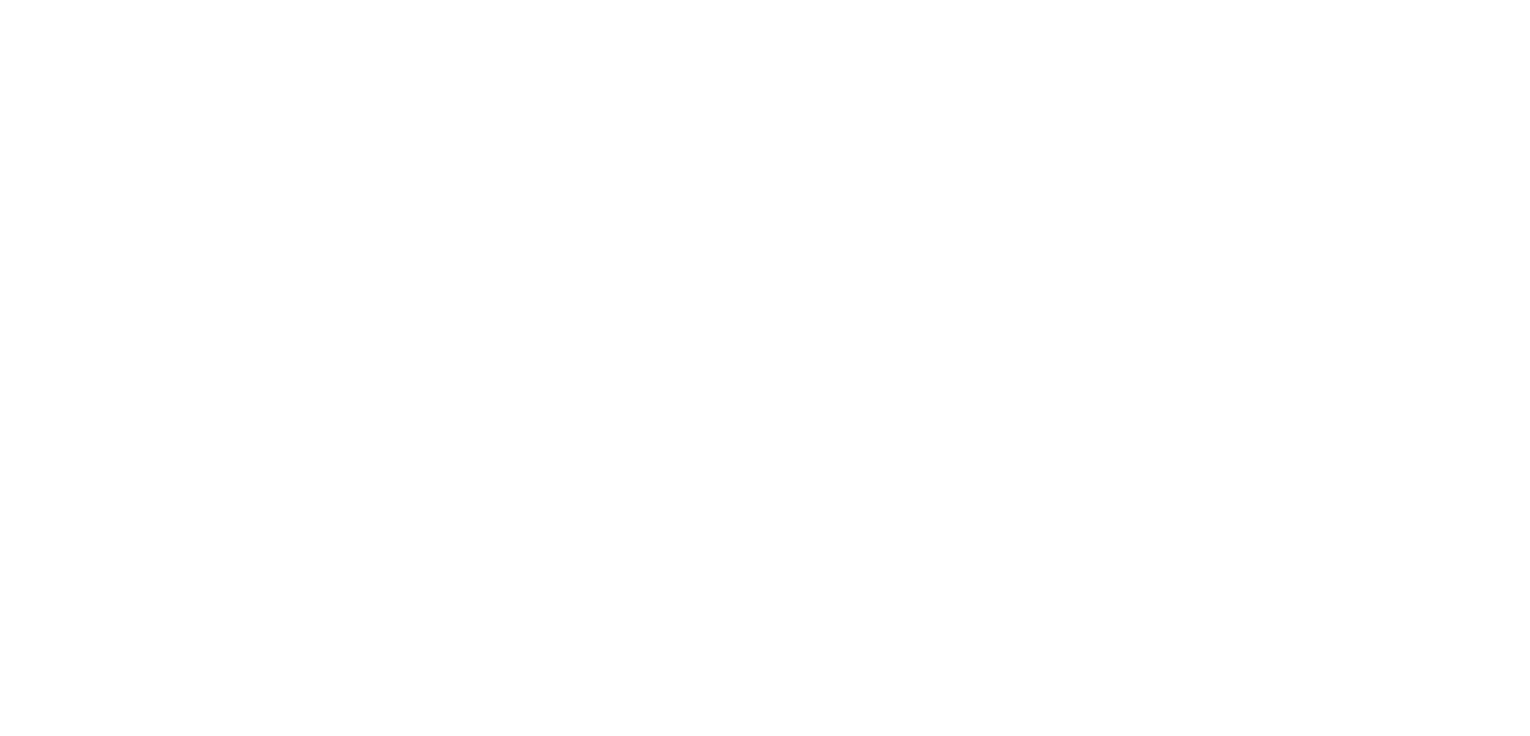 scroll, scrollTop: 0, scrollLeft: 0, axis: both 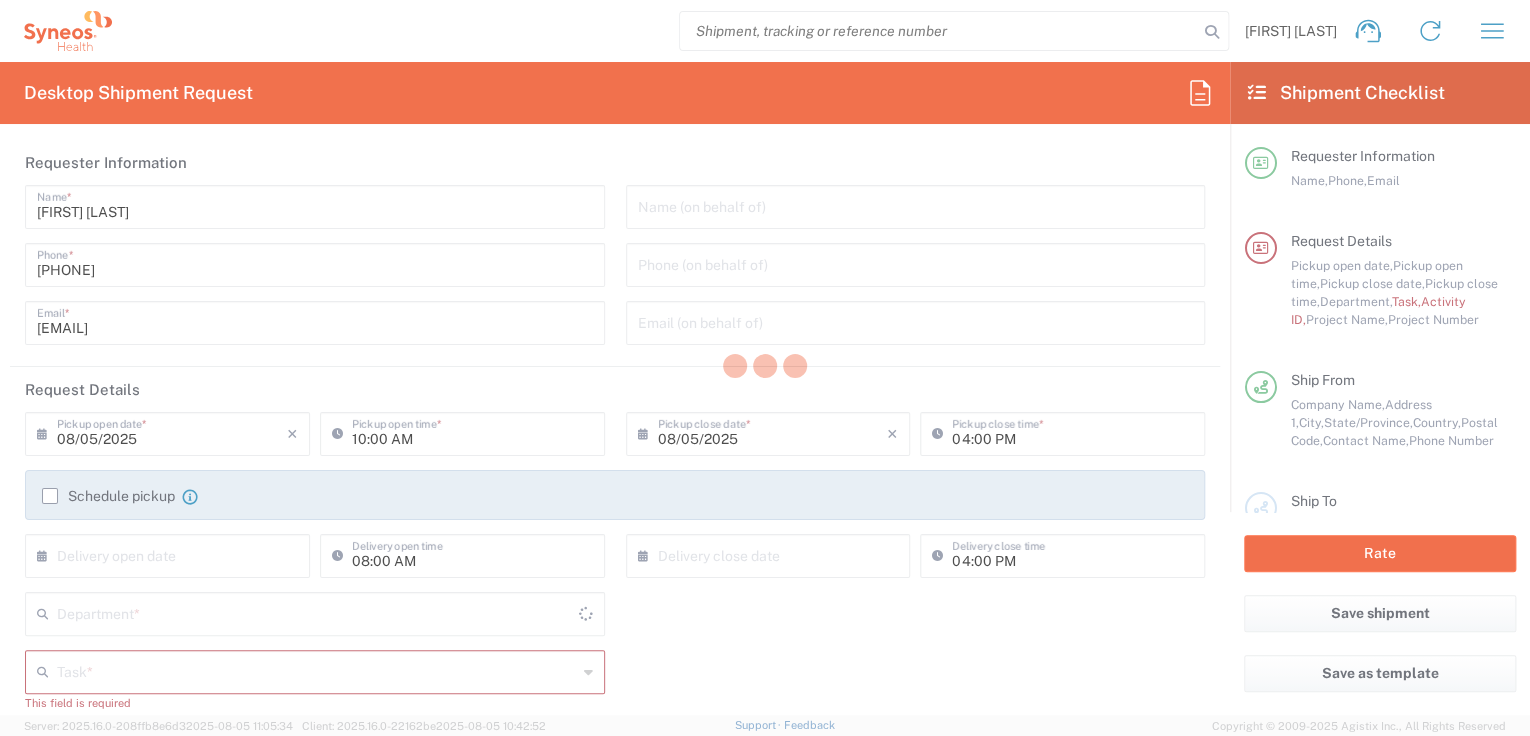 type on "4510" 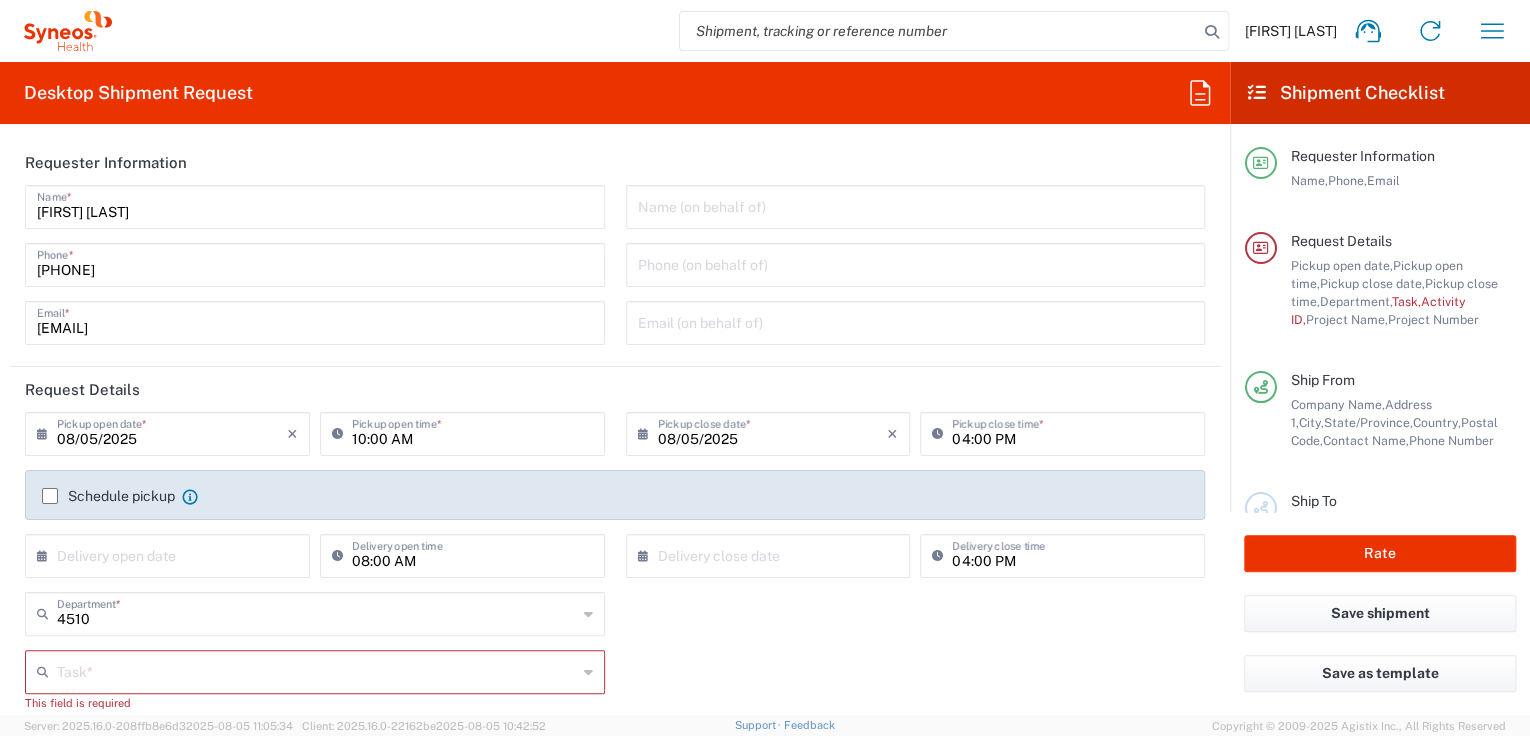 type on "Syneos Health, LLC-Morrisville NC US" 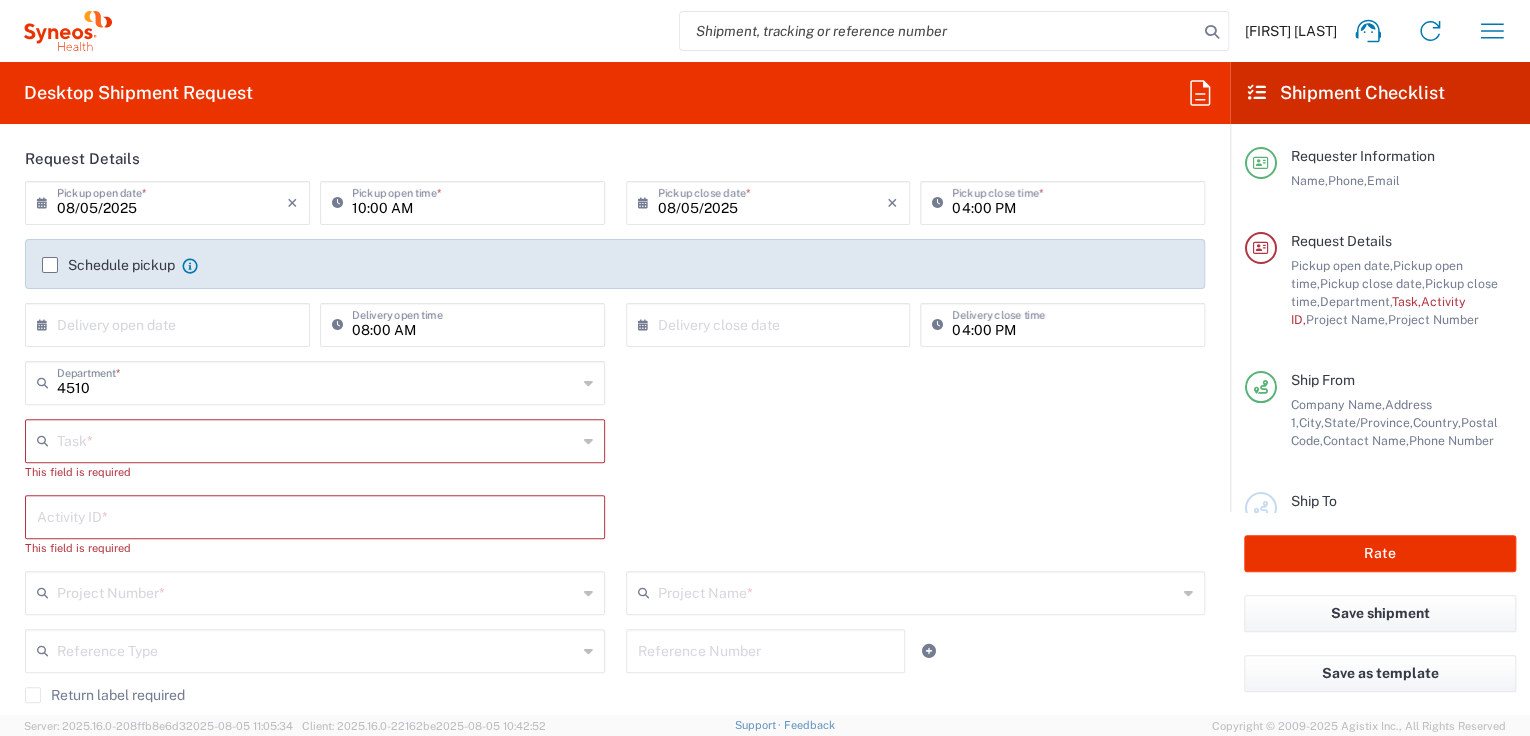 scroll, scrollTop: 240, scrollLeft: 0, axis: vertical 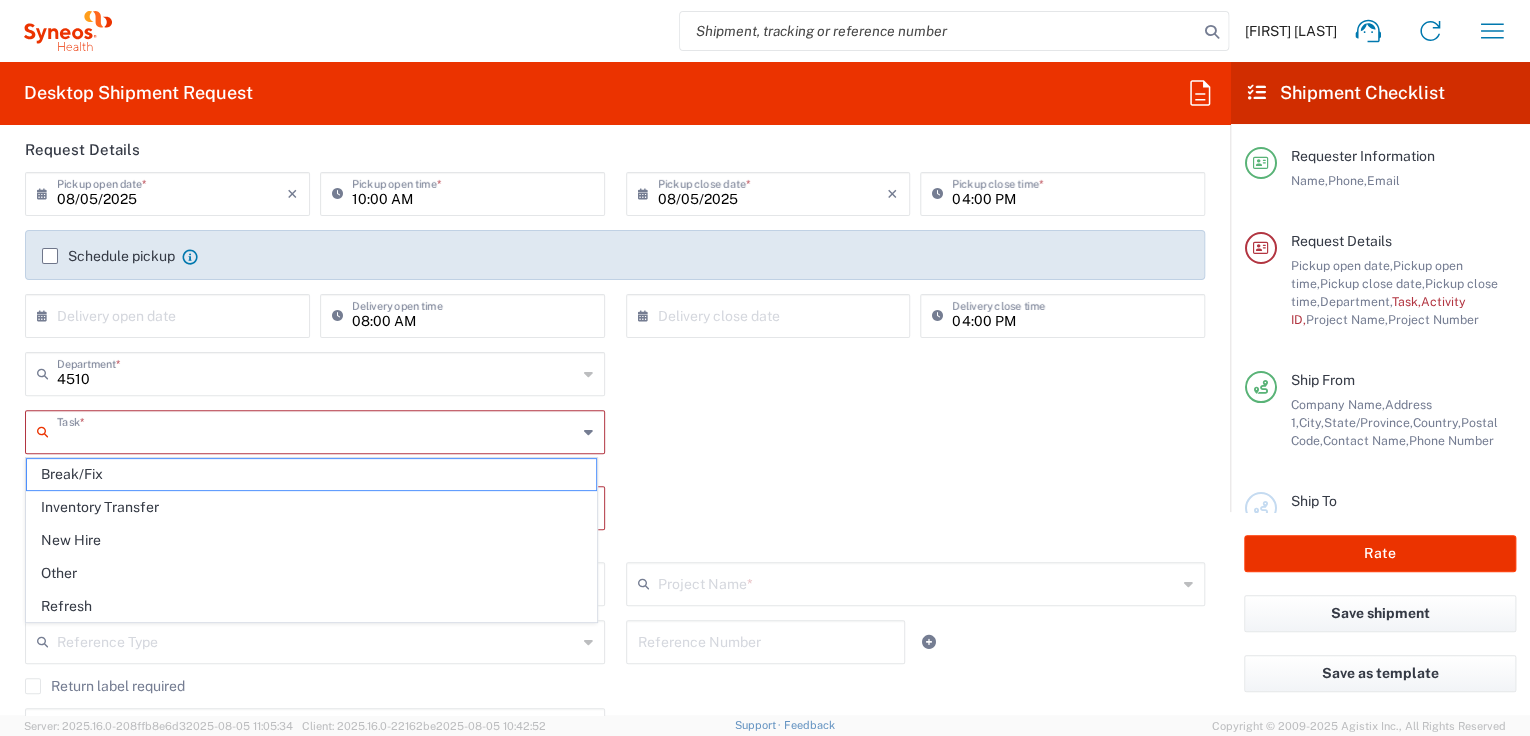 click at bounding box center (317, 430) 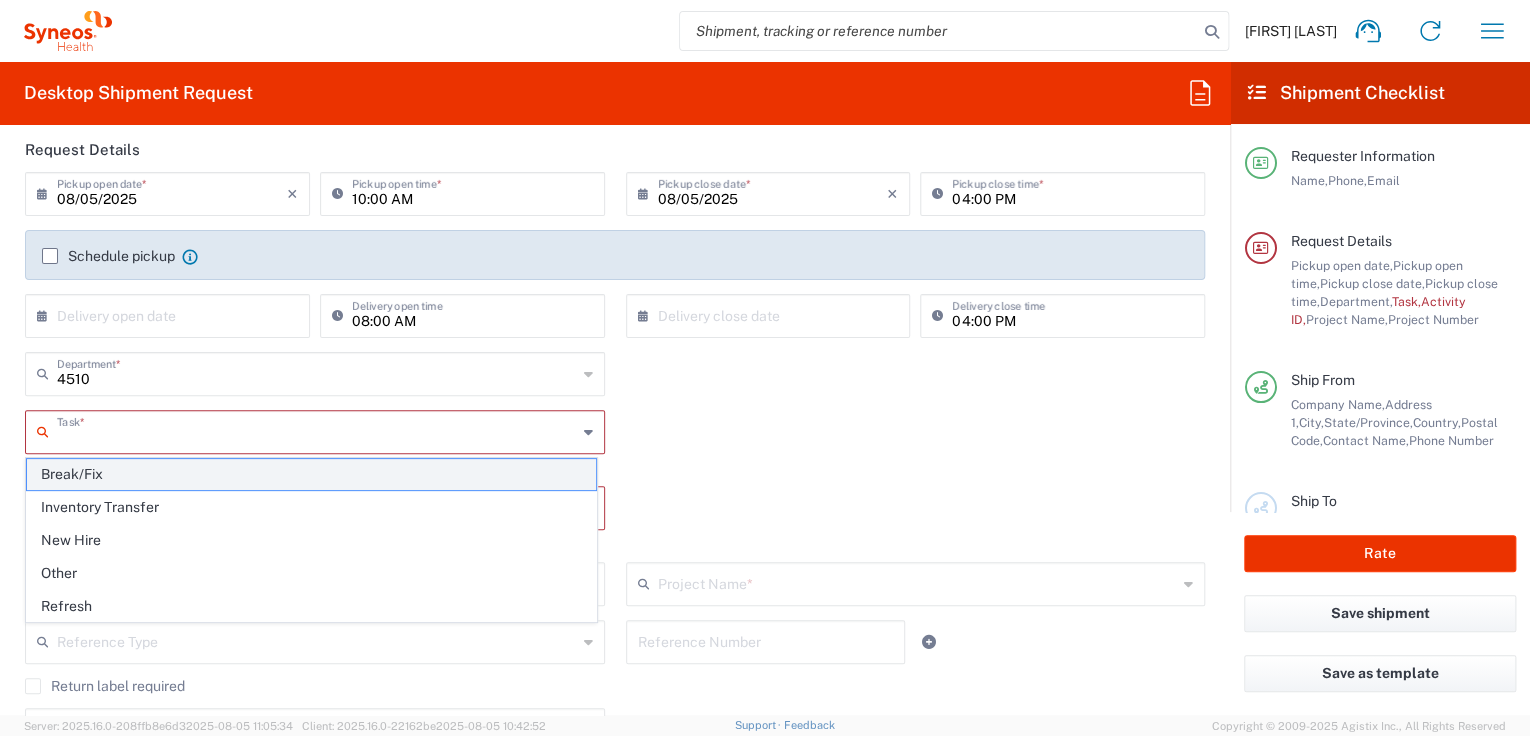 click on "Break/Fix" 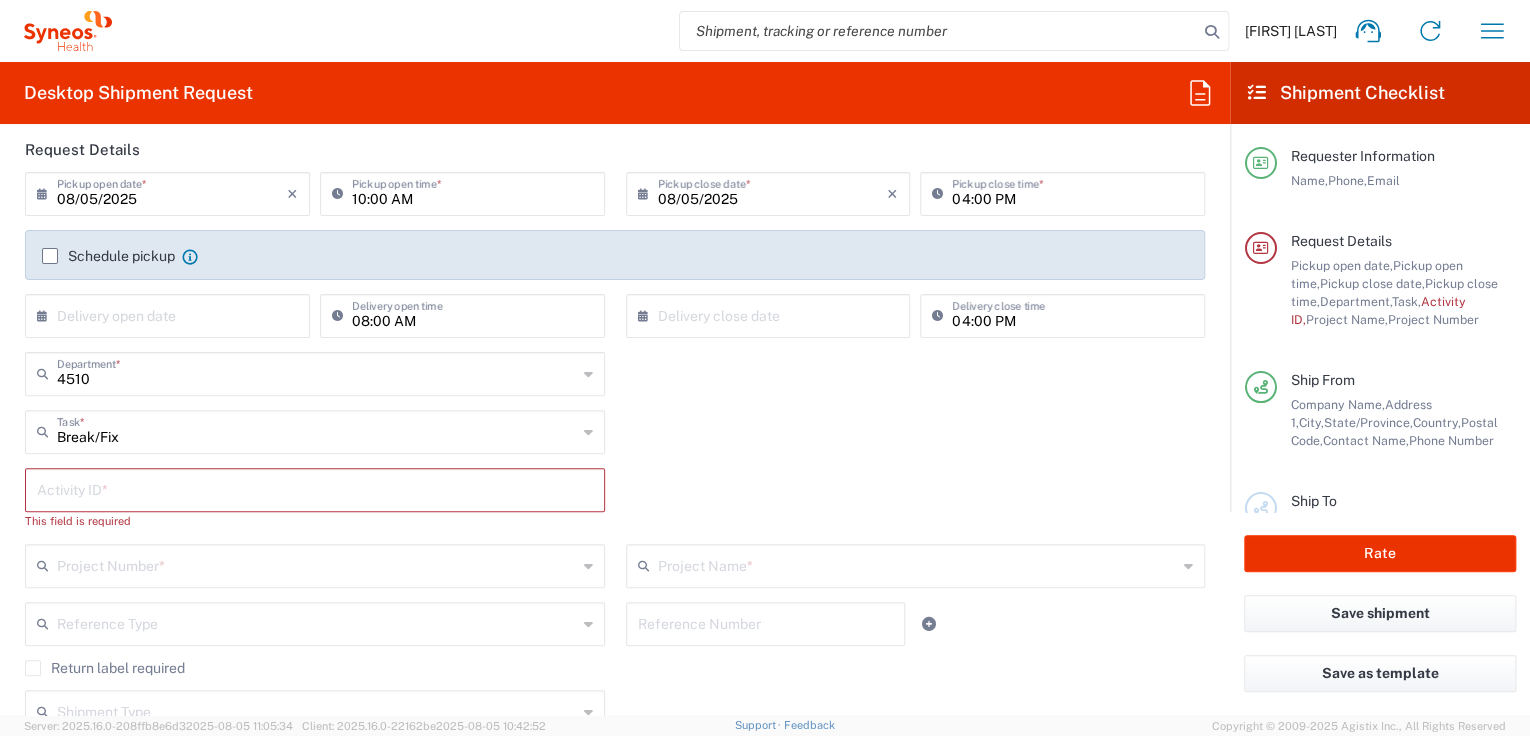 click at bounding box center (315, 488) 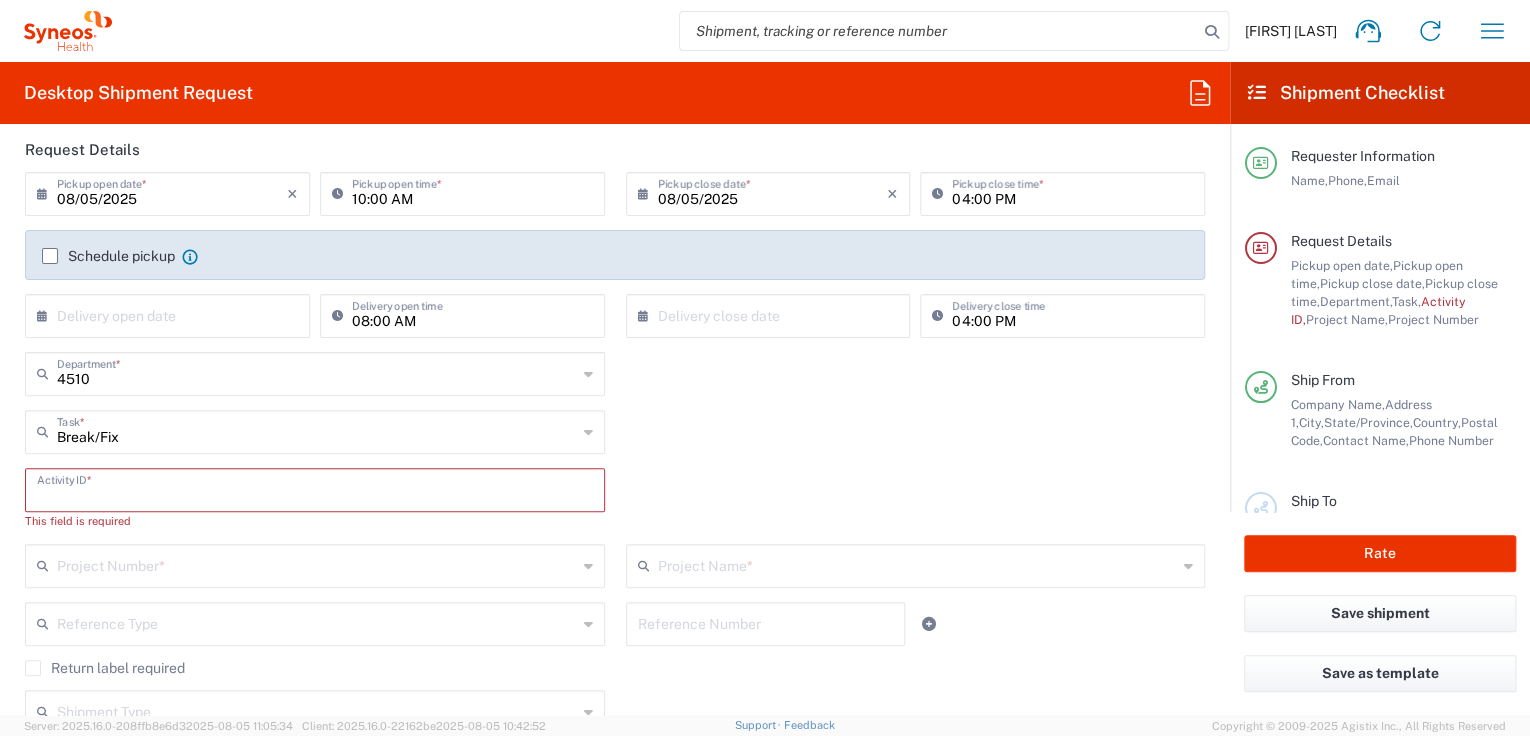 click at bounding box center (315, 488) 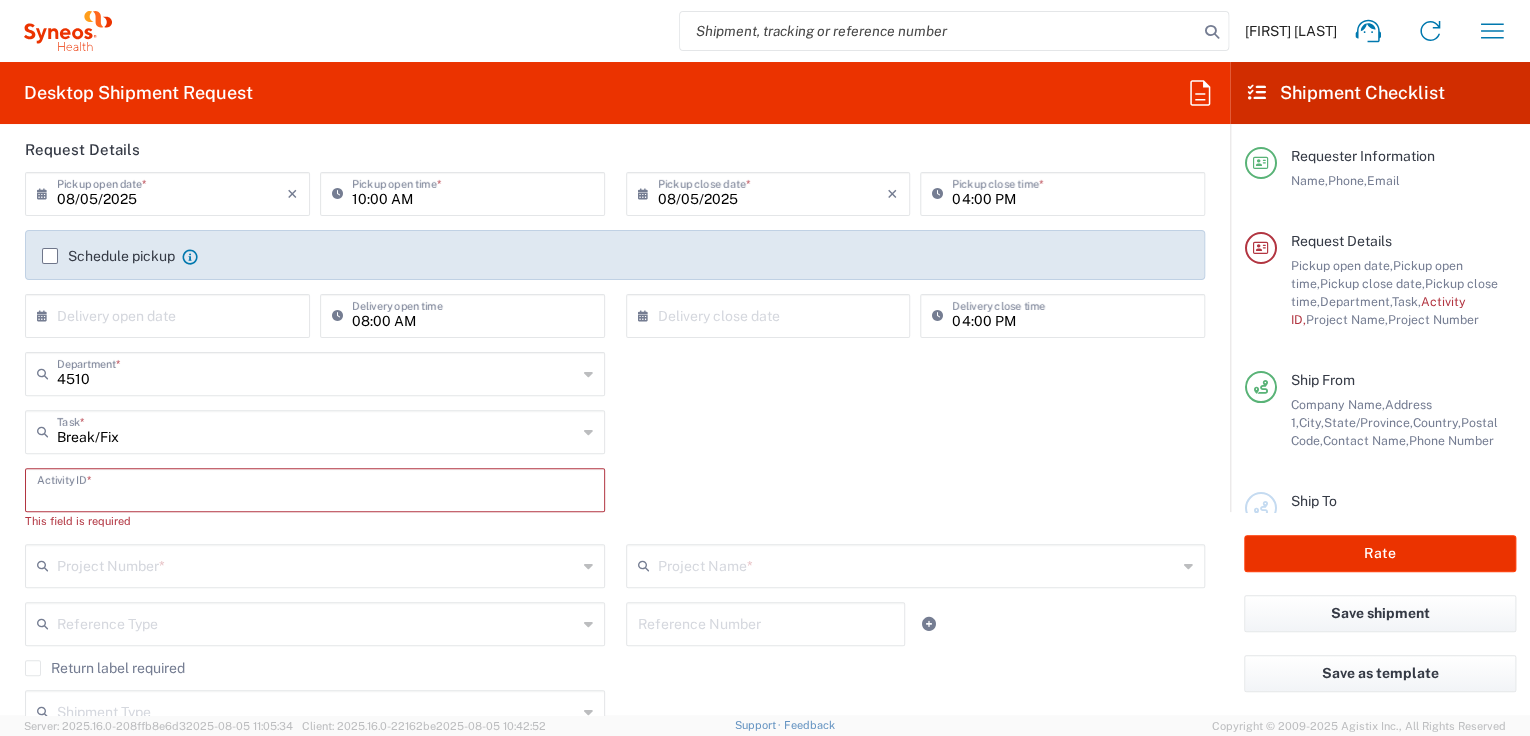 paste on "[ALPHANUMERIC_ID]" 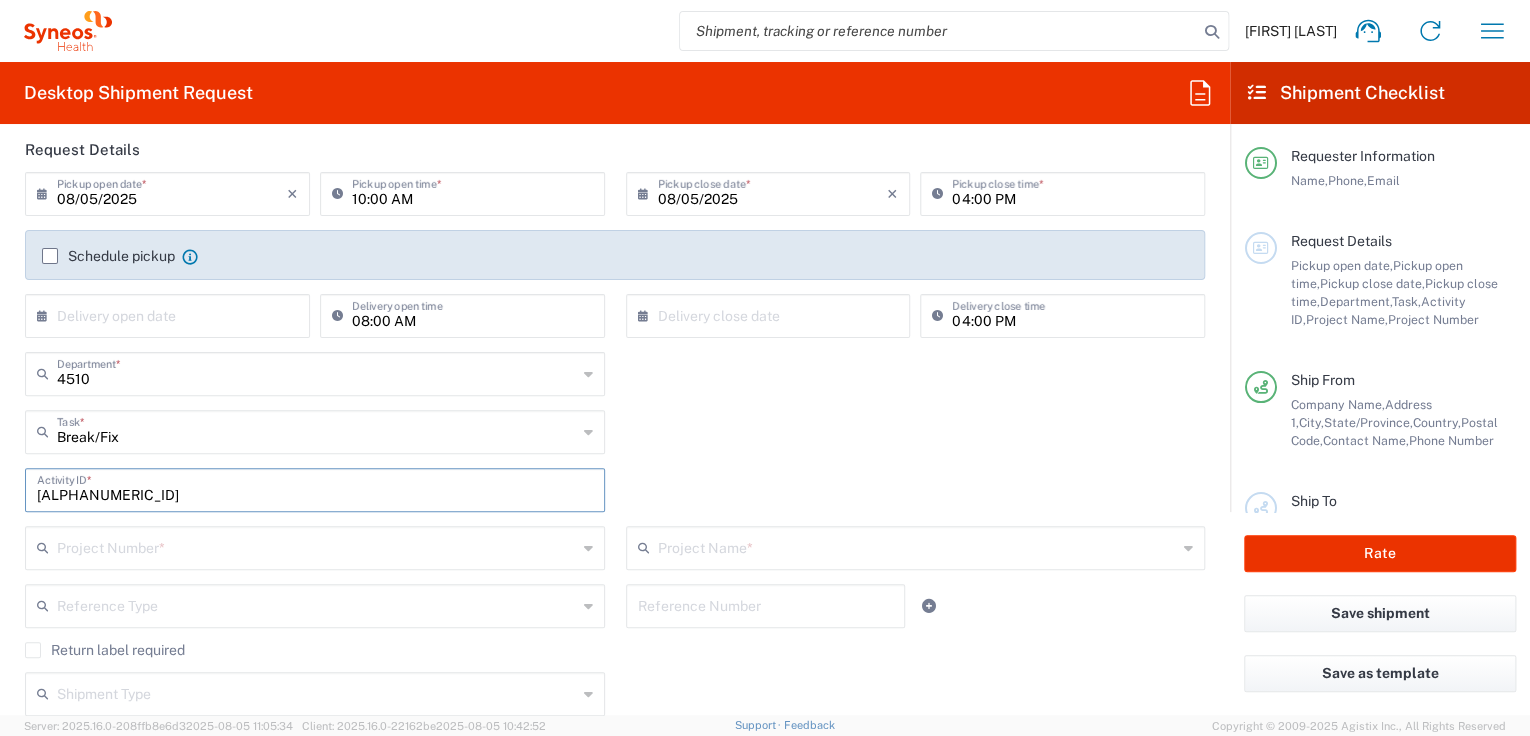 type on "[ALPHANUMERIC_ID]" 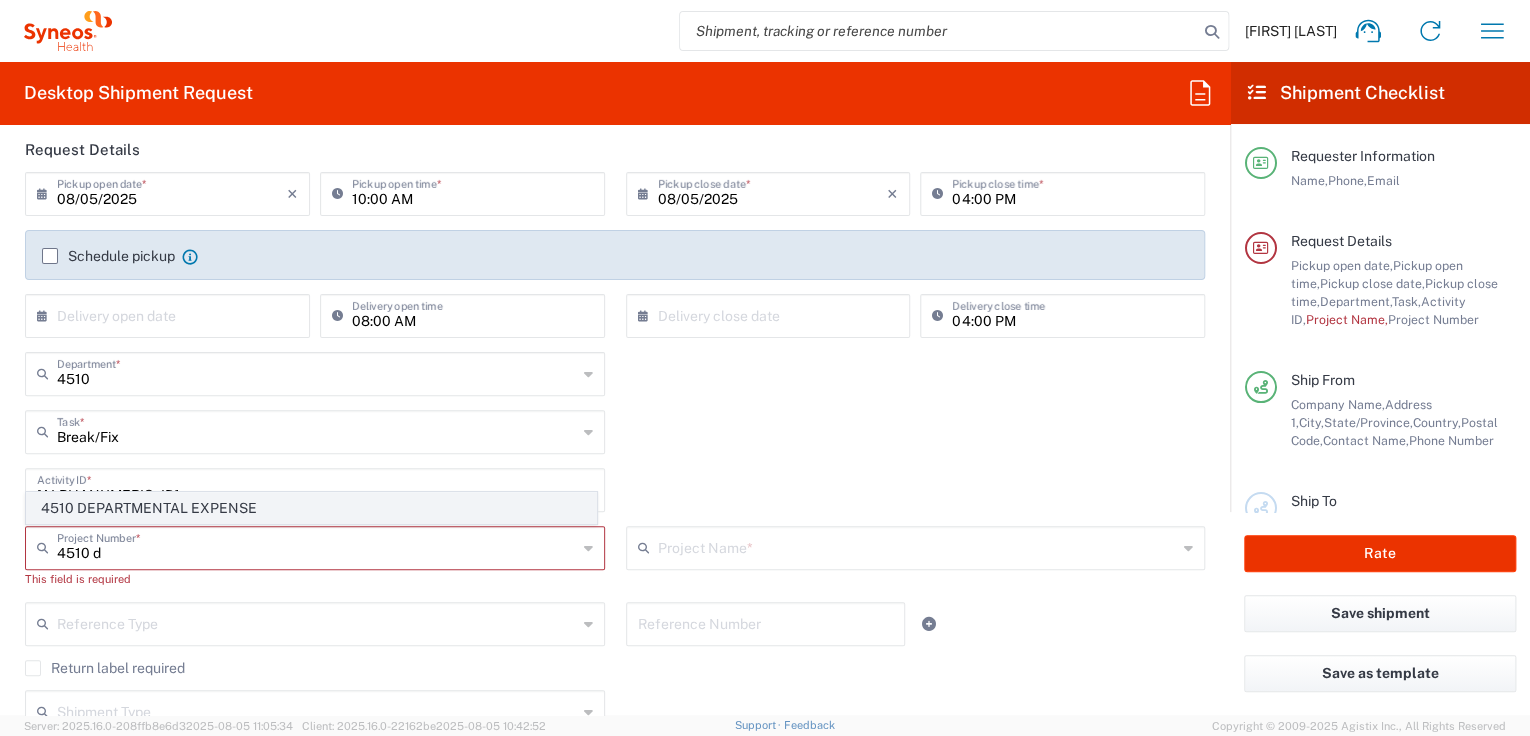 click on "4510 DEPARTMENTAL EXPENSE" 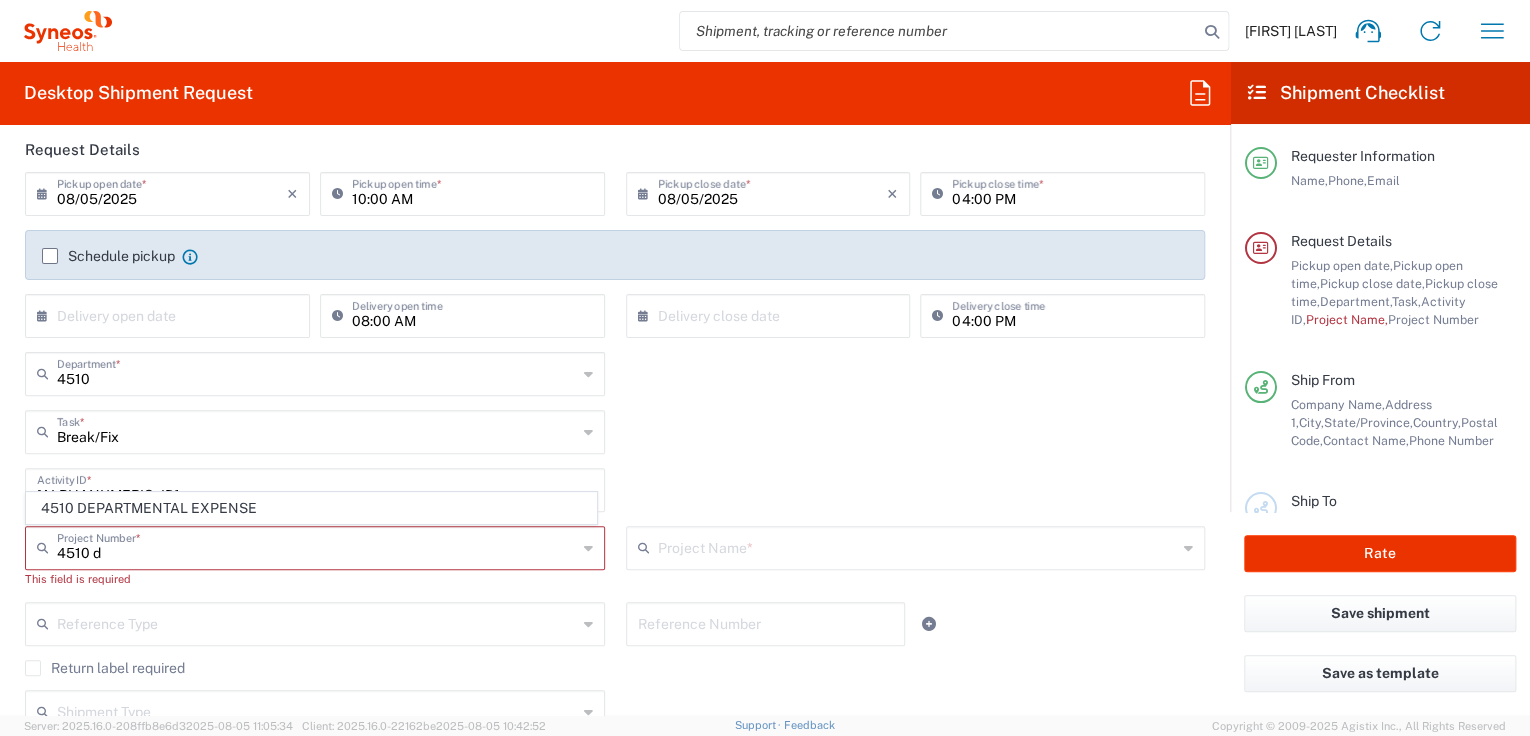 type on "4510 DEPARTMENTAL EXPENSE" 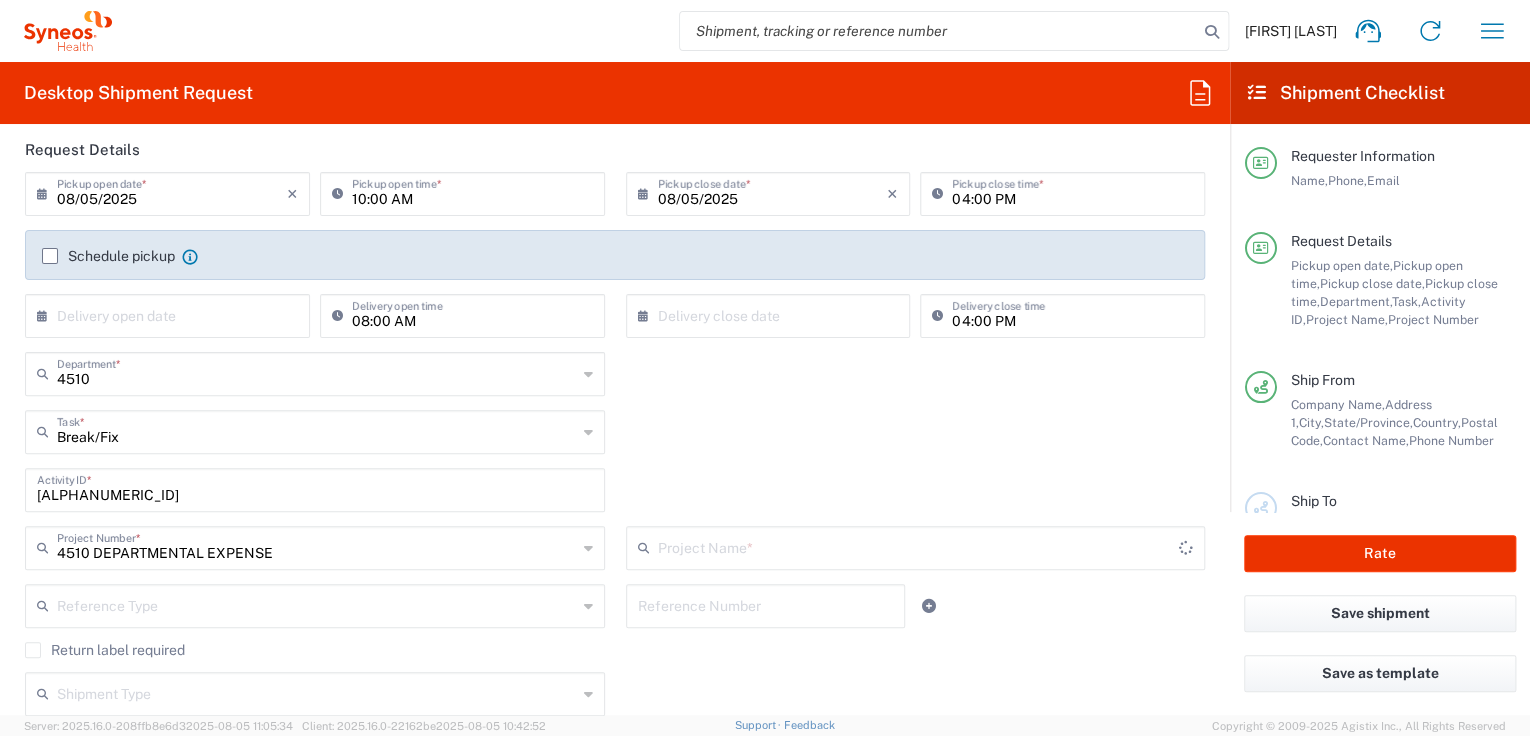 type on "4510 DEPARTMENTAL EXPENSE" 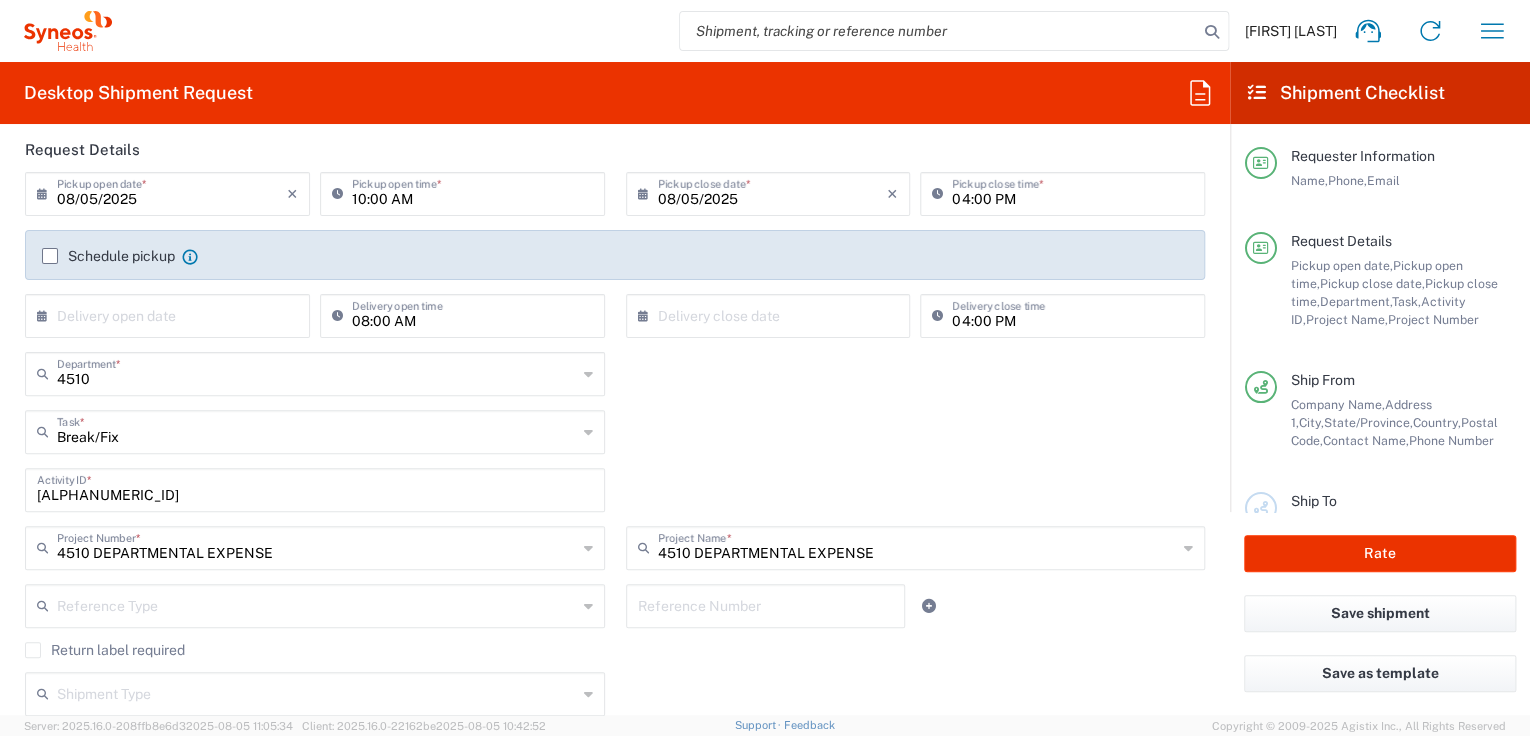 click at bounding box center (317, 604) 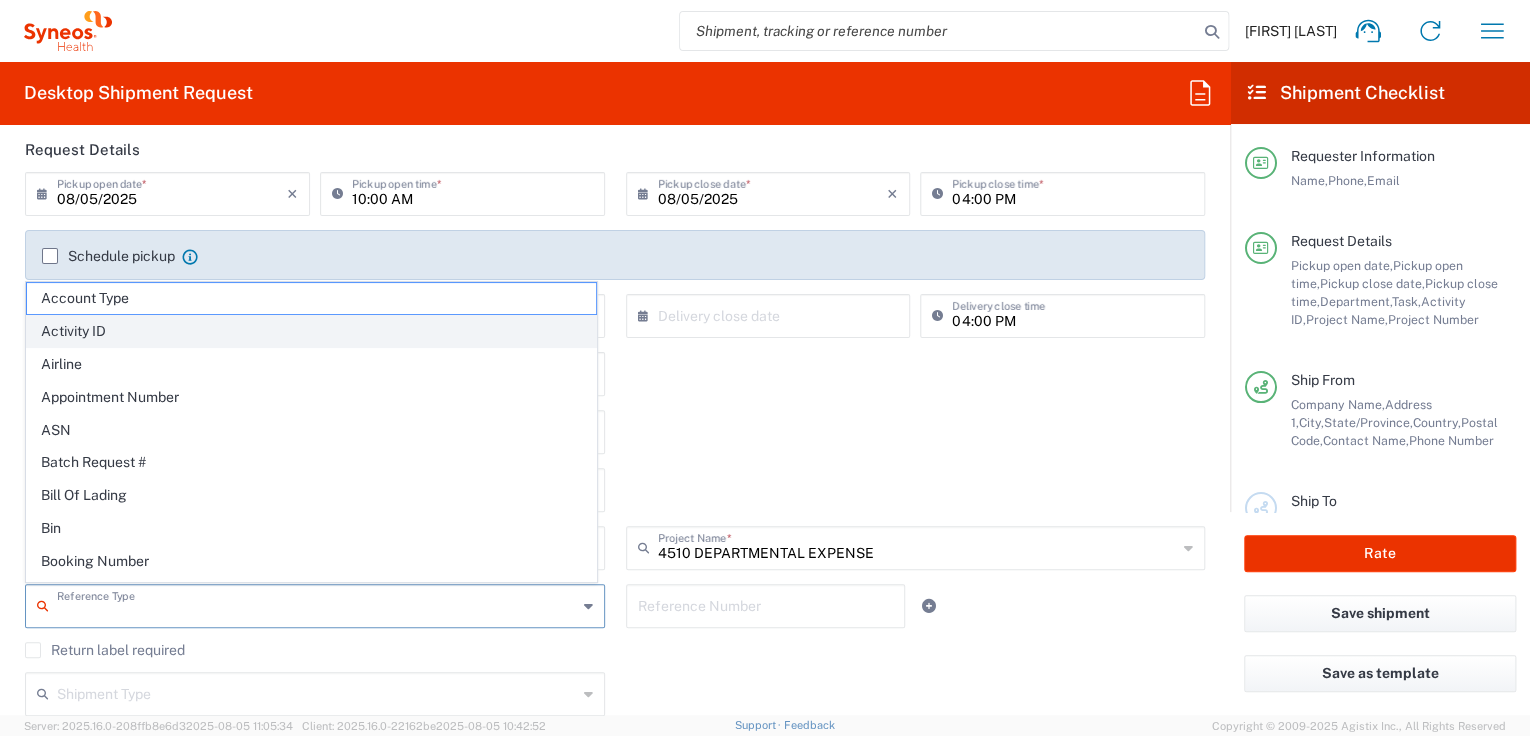 click on "Activity ID" 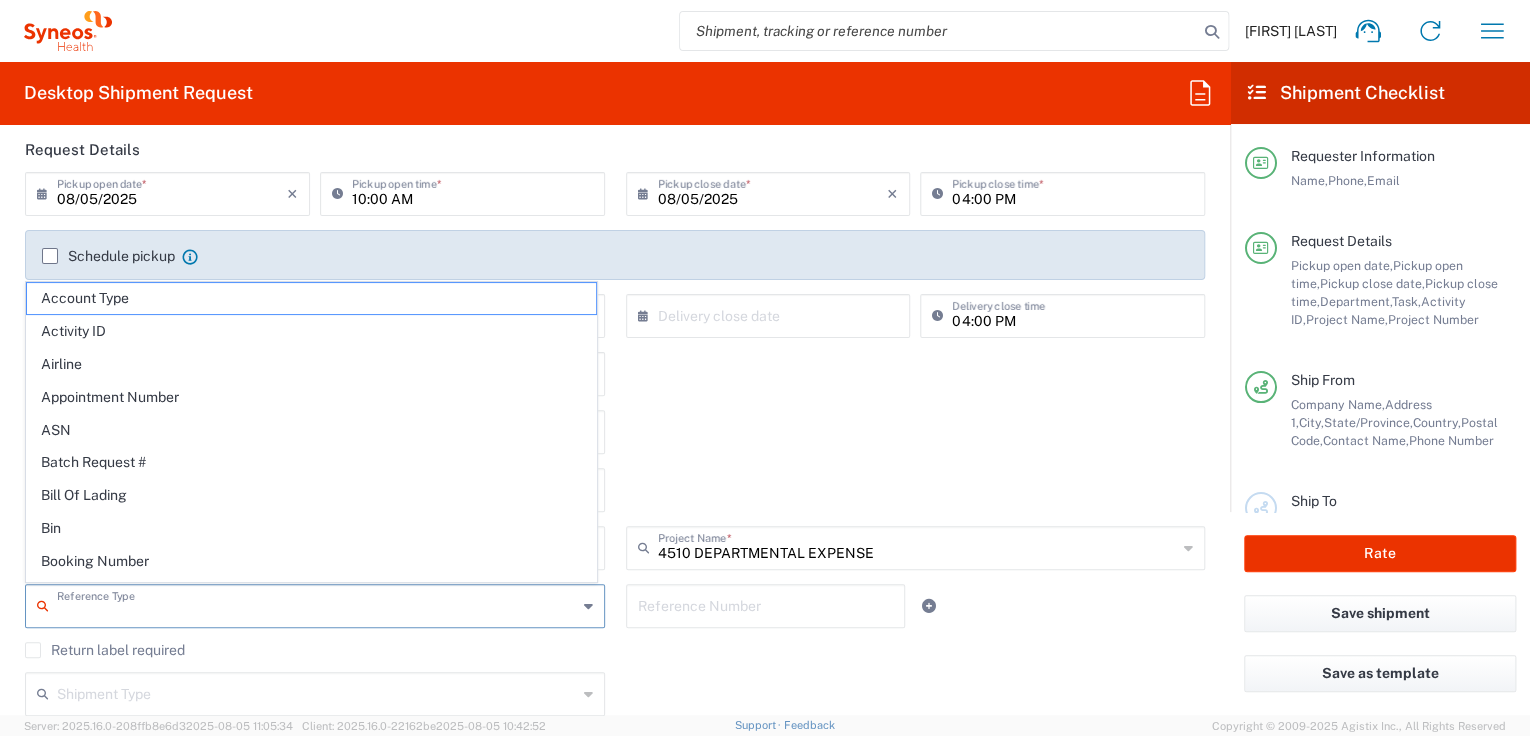 type on "Activity ID" 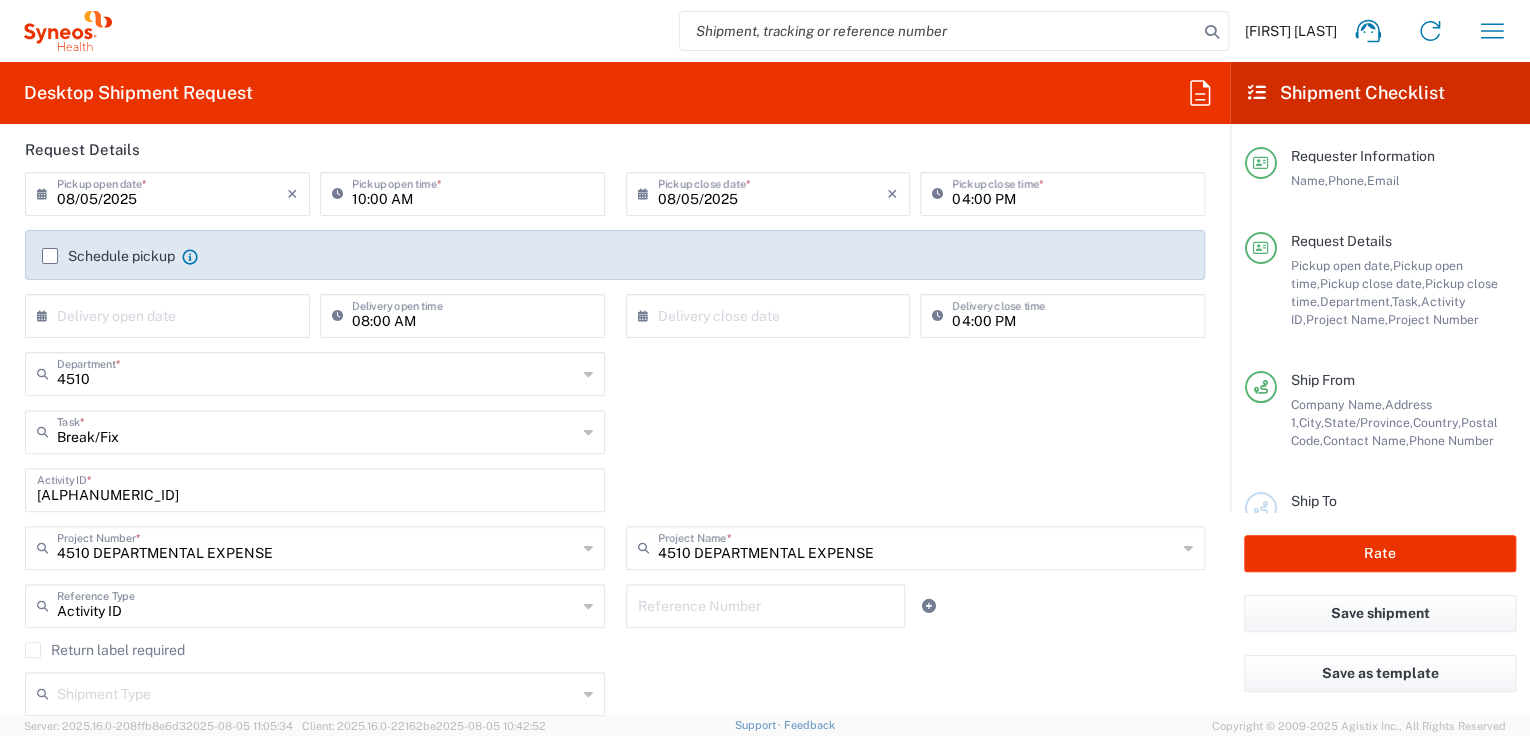 click at bounding box center [765, 604] 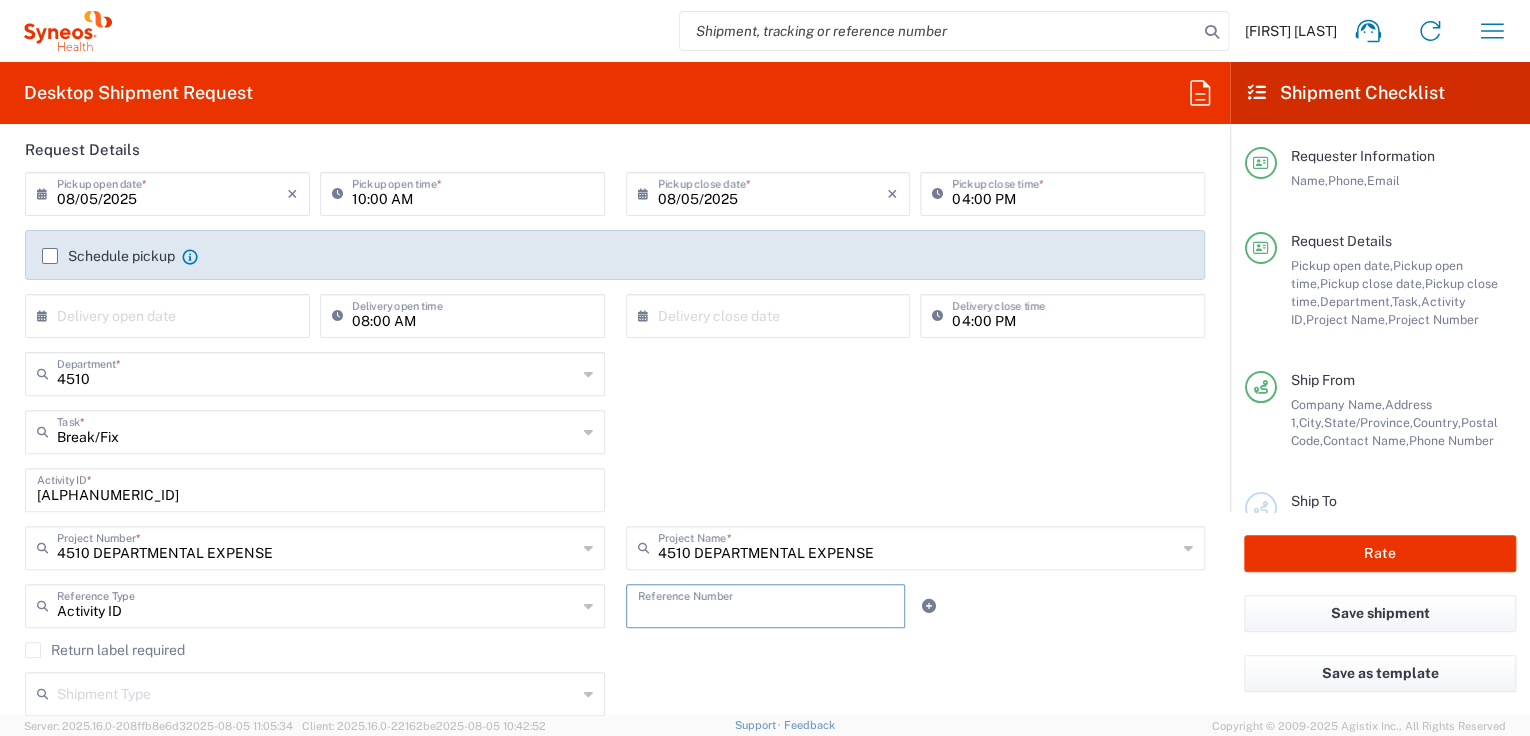 paste on "[ALPHANUMERIC_ID]" 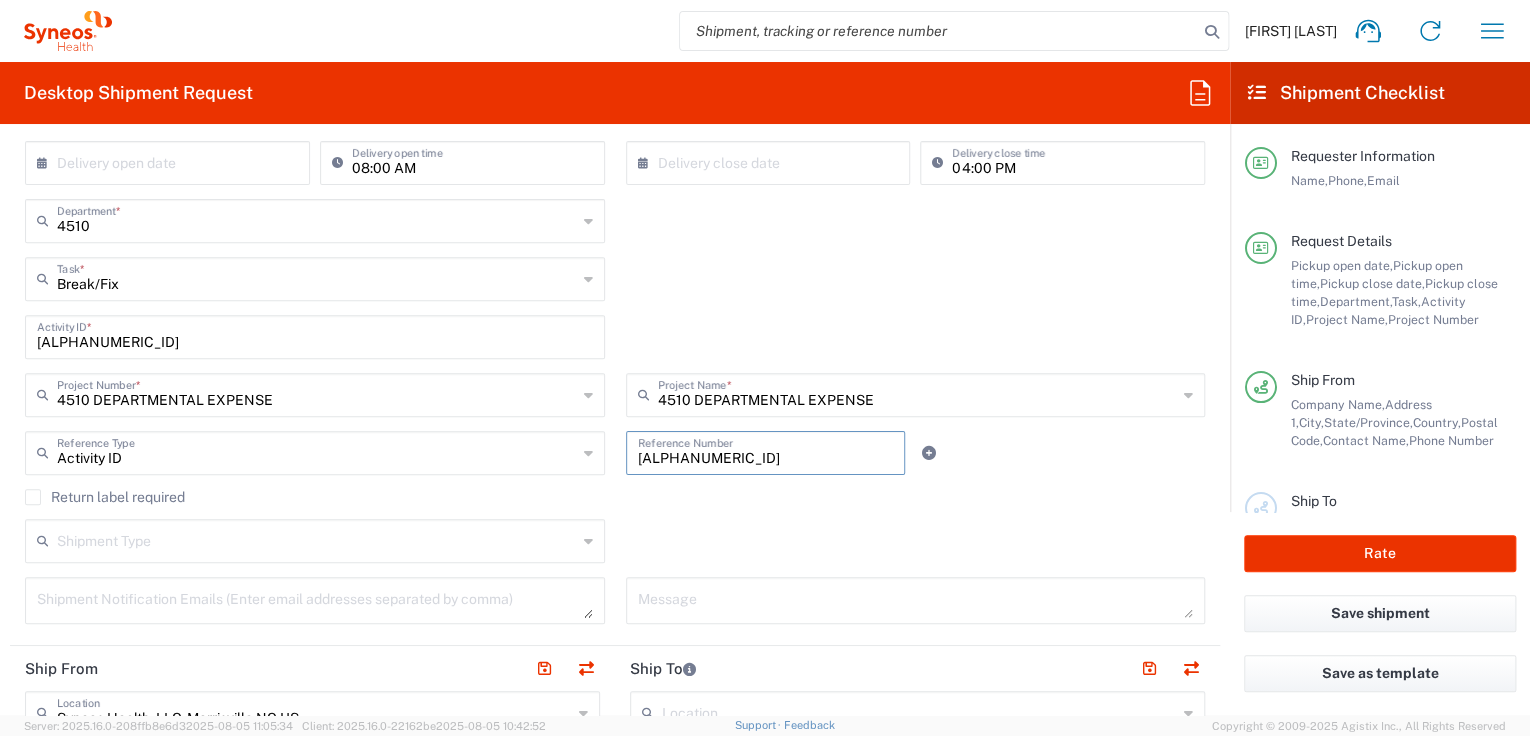 scroll, scrollTop: 400, scrollLeft: 0, axis: vertical 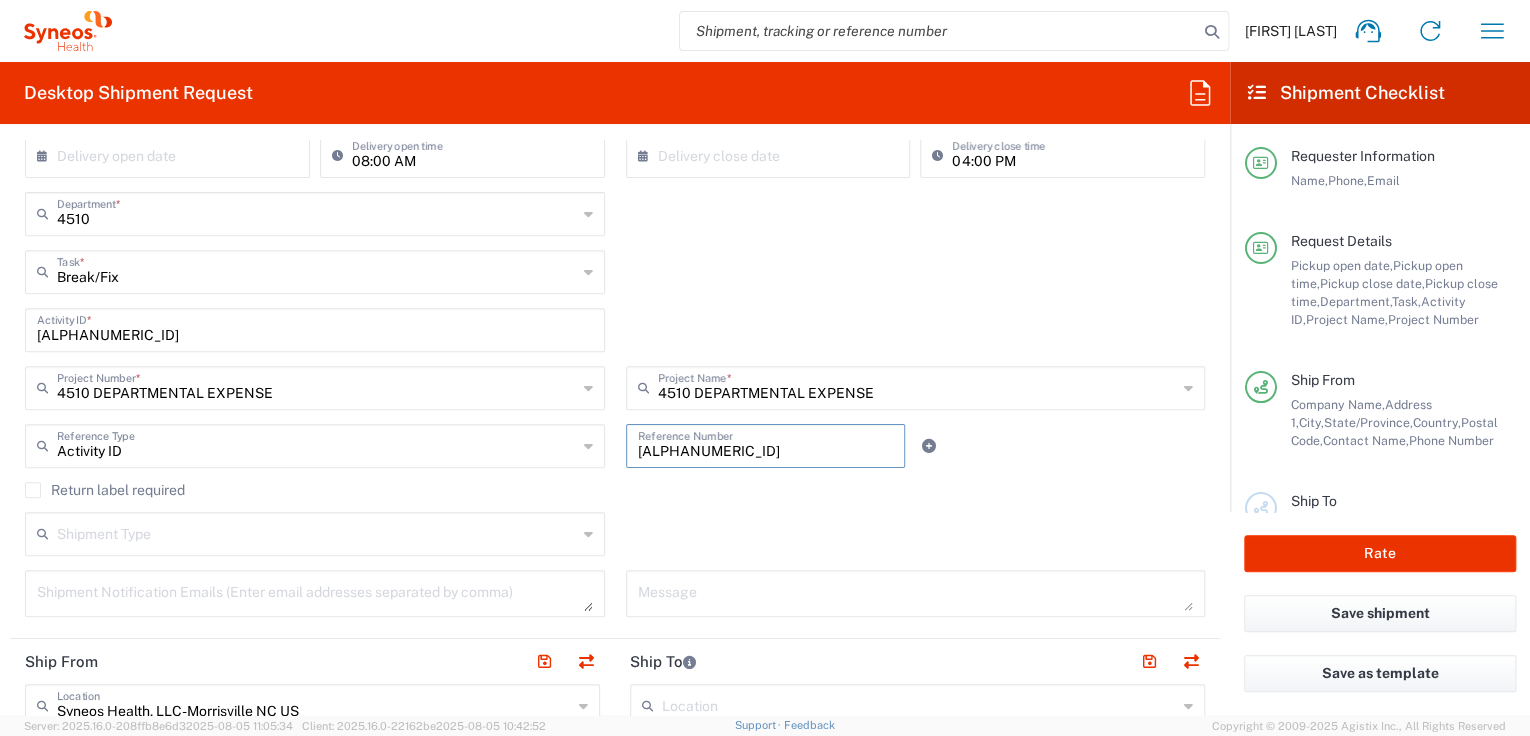 type on "[ALPHANUMERIC_ID]" 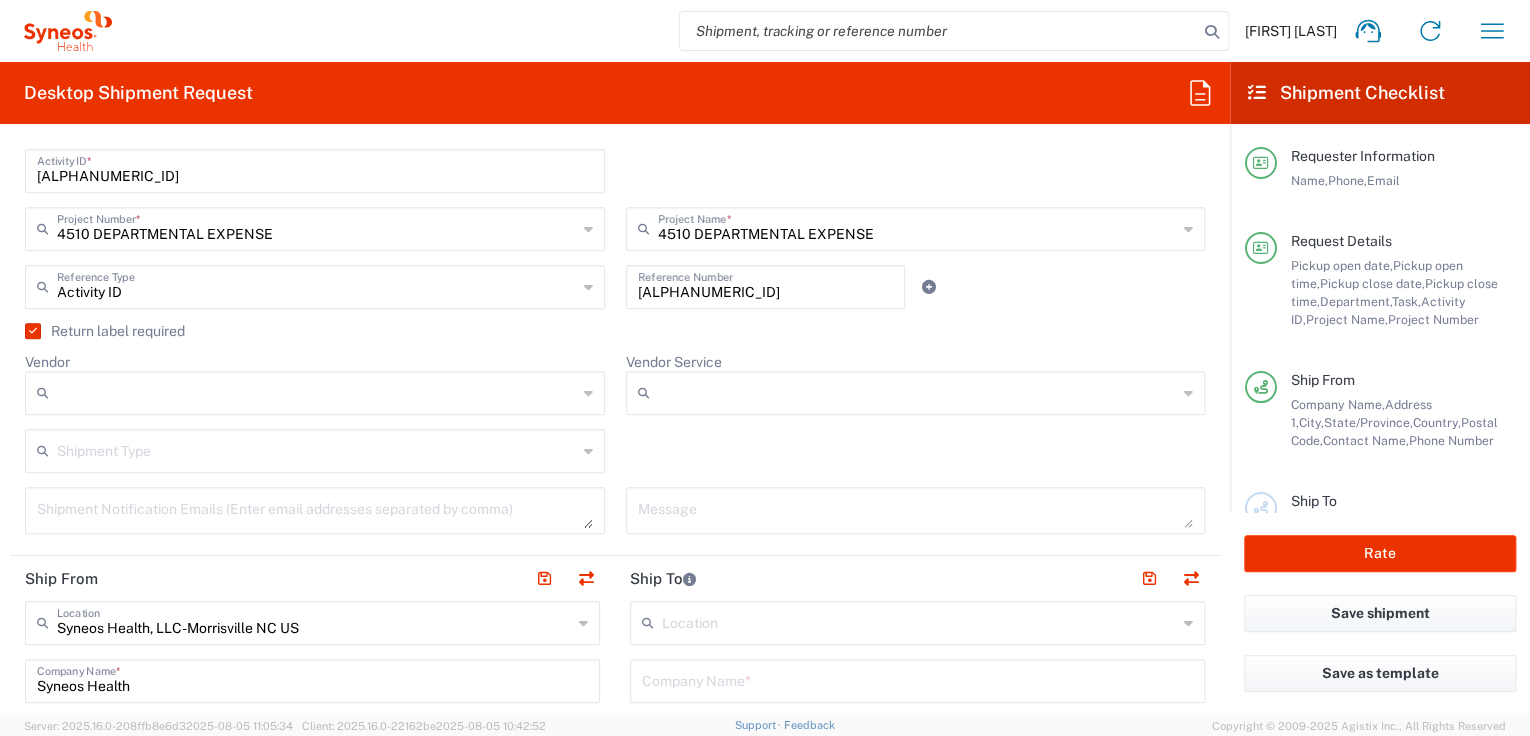 scroll, scrollTop: 560, scrollLeft: 0, axis: vertical 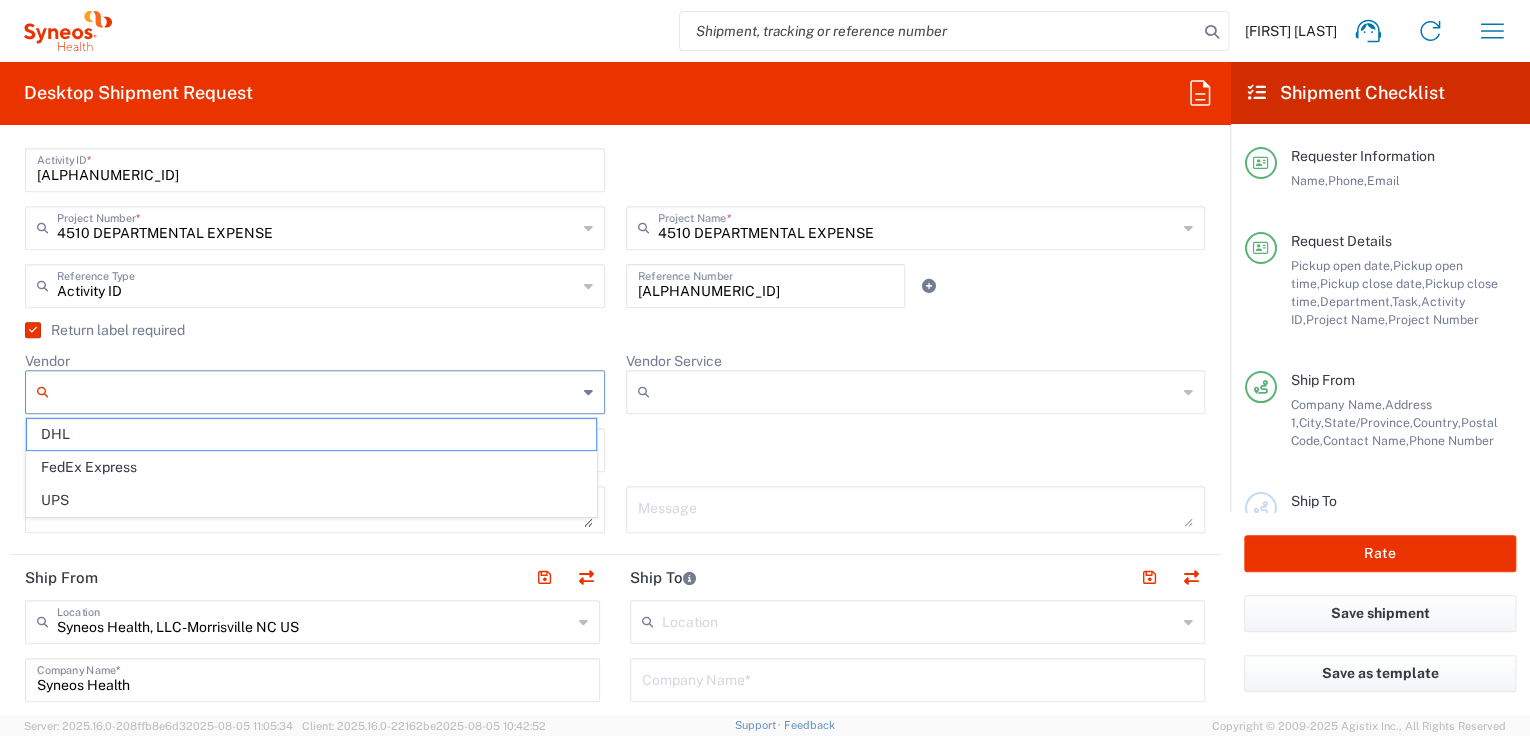 click on "Vendor" at bounding box center [317, 392] 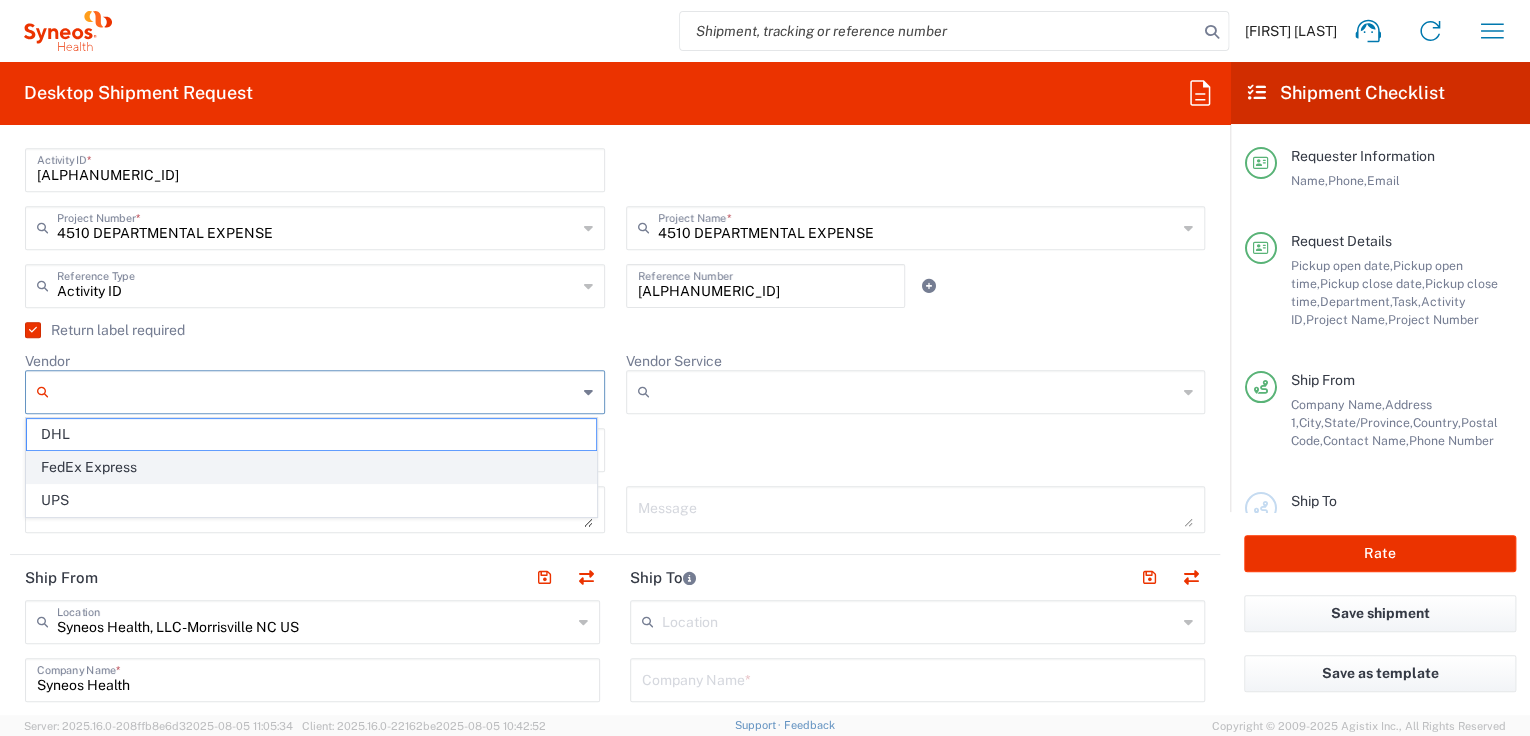 click on "FedEx Express" 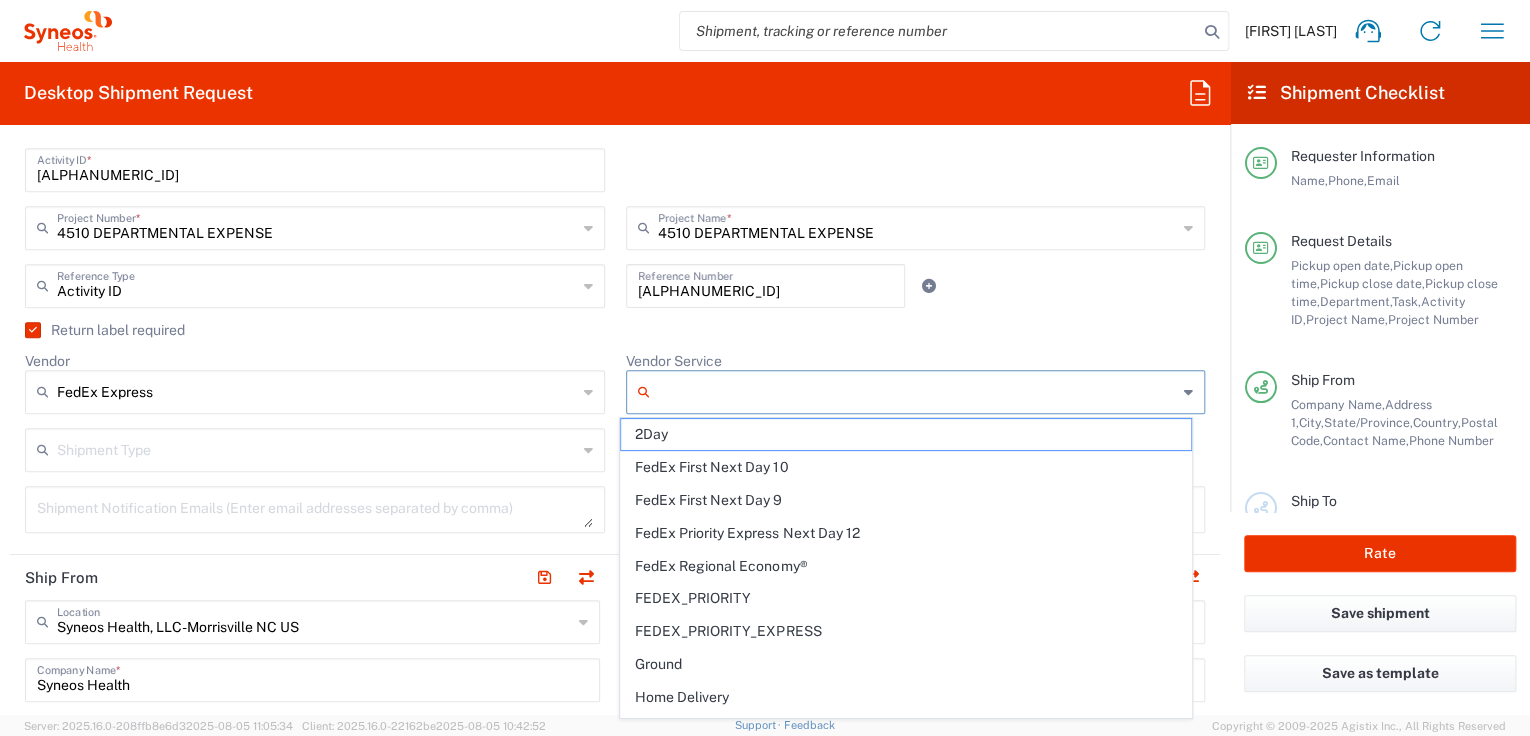 click on "Vendor Service" at bounding box center [918, 392] 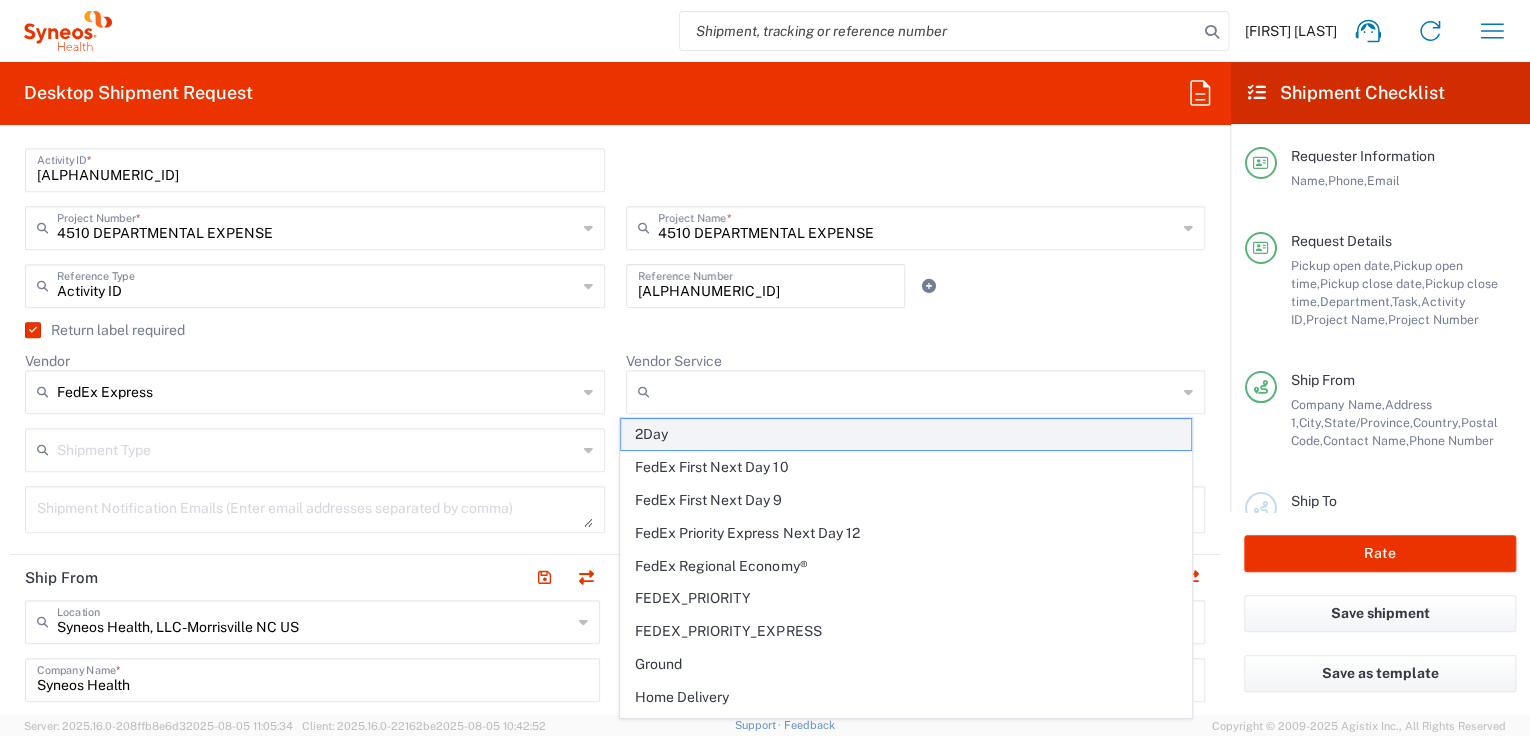 click on "2Day" 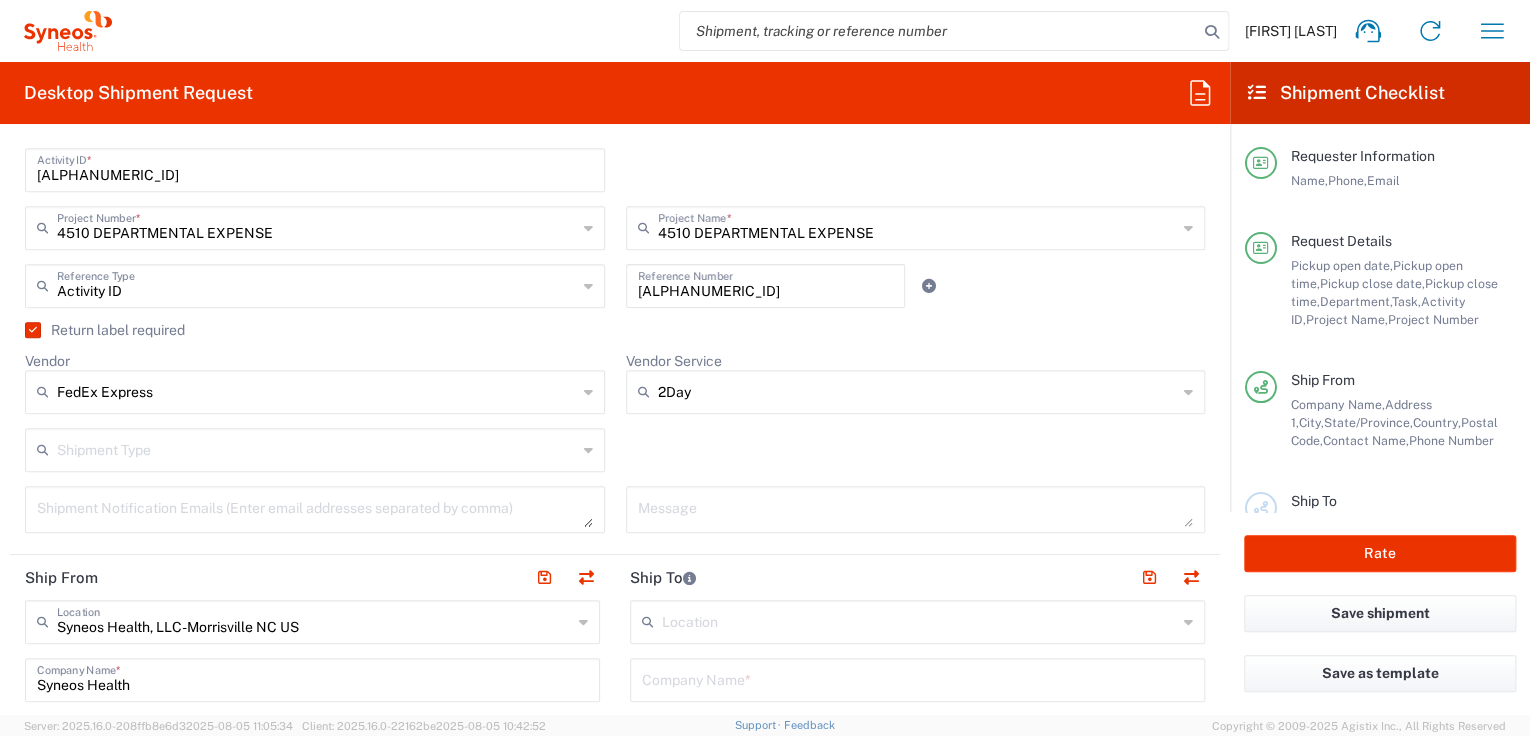 click at bounding box center (317, 448) 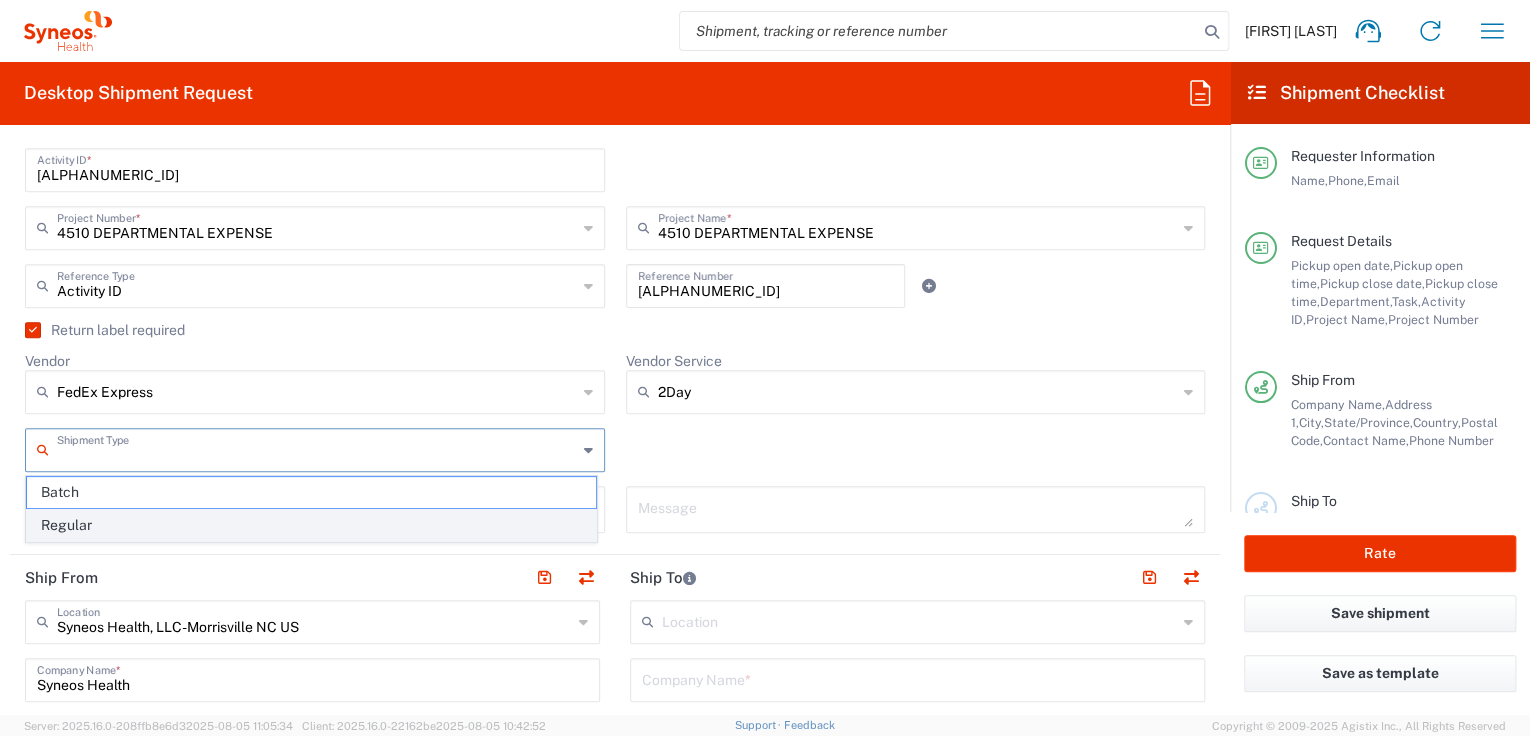 click on "Regular" 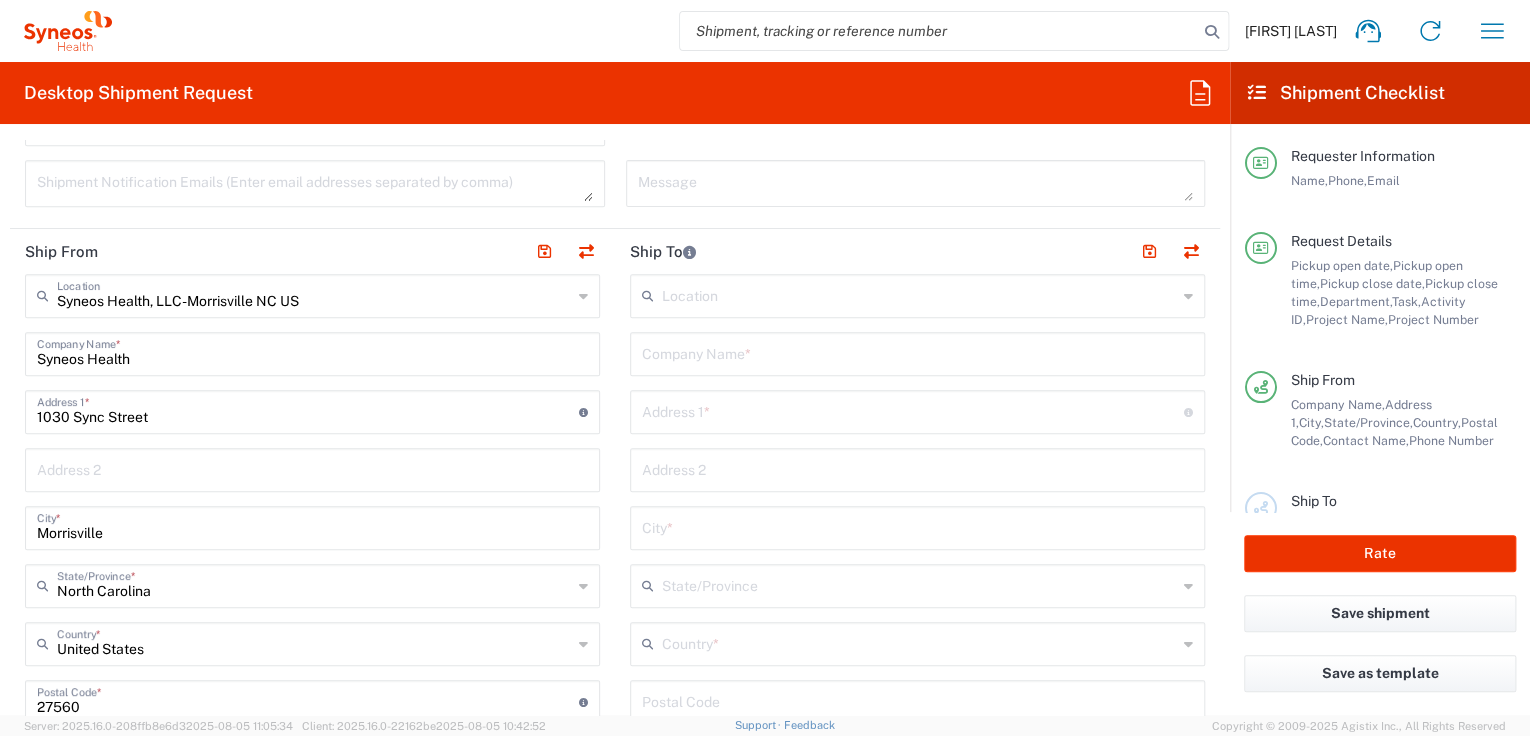 scroll, scrollTop: 880, scrollLeft: 0, axis: vertical 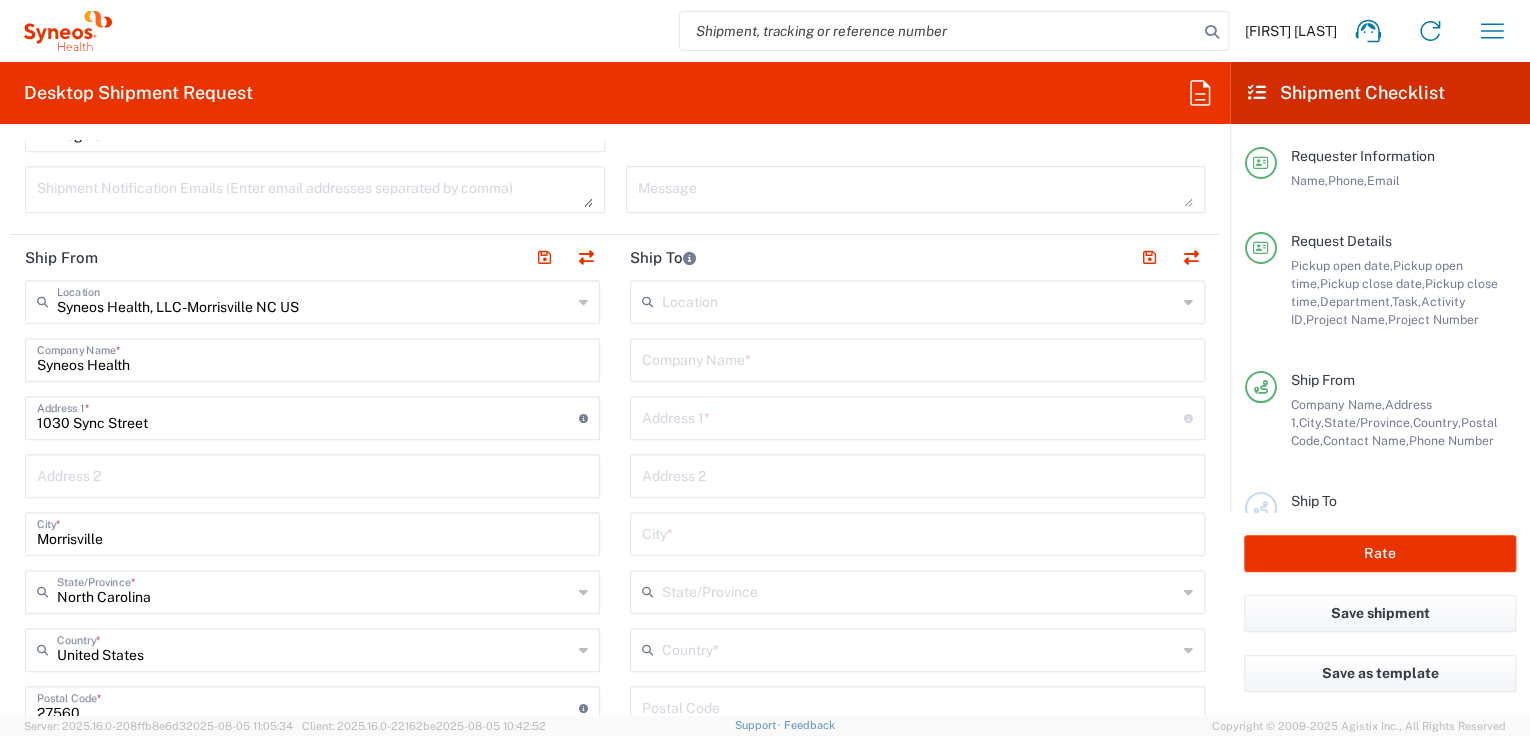 click at bounding box center (917, 358) 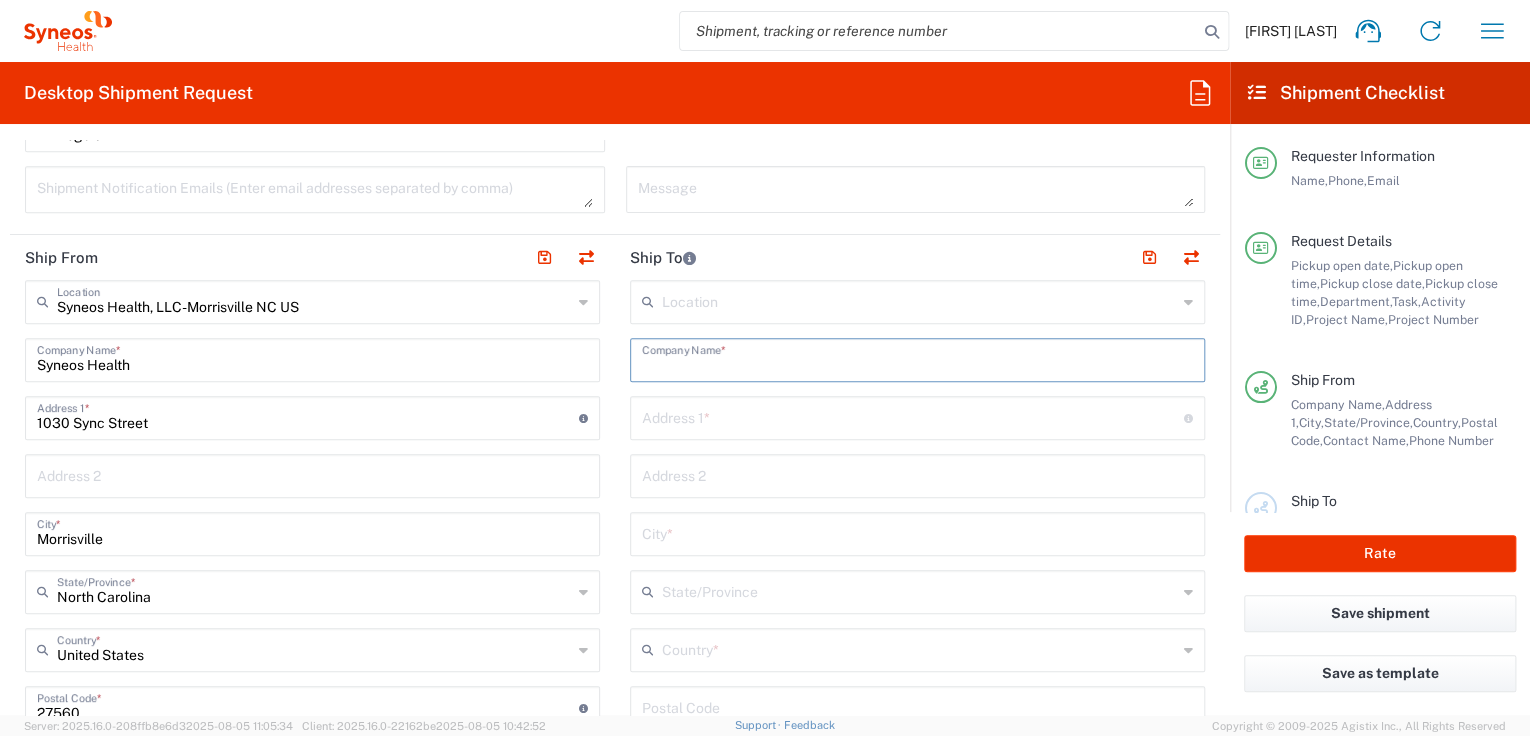 paste on "[FIRST] [LAST]" 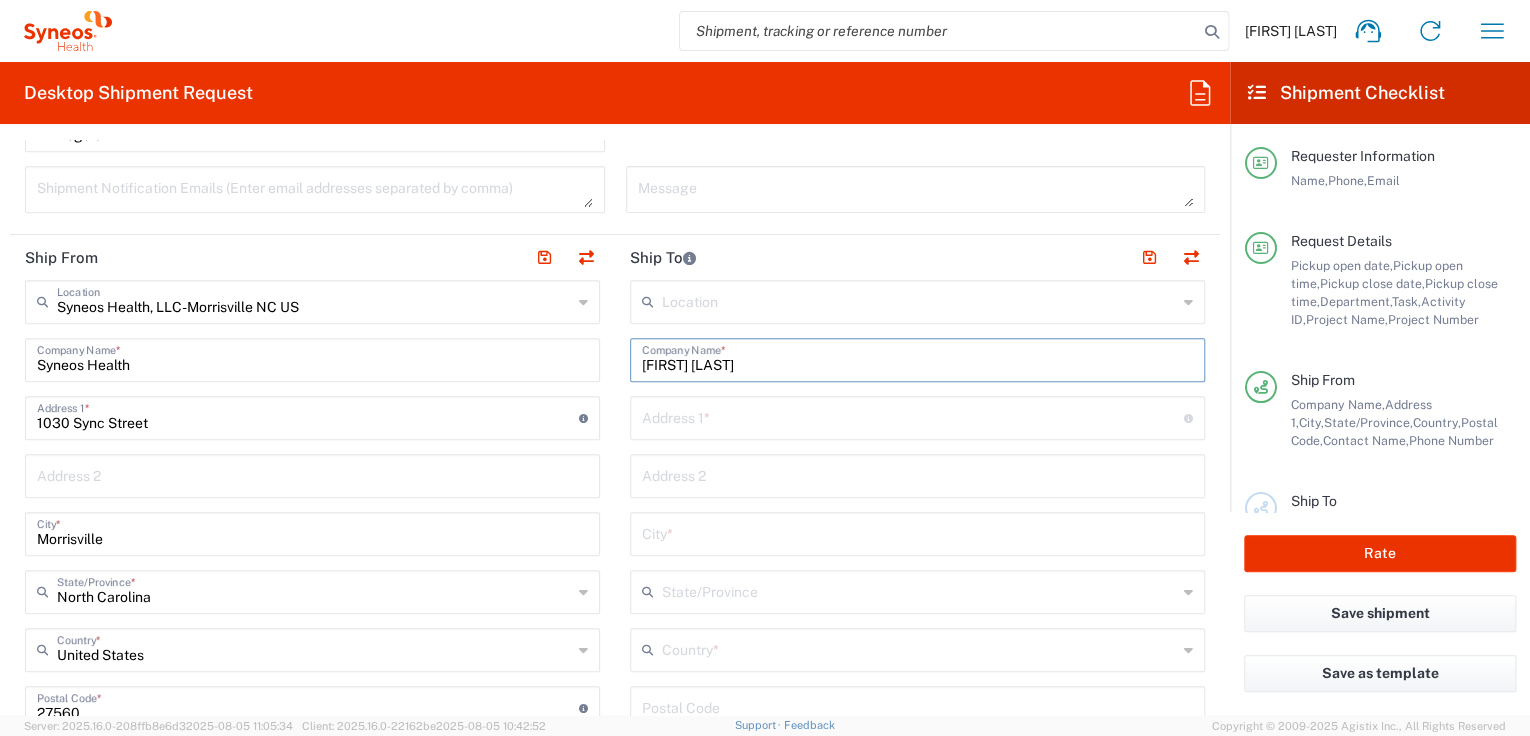 type on "[FIRST] [LAST]" 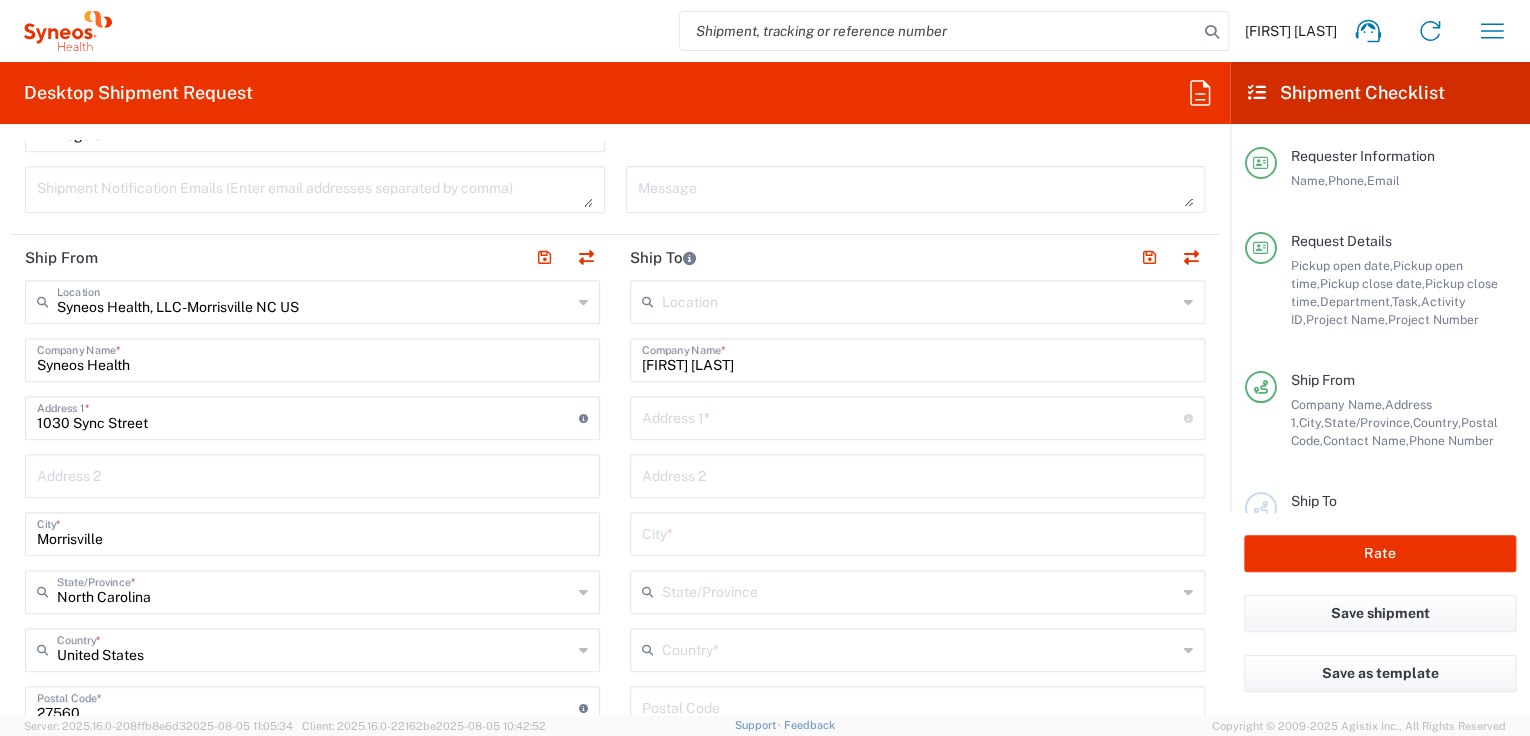 click at bounding box center [913, 416] 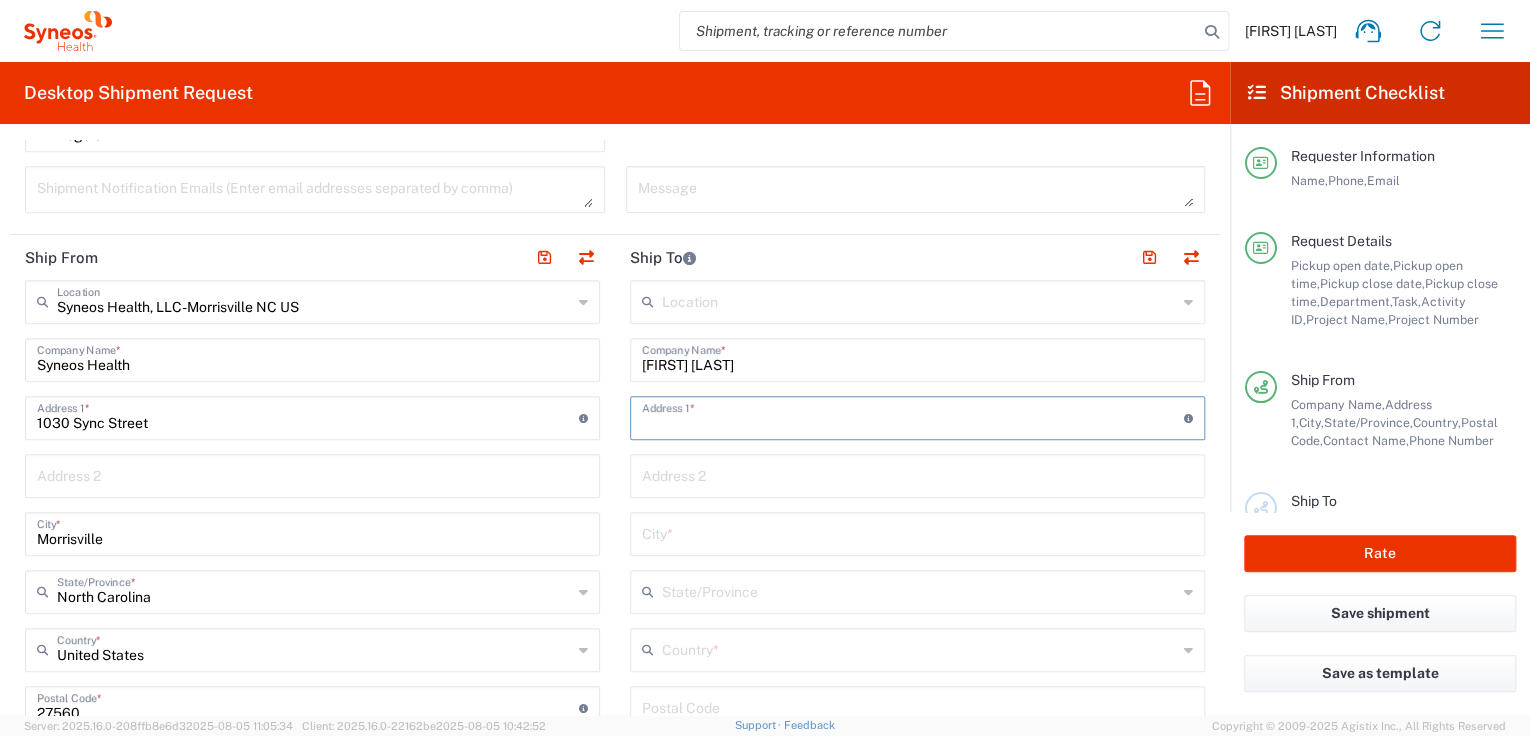 paste on "[NUMBER] [STREET]" 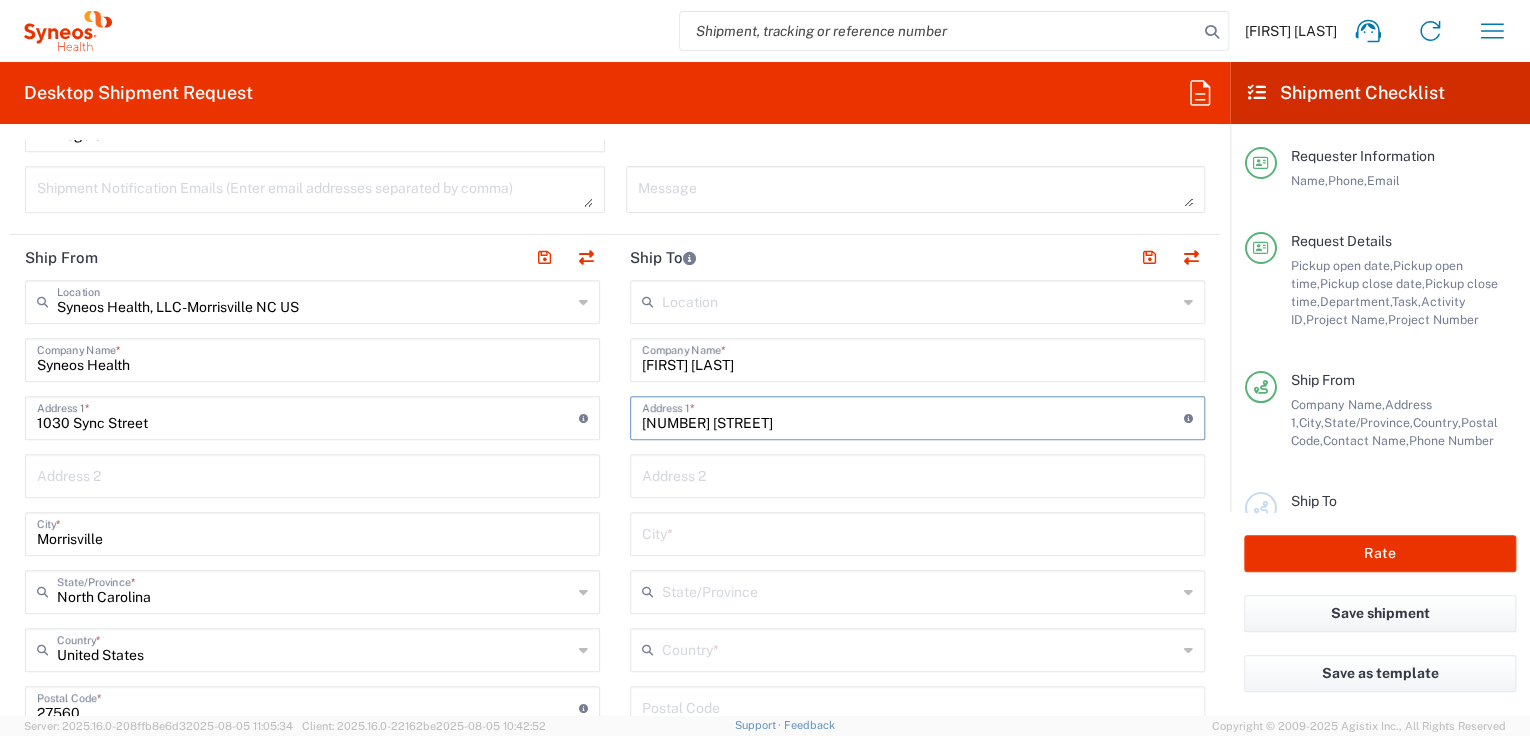 type on "[NUMBER] [STREET]" 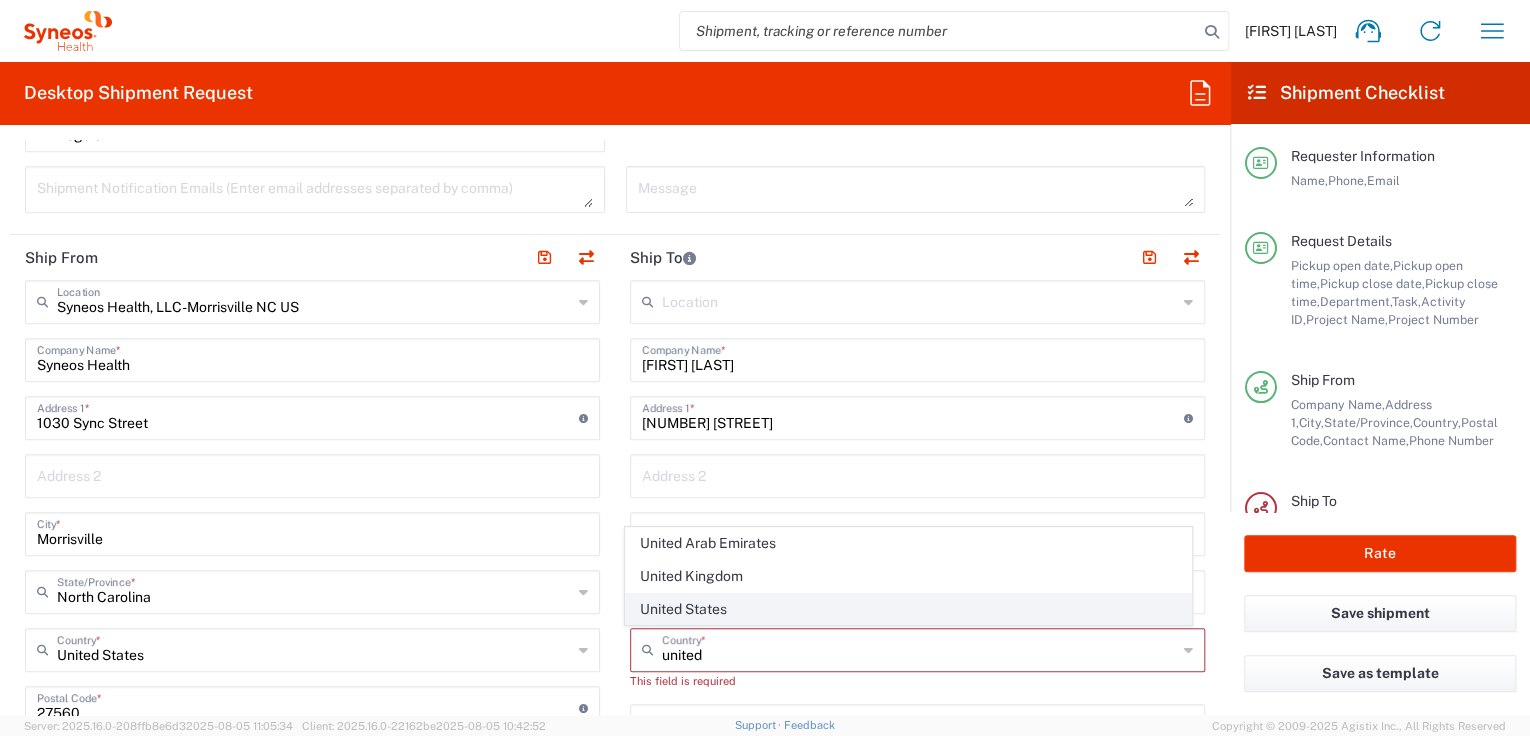 click on "United States" 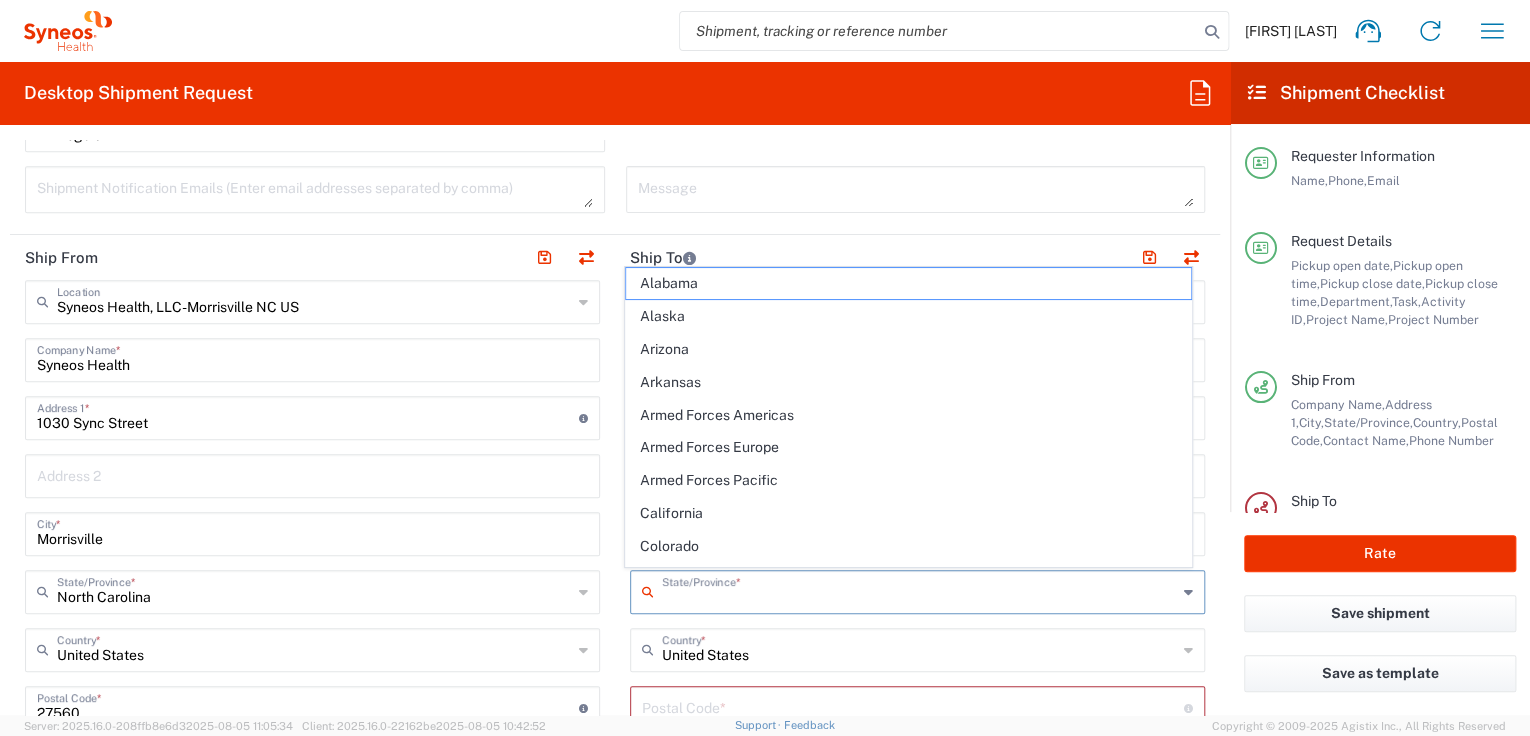 click at bounding box center [919, 590] 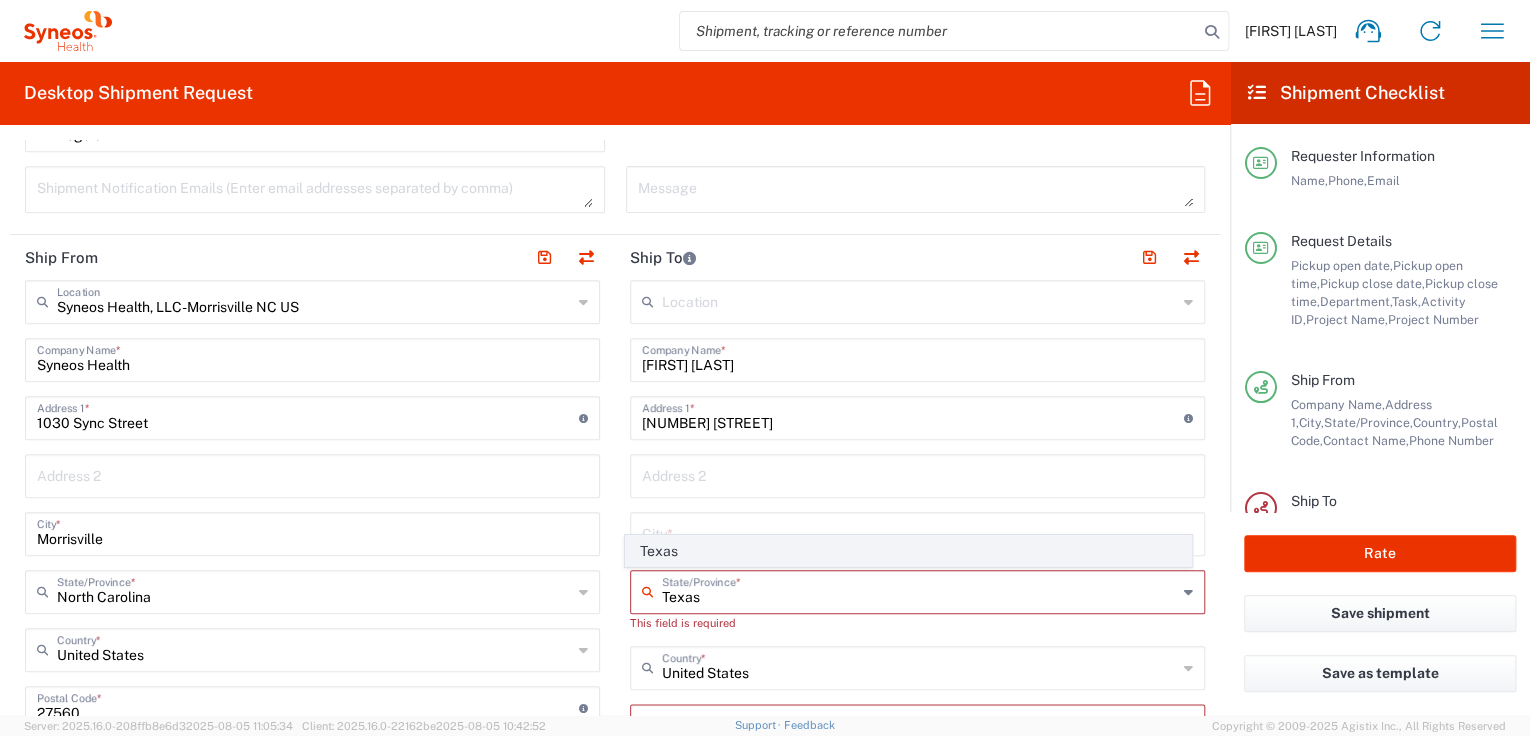 type on "Texas" 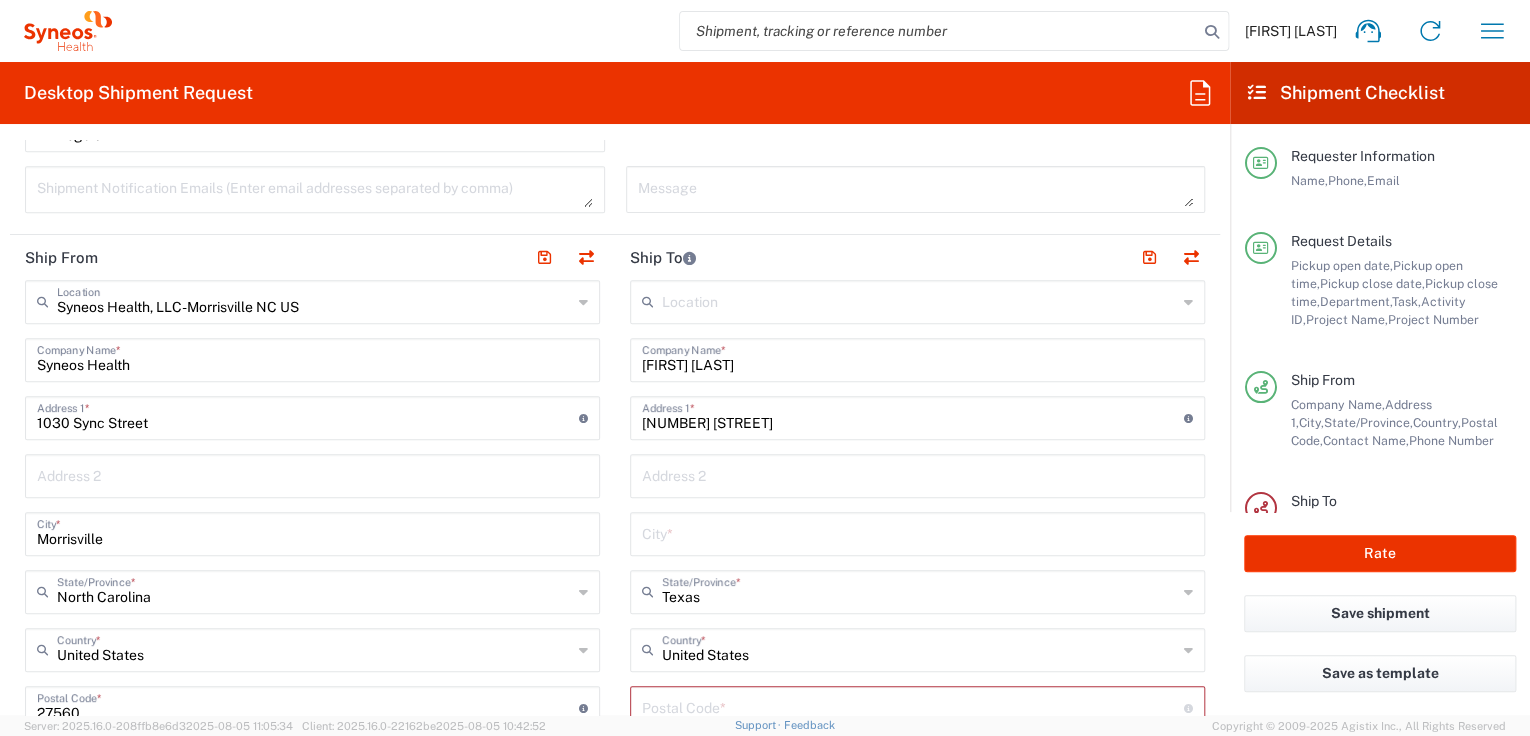 click at bounding box center [917, 532] 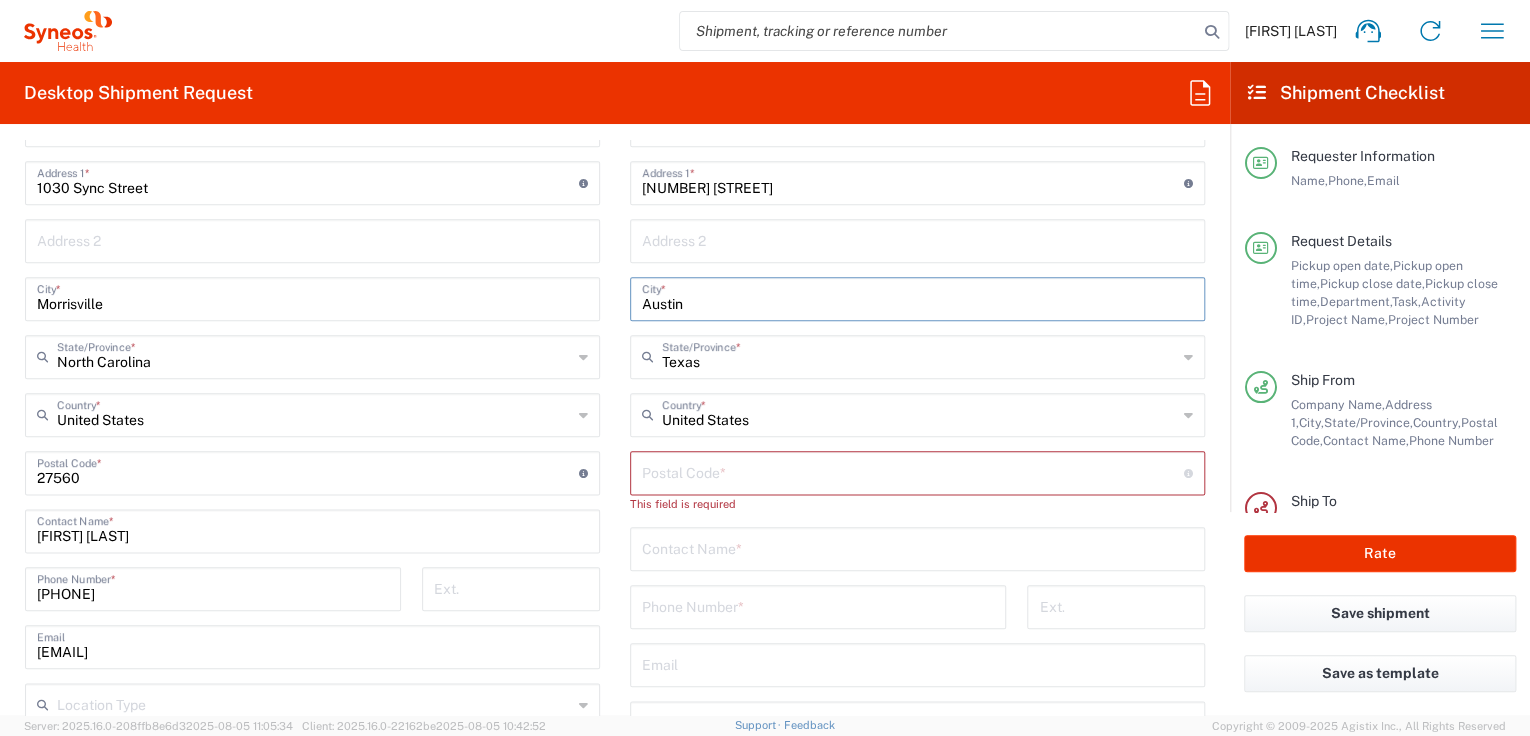 scroll, scrollTop: 1120, scrollLeft: 0, axis: vertical 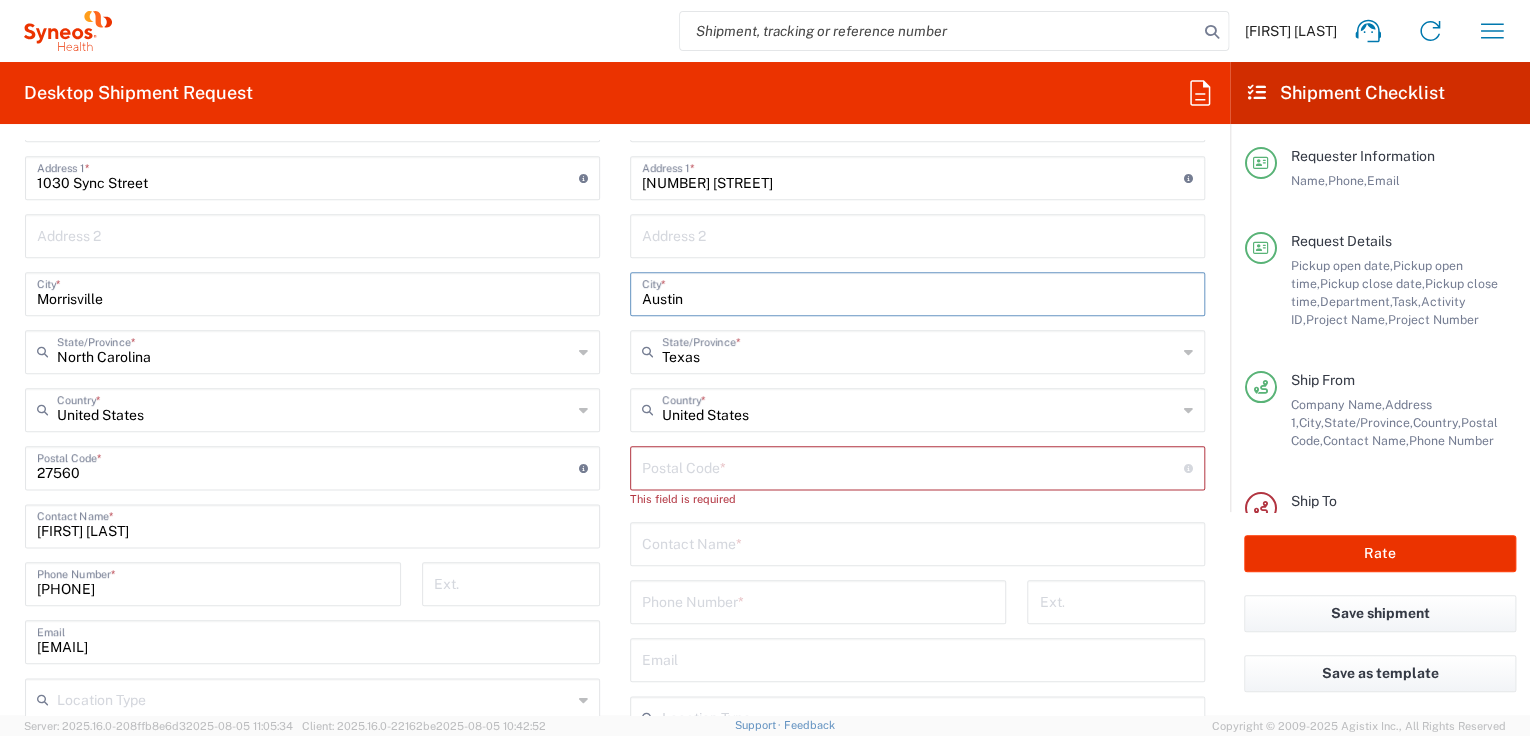 type on "Austin" 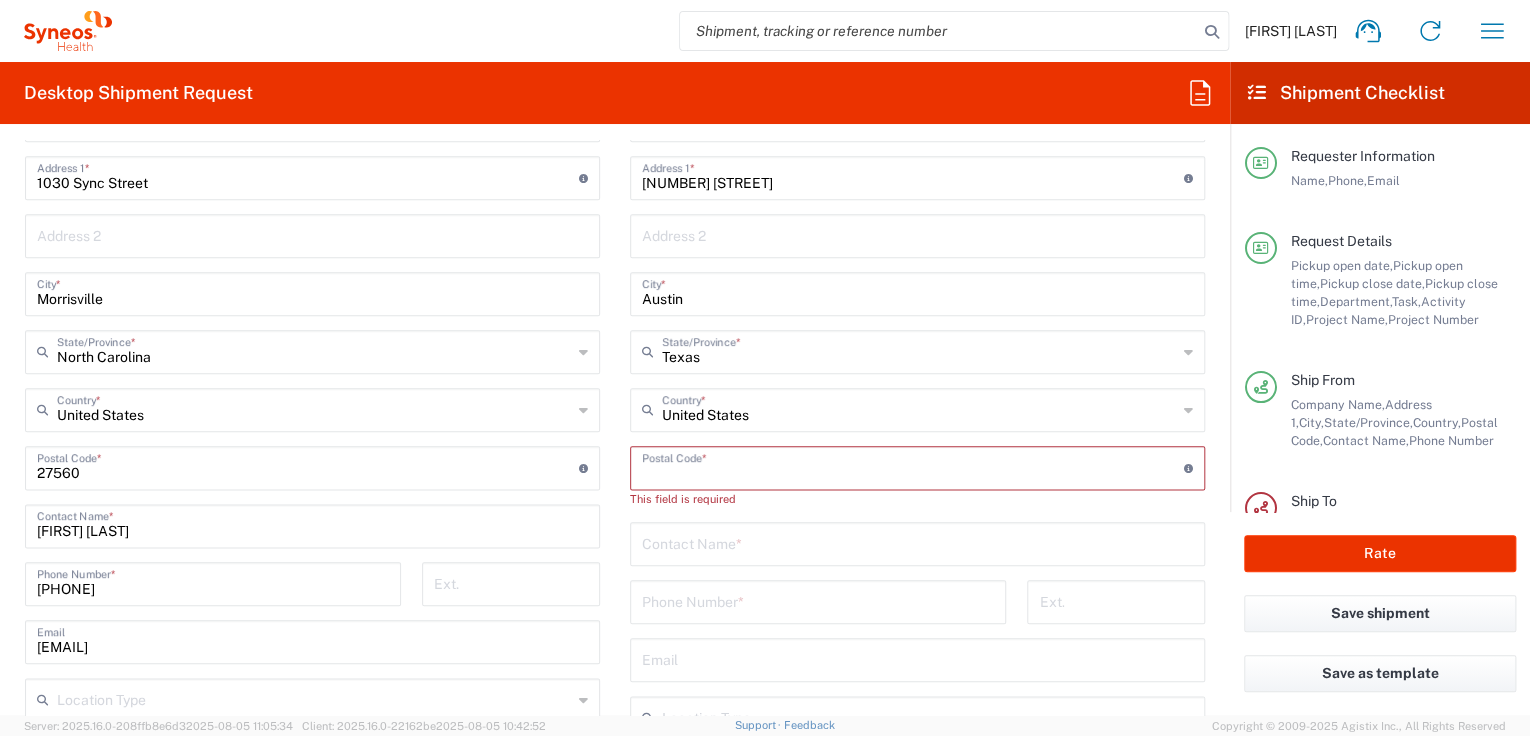 click at bounding box center [913, 466] 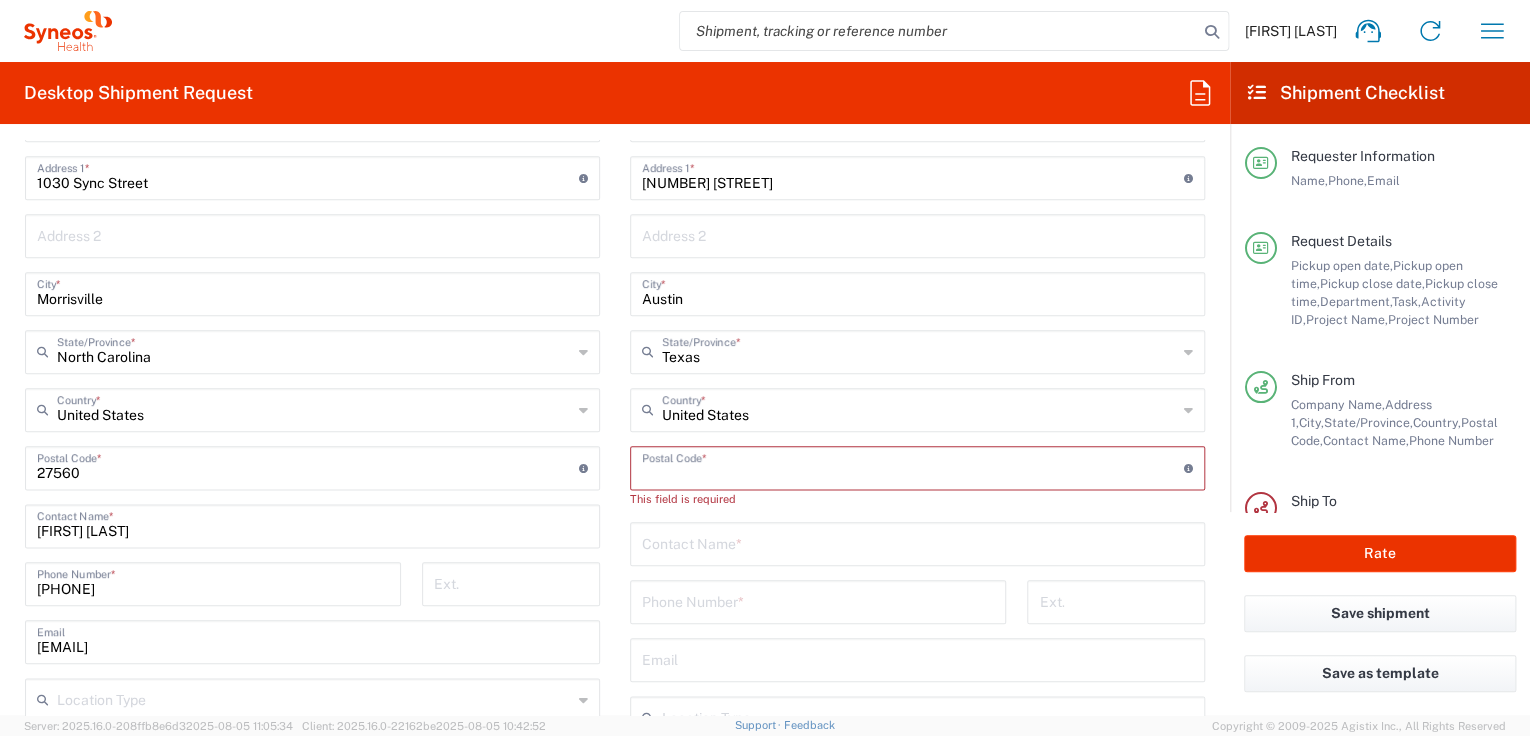 click at bounding box center [913, 466] 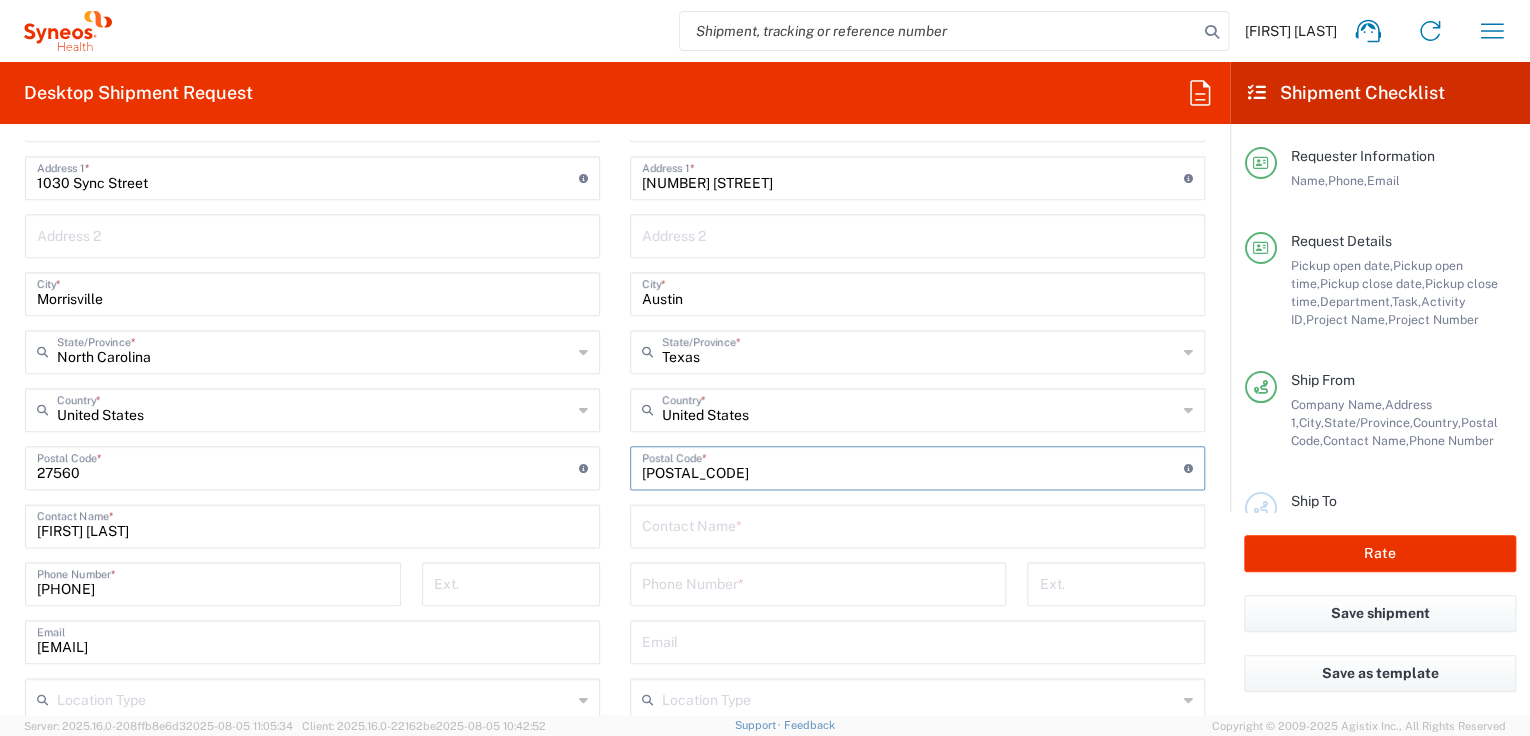 type on "[POSTAL_CODE]" 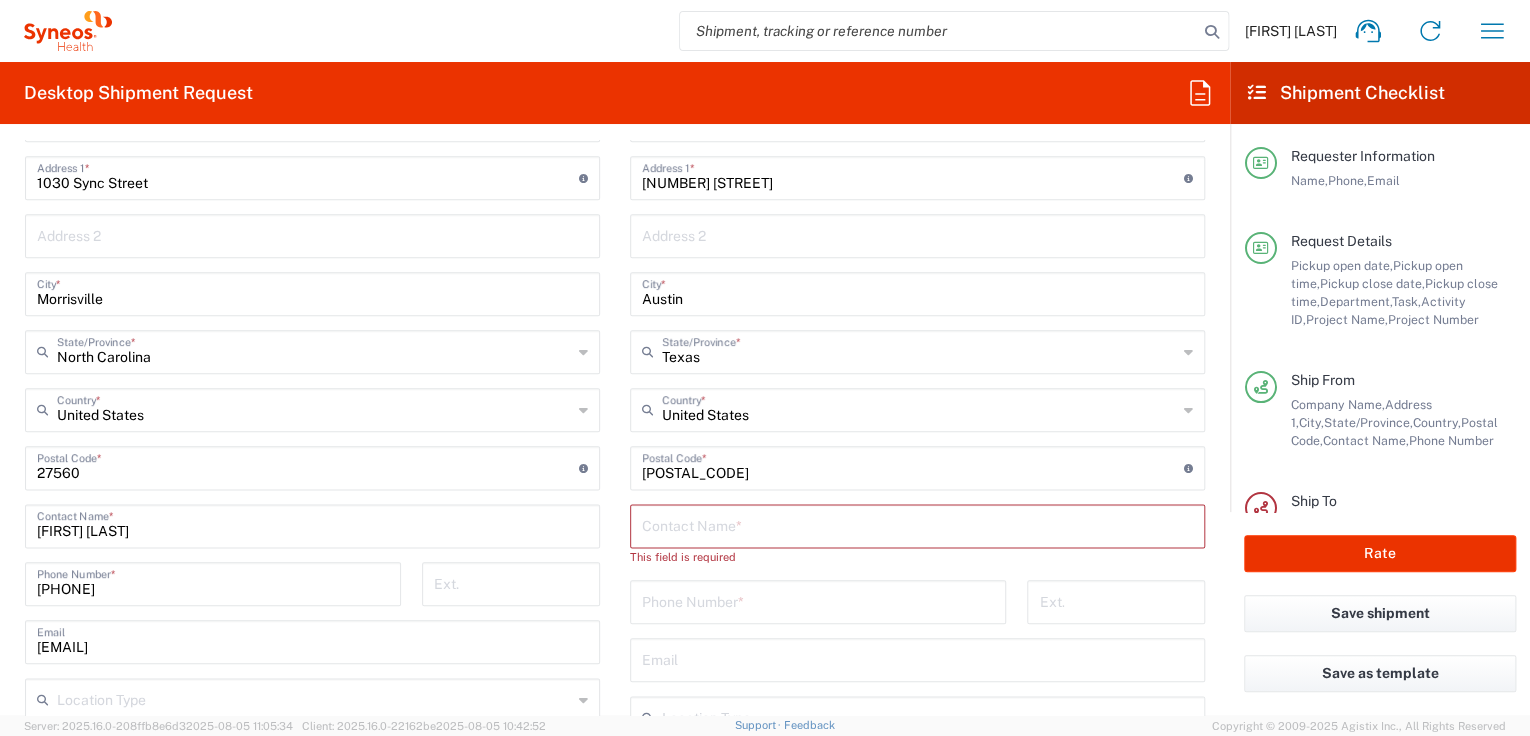 click at bounding box center (917, 524) 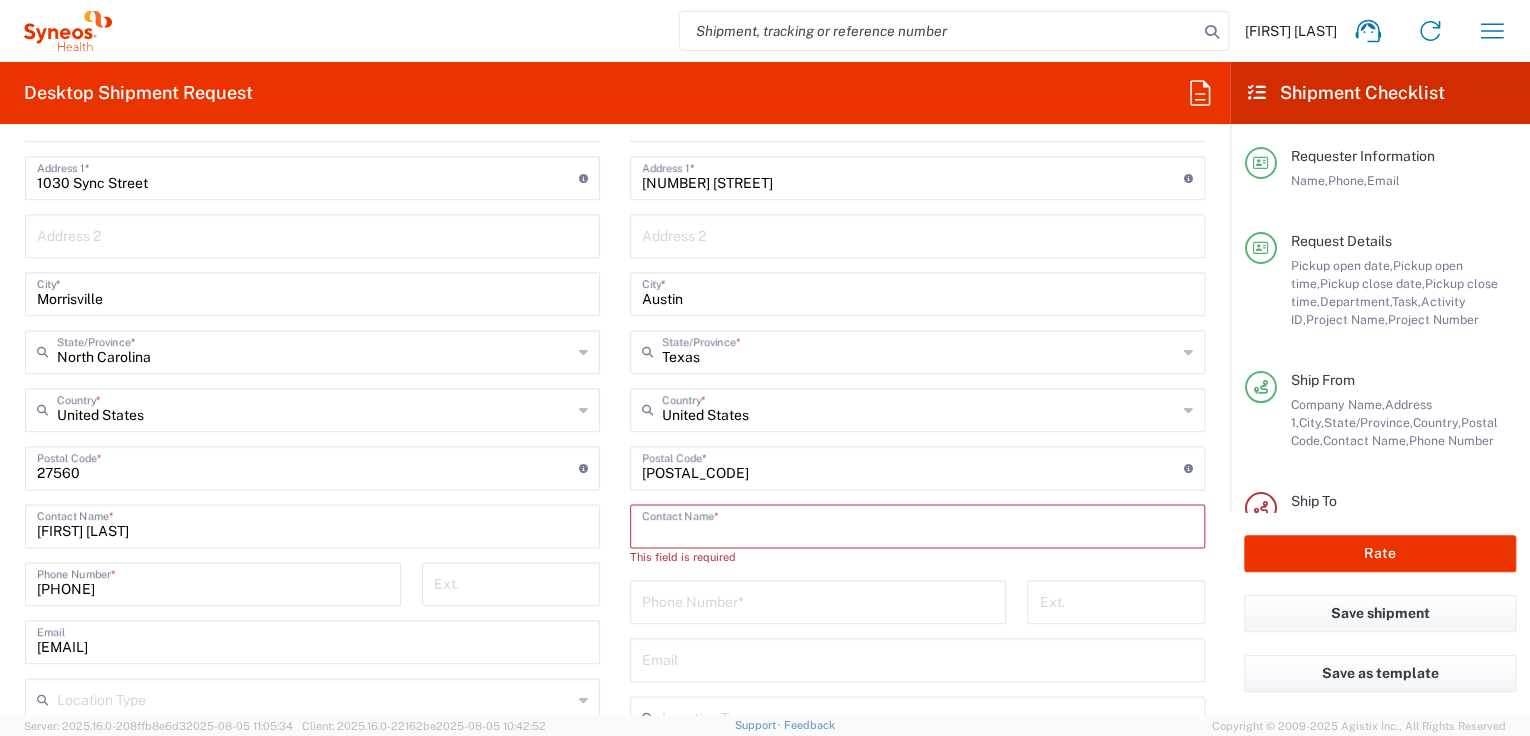 paste on "[PHONE]" 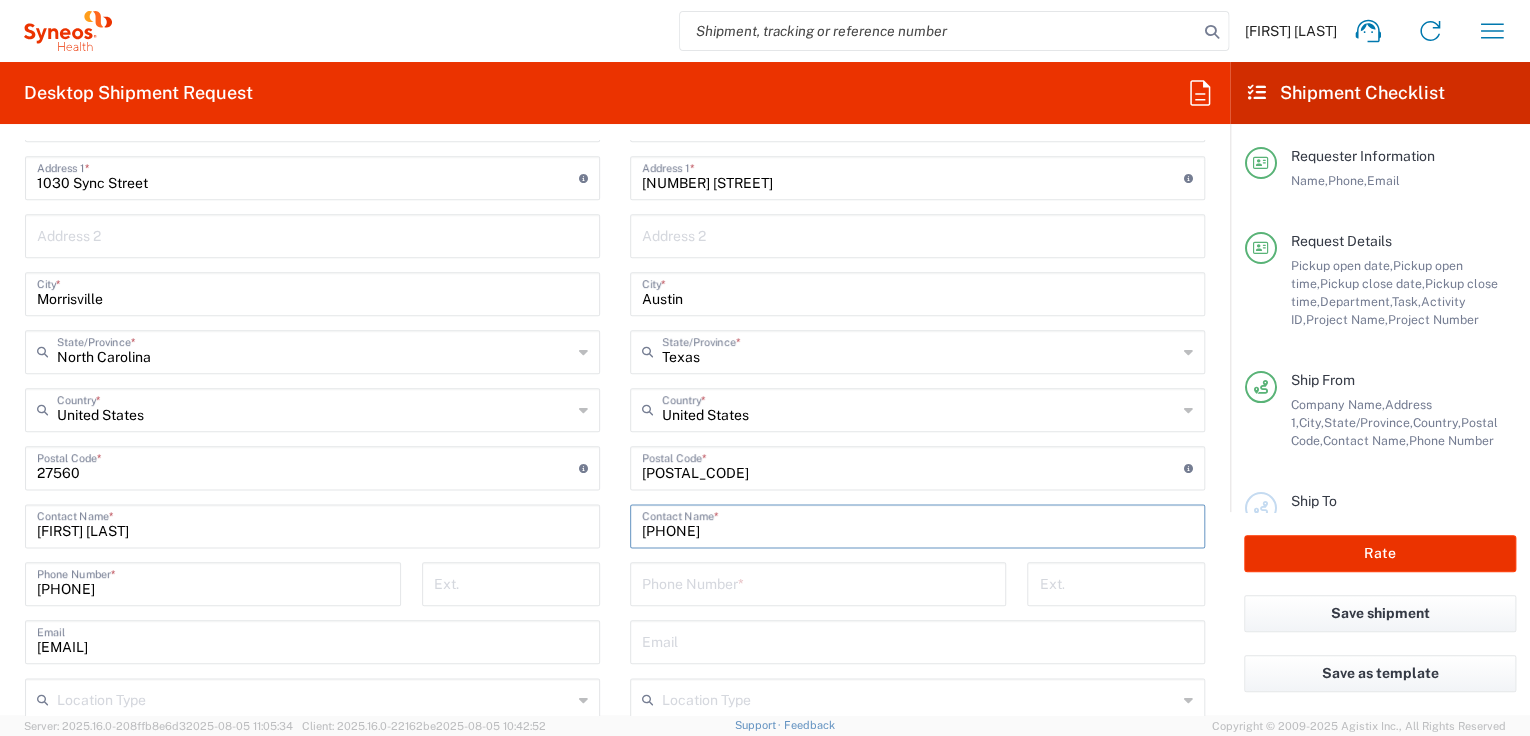 type on "[PHONE]" 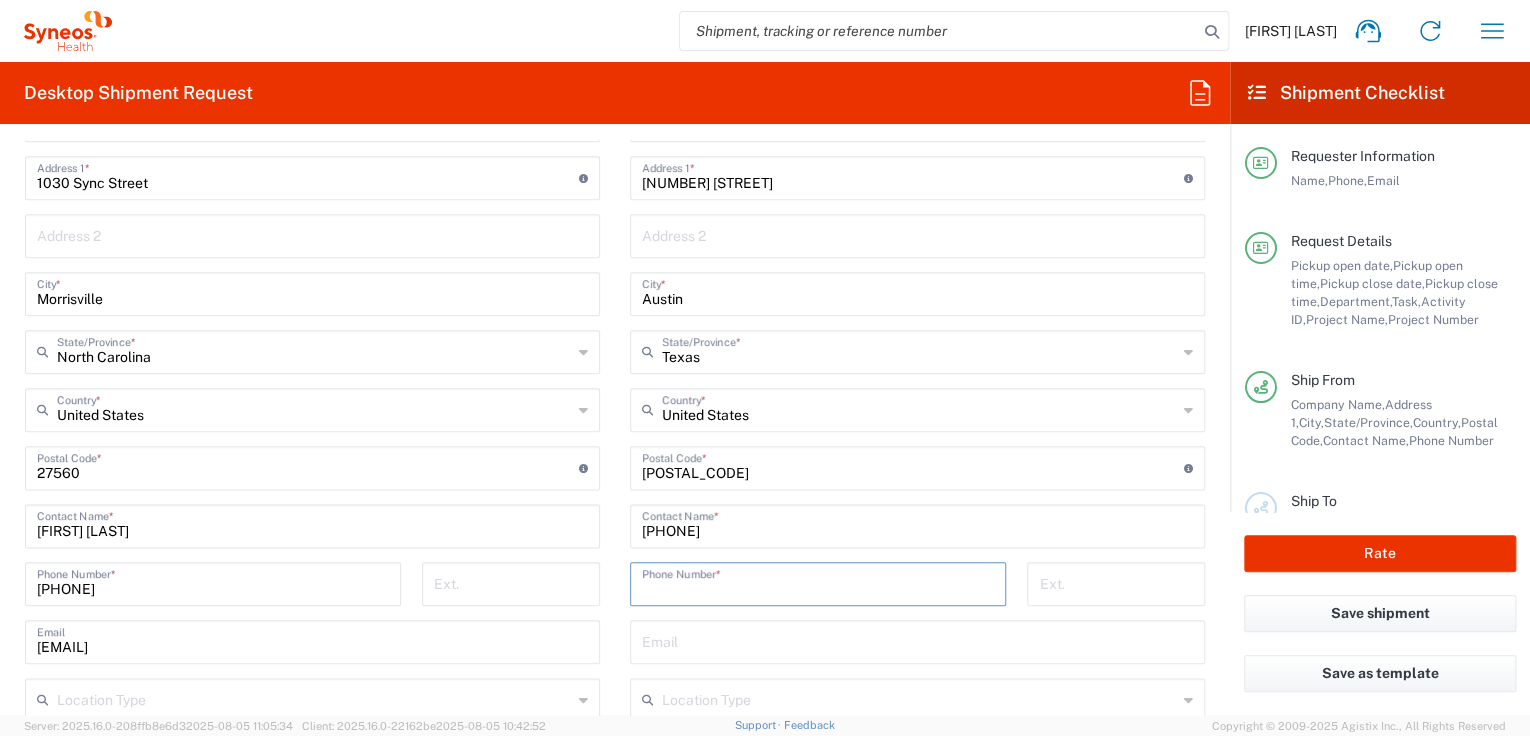 click at bounding box center [818, 582] 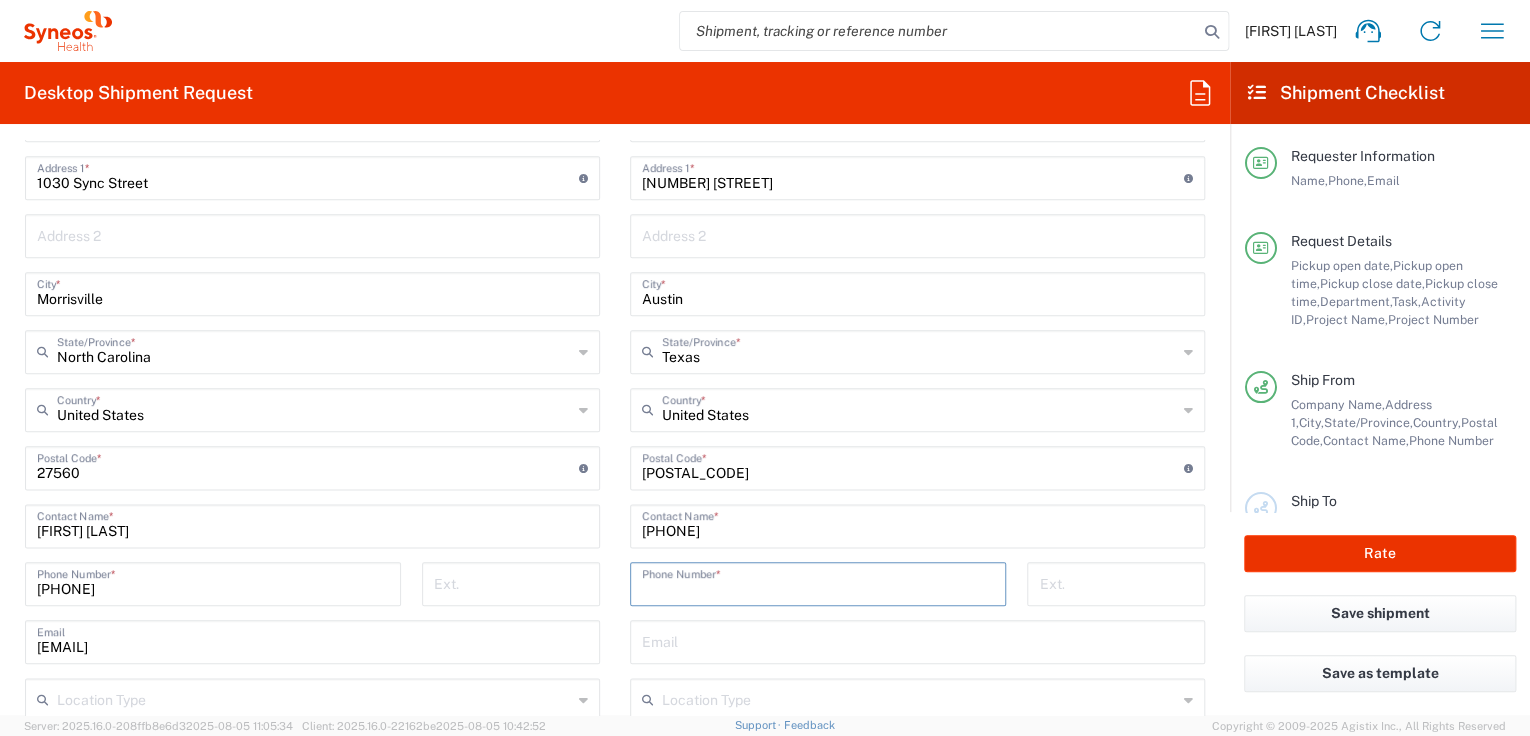 click at bounding box center [818, 582] 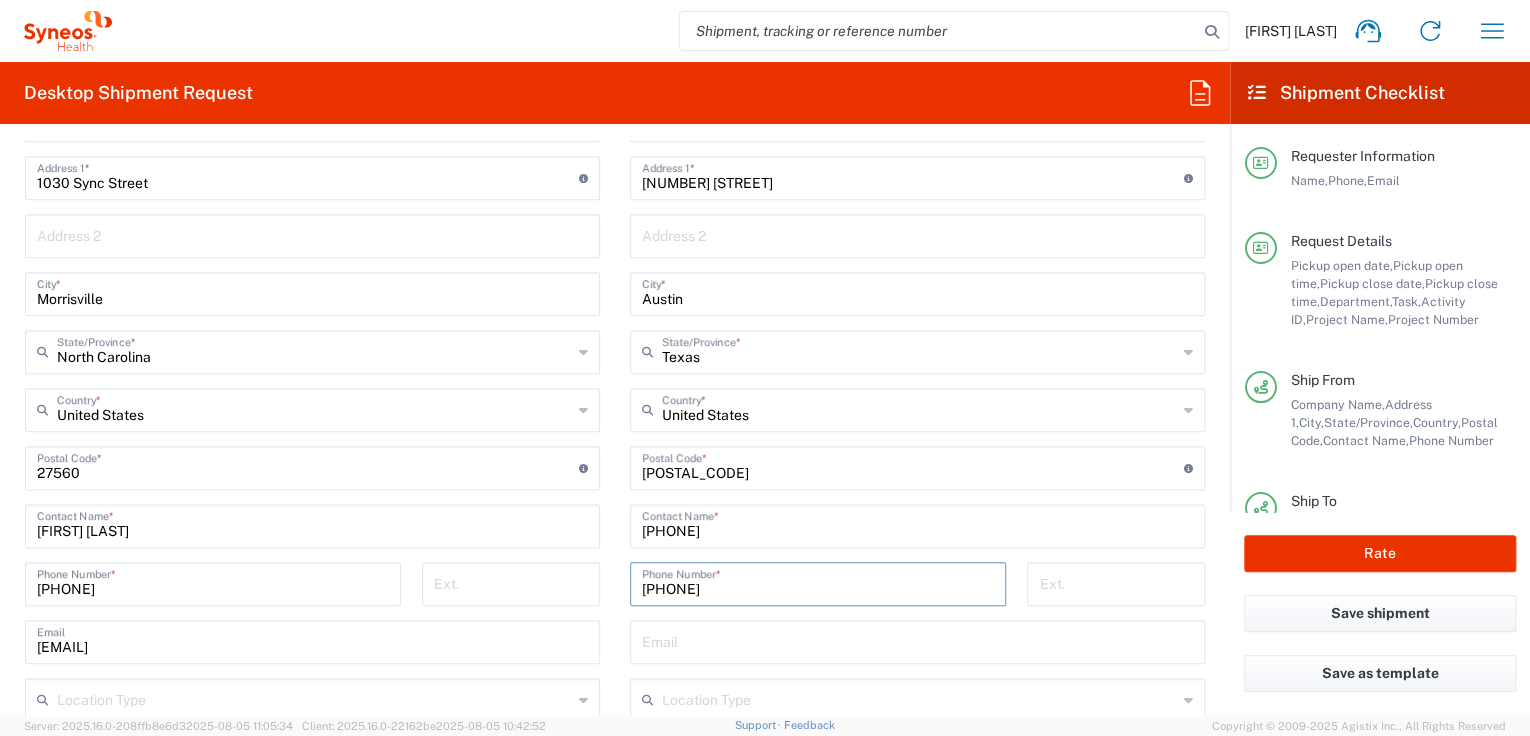 type on "[PHONE]" 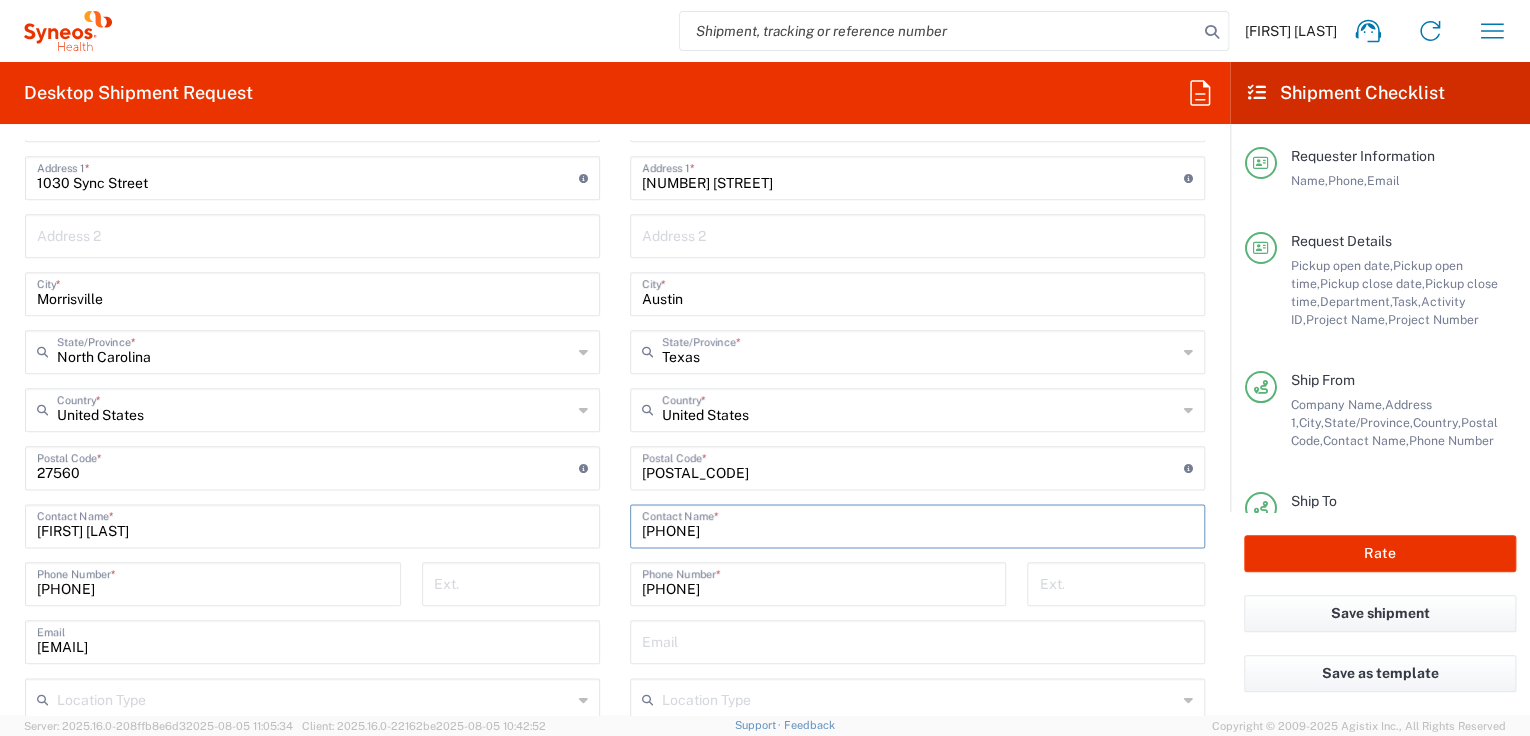 drag, startPoint x: 764, startPoint y: 532, endPoint x: 622, endPoint y: 517, distance: 142.79005 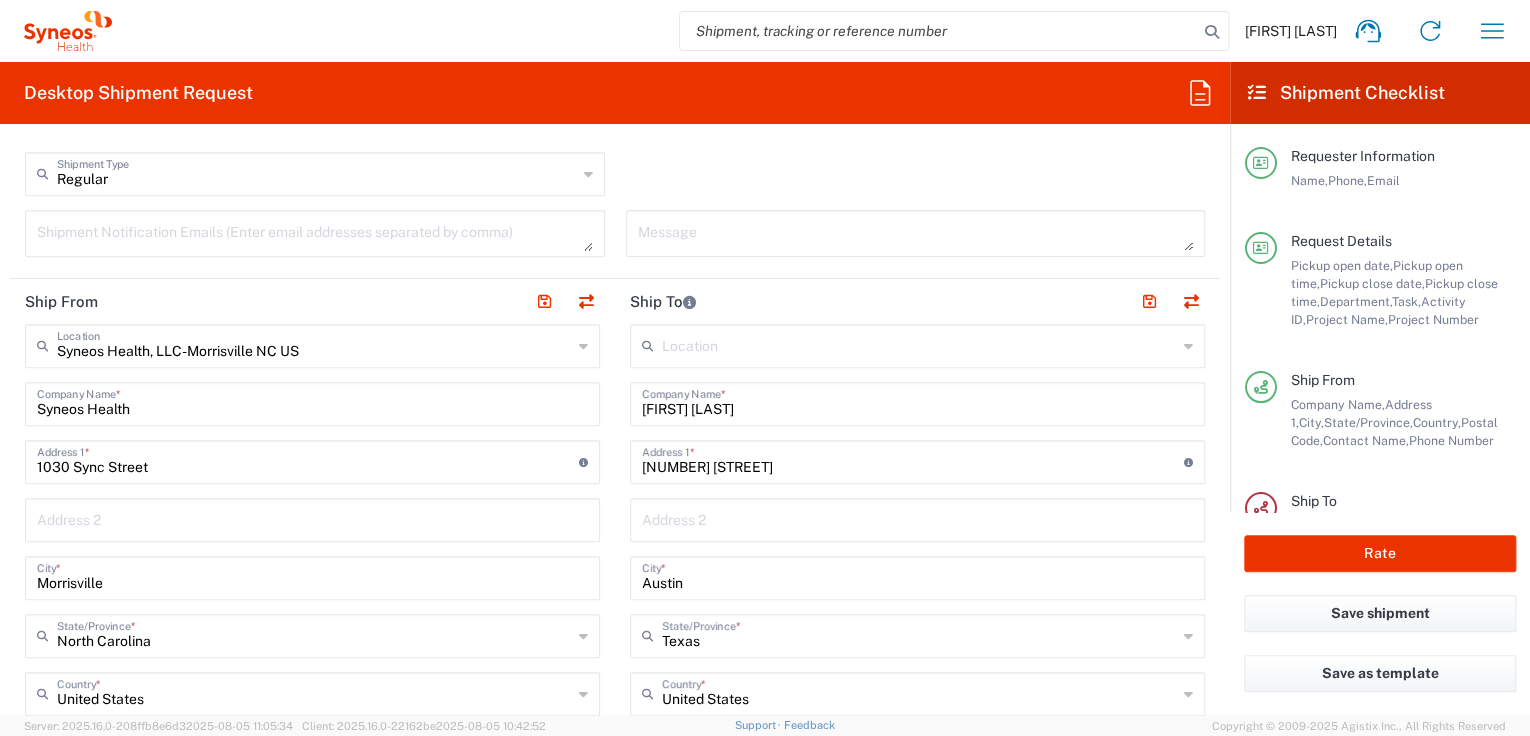 scroll, scrollTop: 800, scrollLeft: 0, axis: vertical 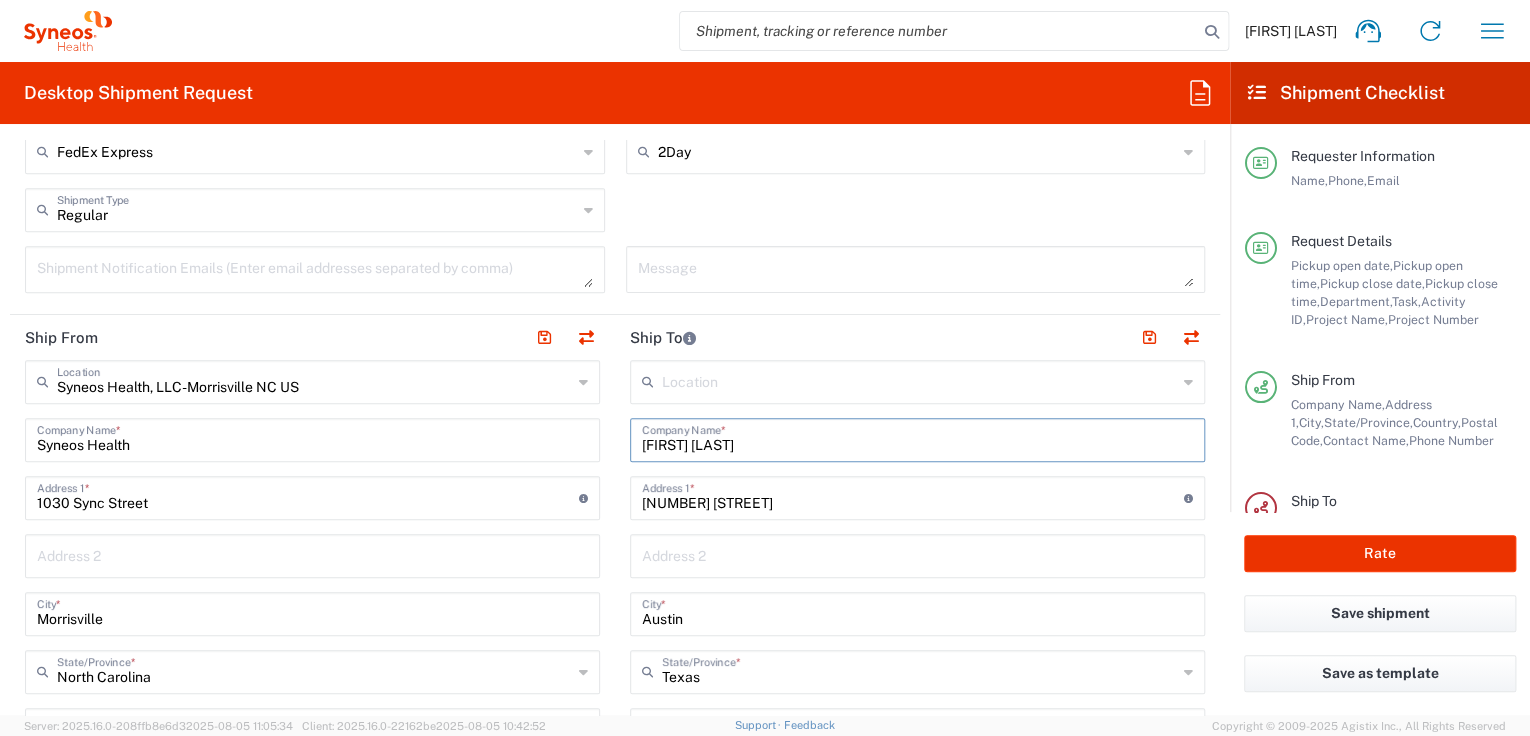 drag, startPoint x: 788, startPoint y: 444, endPoint x: 570, endPoint y: 427, distance: 218.66183 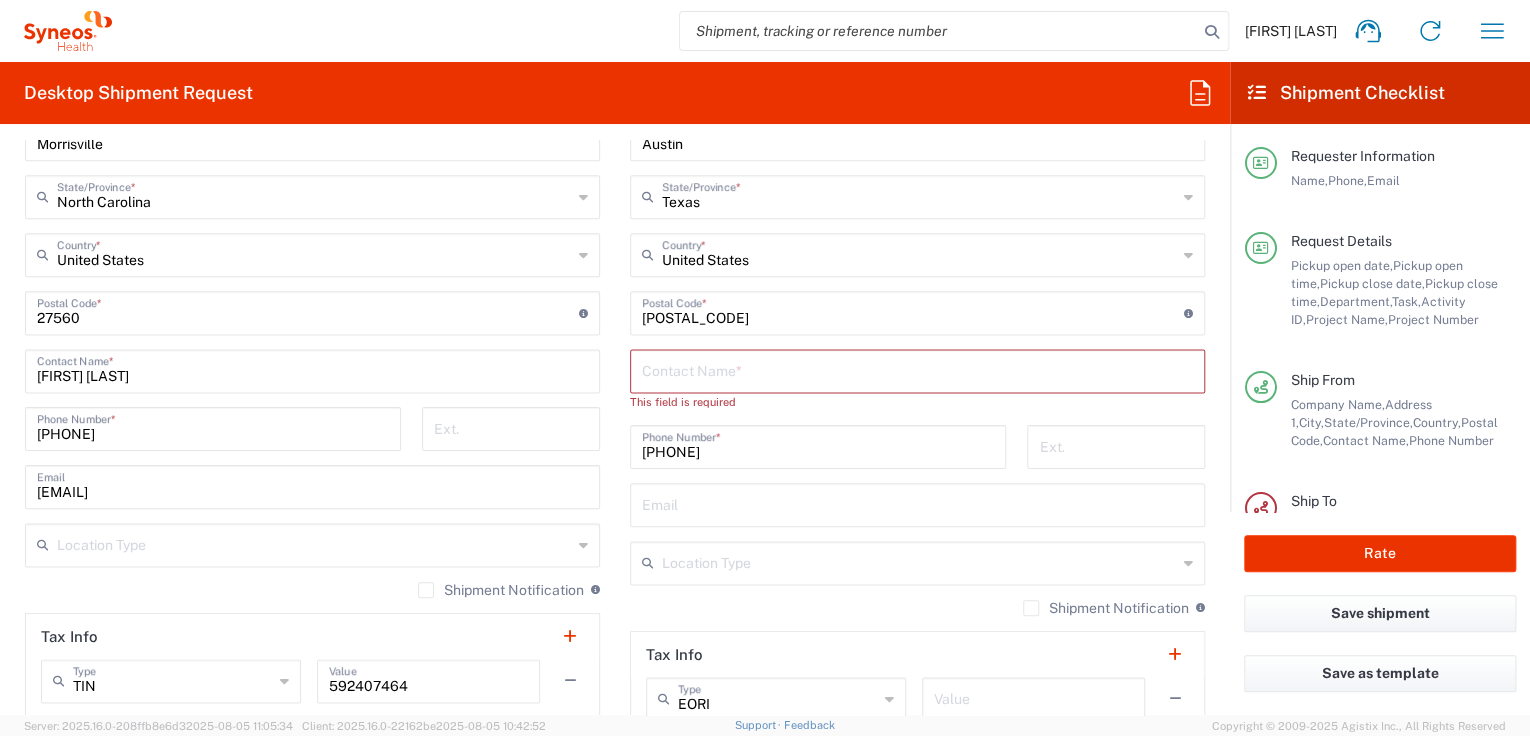scroll, scrollTop: 1280, scrollLeft: 0, axis: vertical 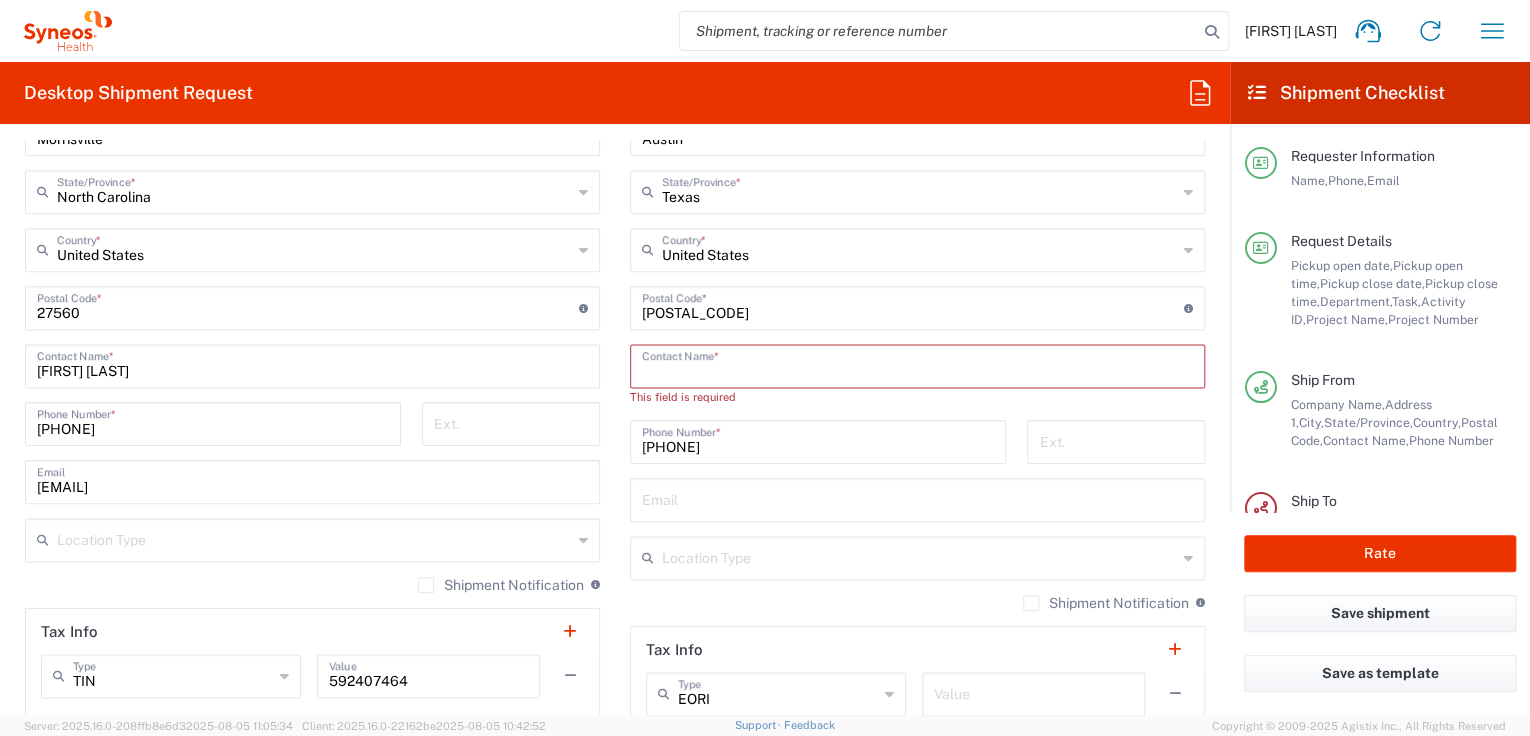 click at bounding box center [917, 364] 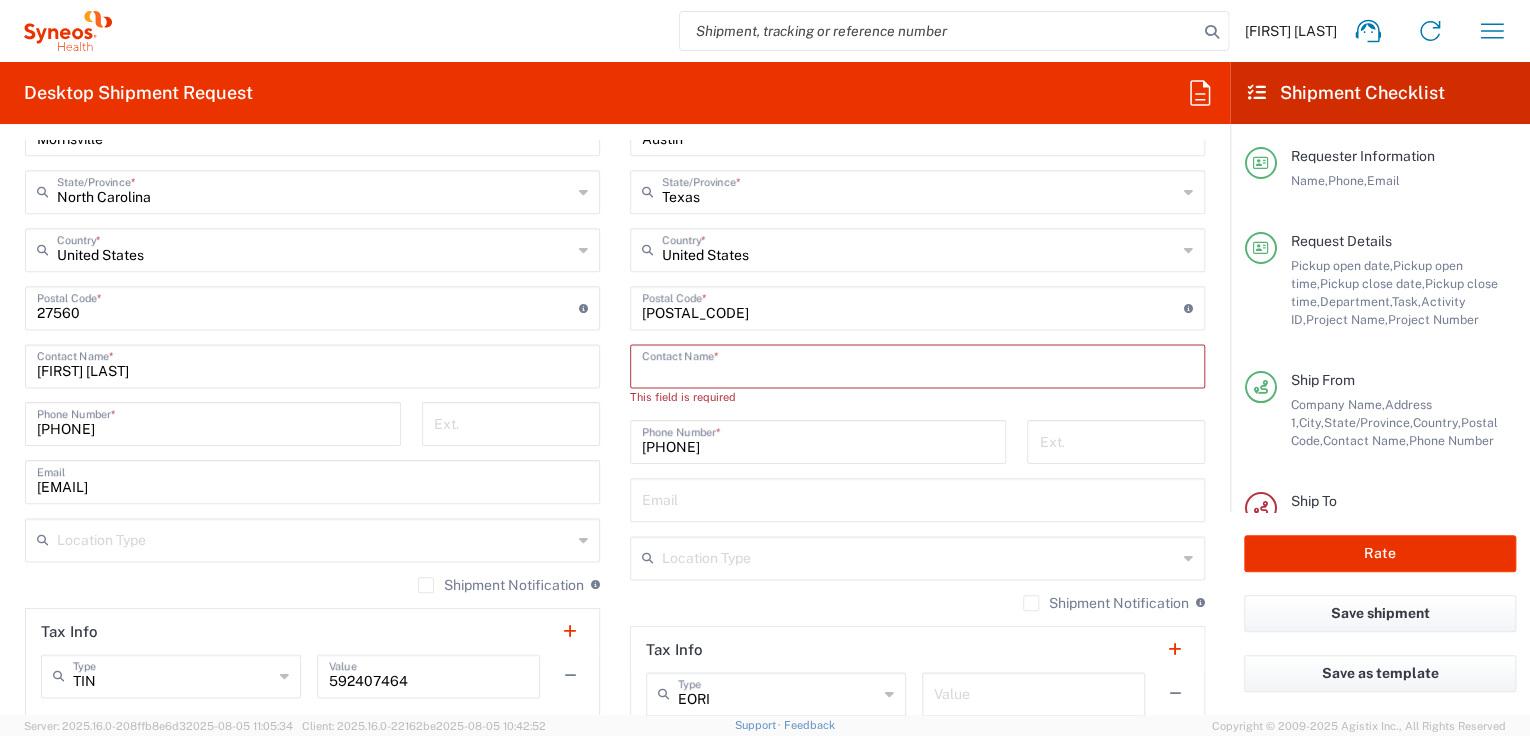 paste on "[FIRST] [LAST]" 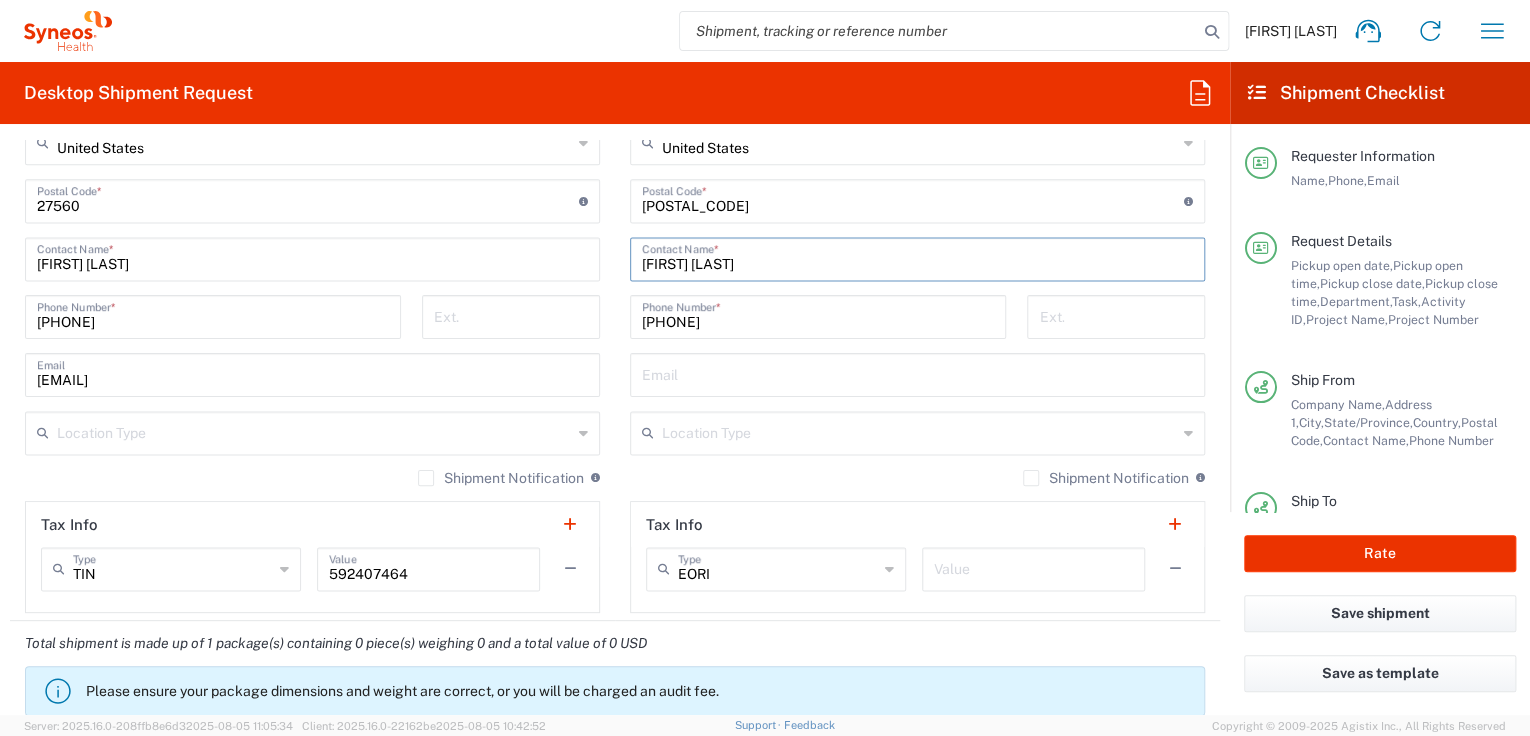 scroll, scrollTop: 1440, scrollLeft: 0, axis: vertical 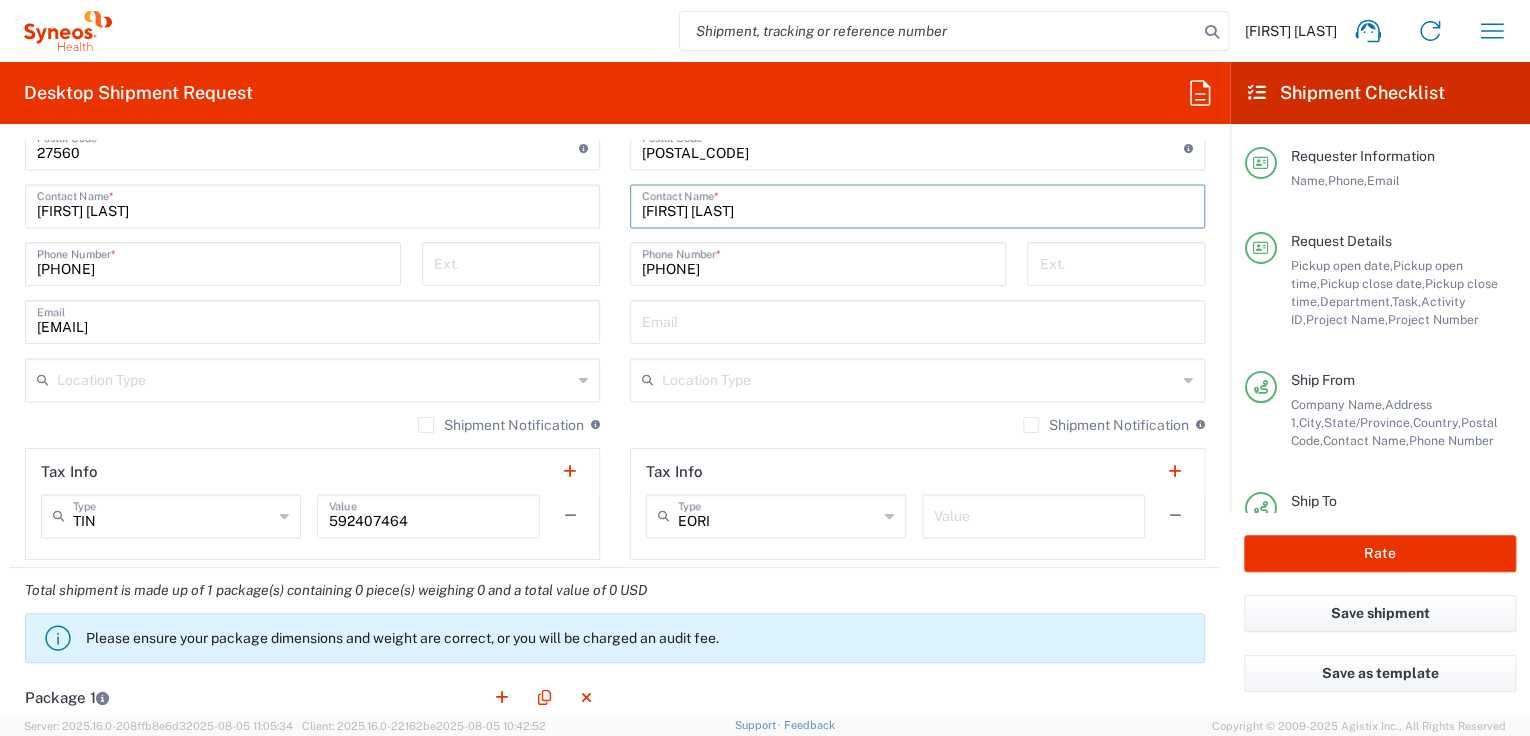 type on "[FIRST] [LAST]" 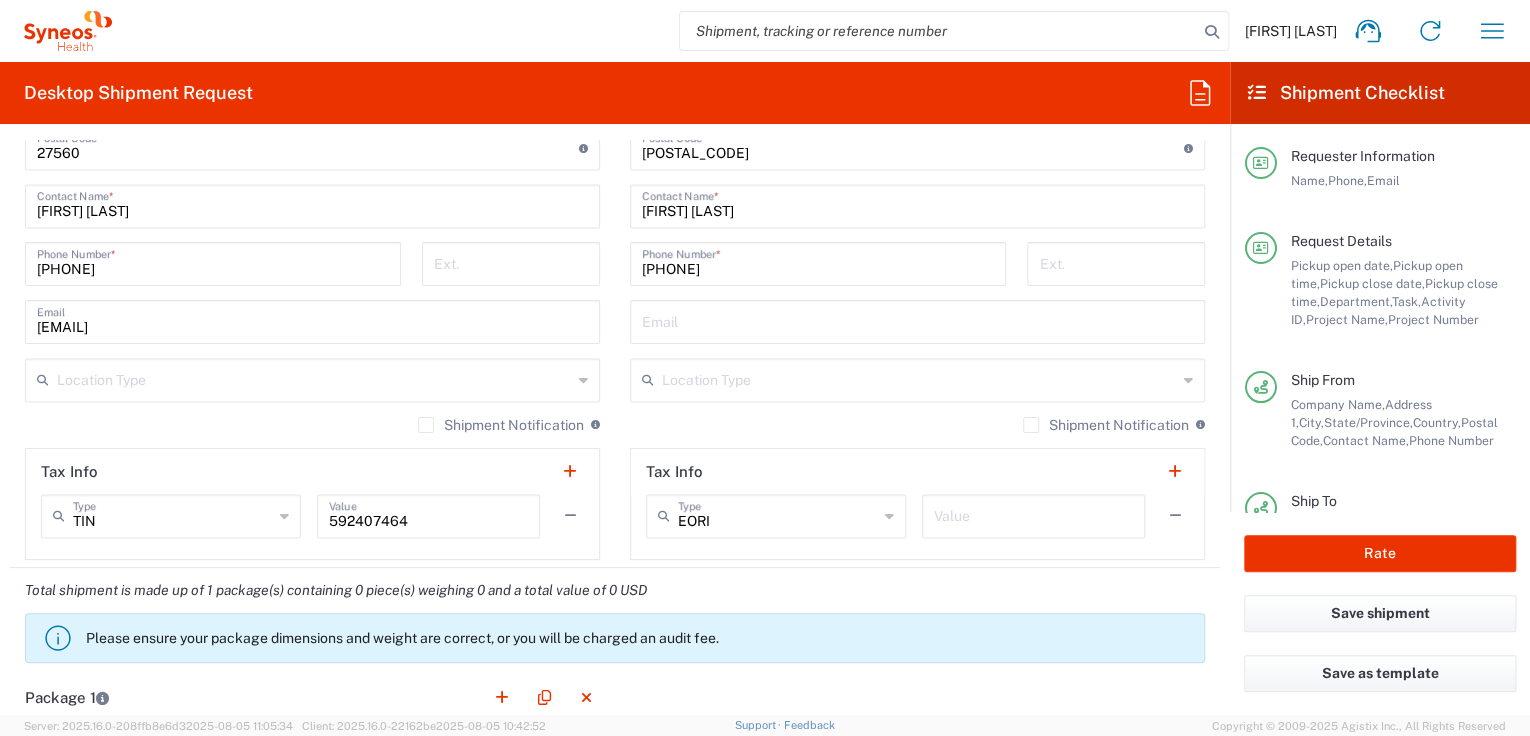 click at bounding box center [917, 320] 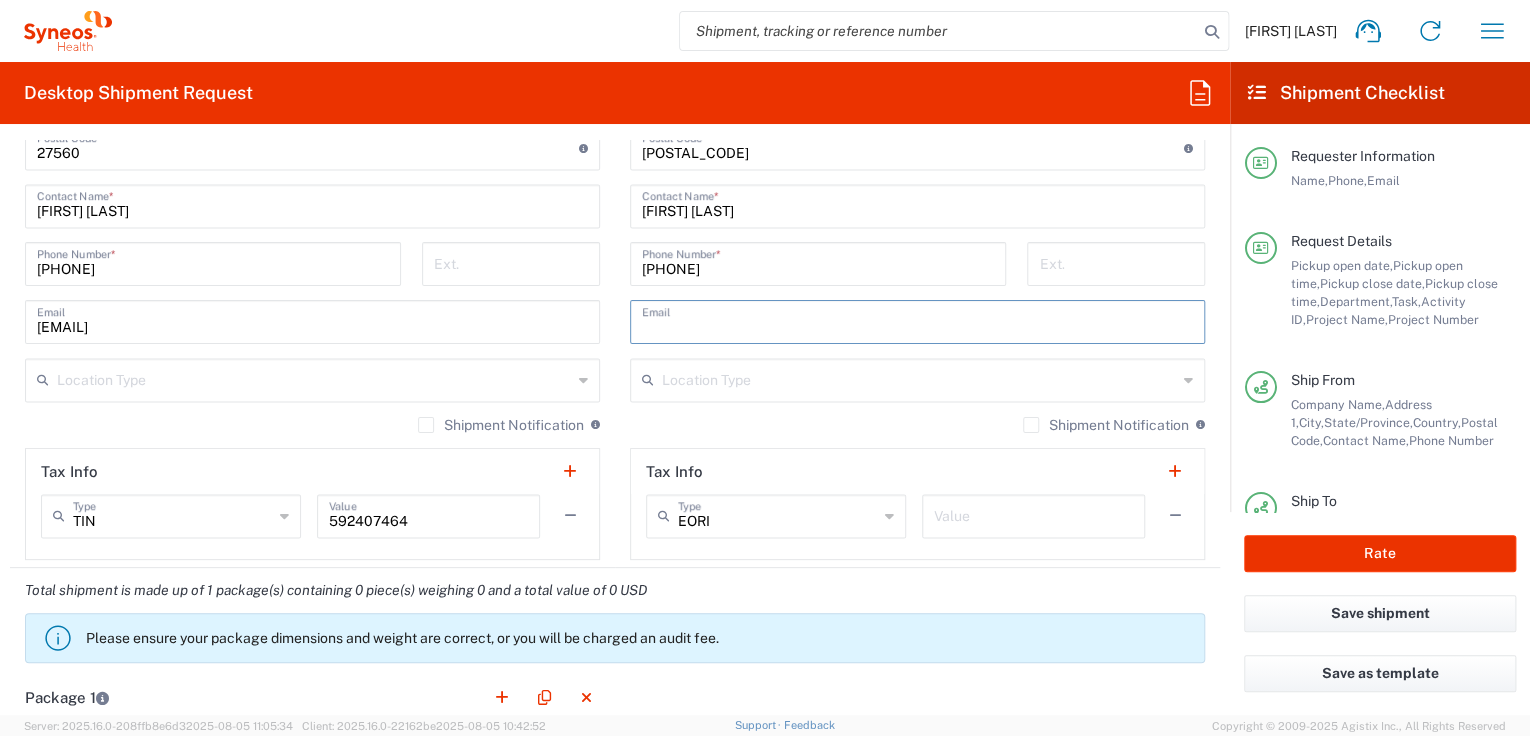 paste on "[EMAIL]" 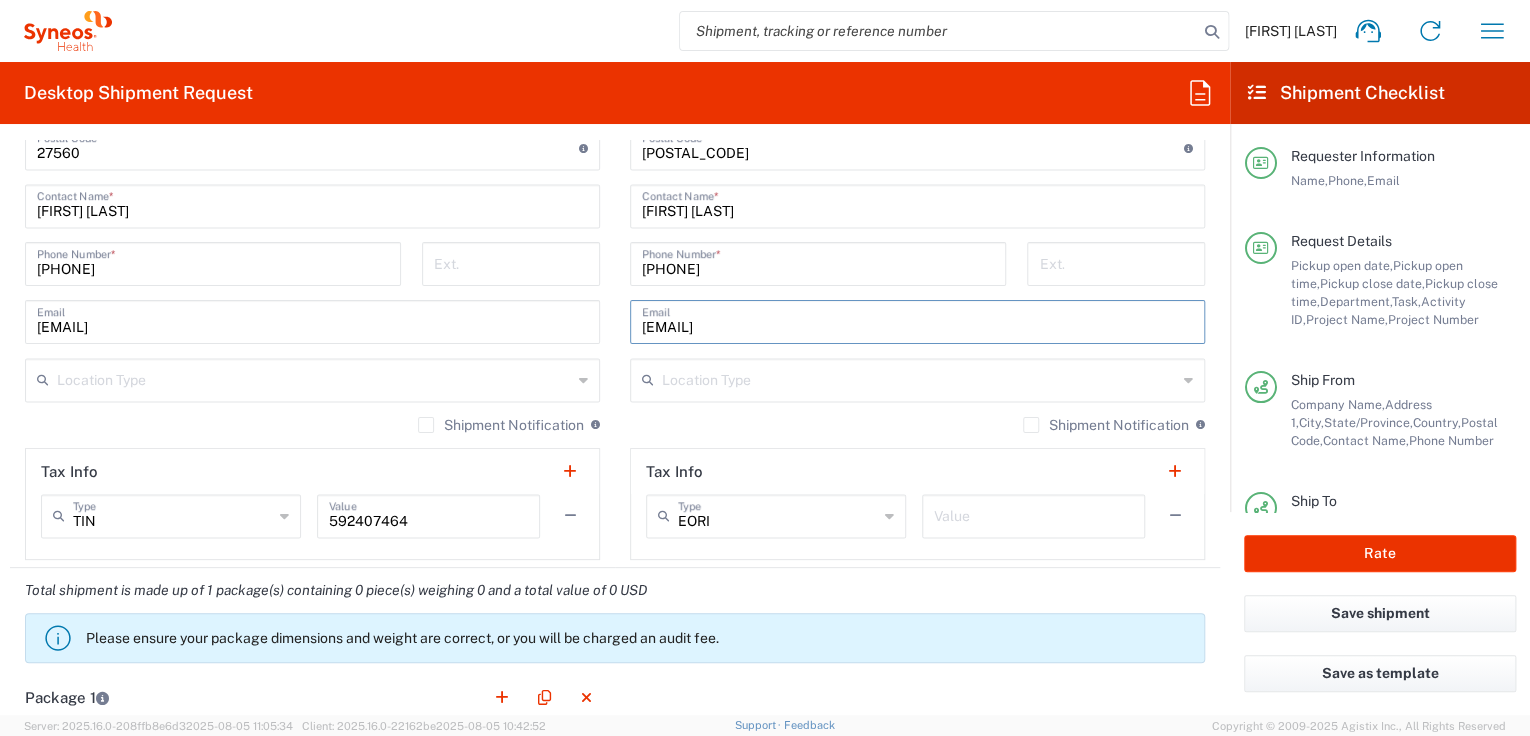 type on "[EMAIL]" 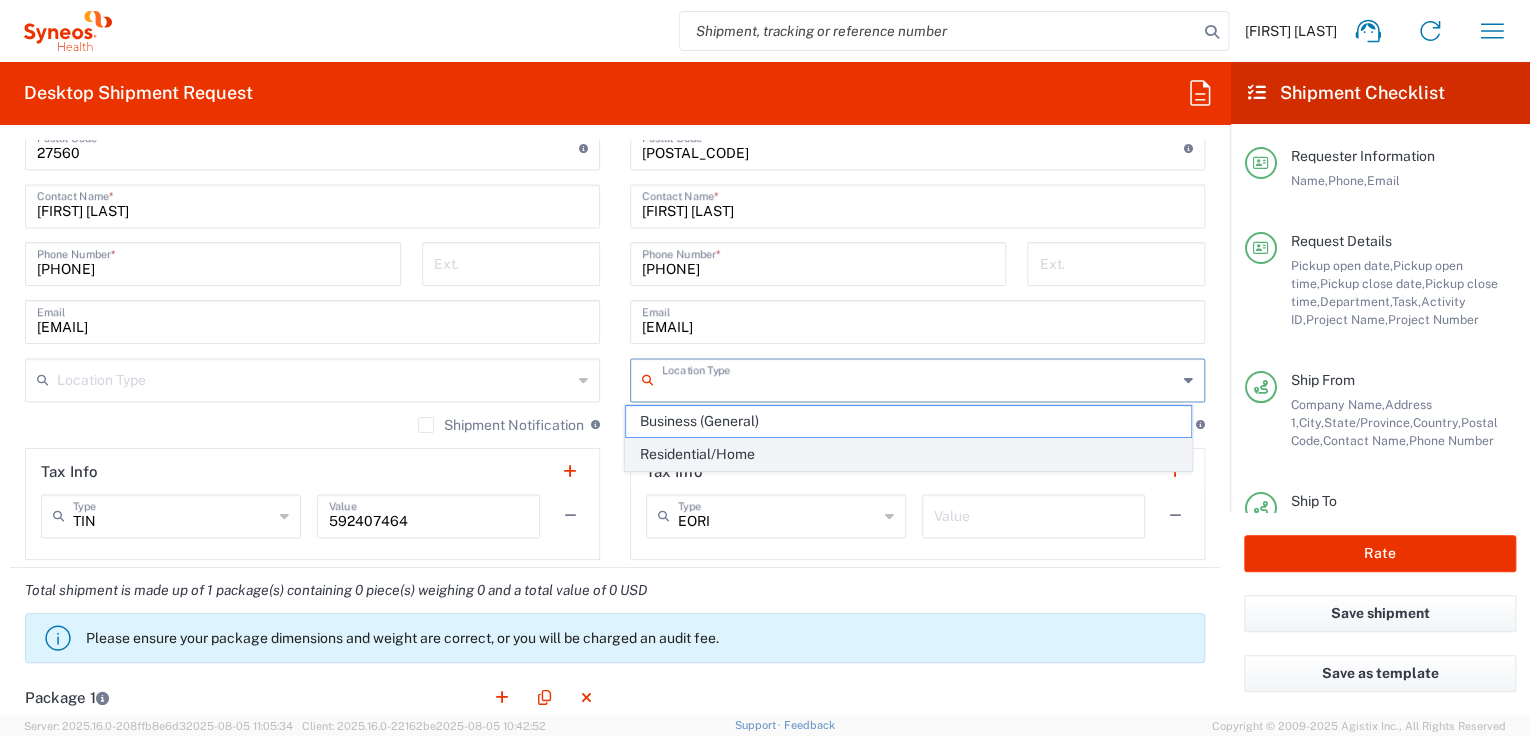 click on "Residential/Home" 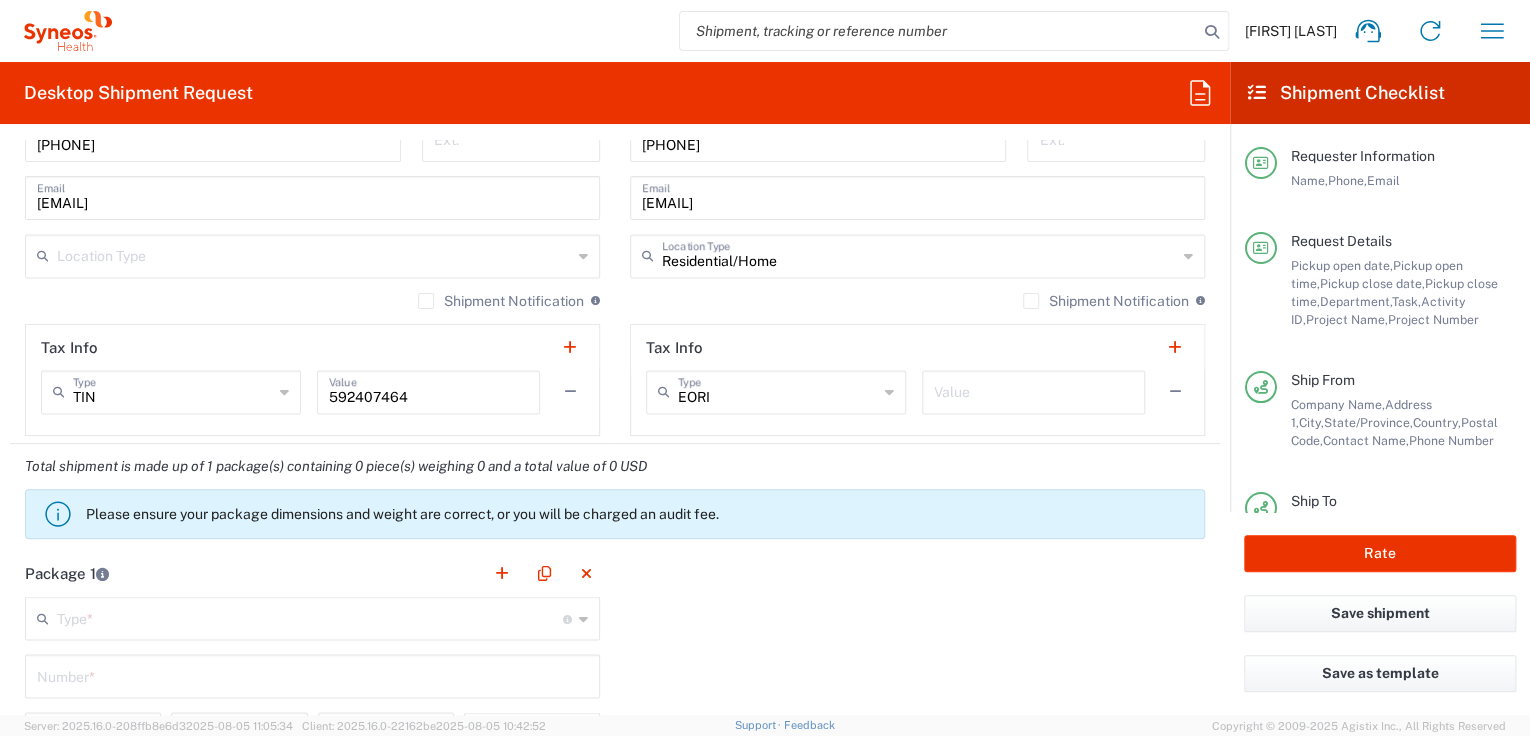 scroll, scrollTop: 1600, scrollLeft: 0, axis: vertical 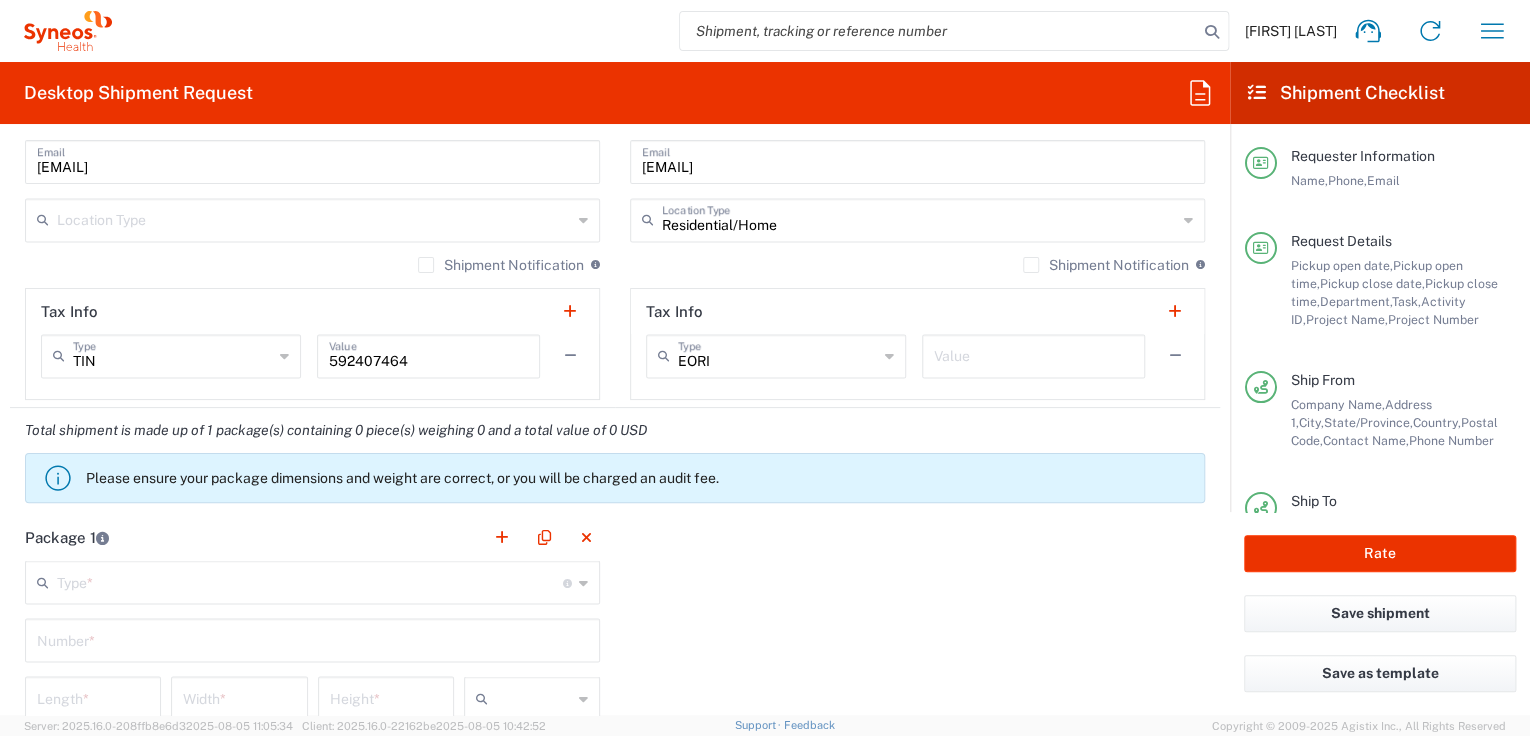 click at bounding box center (314, 218) 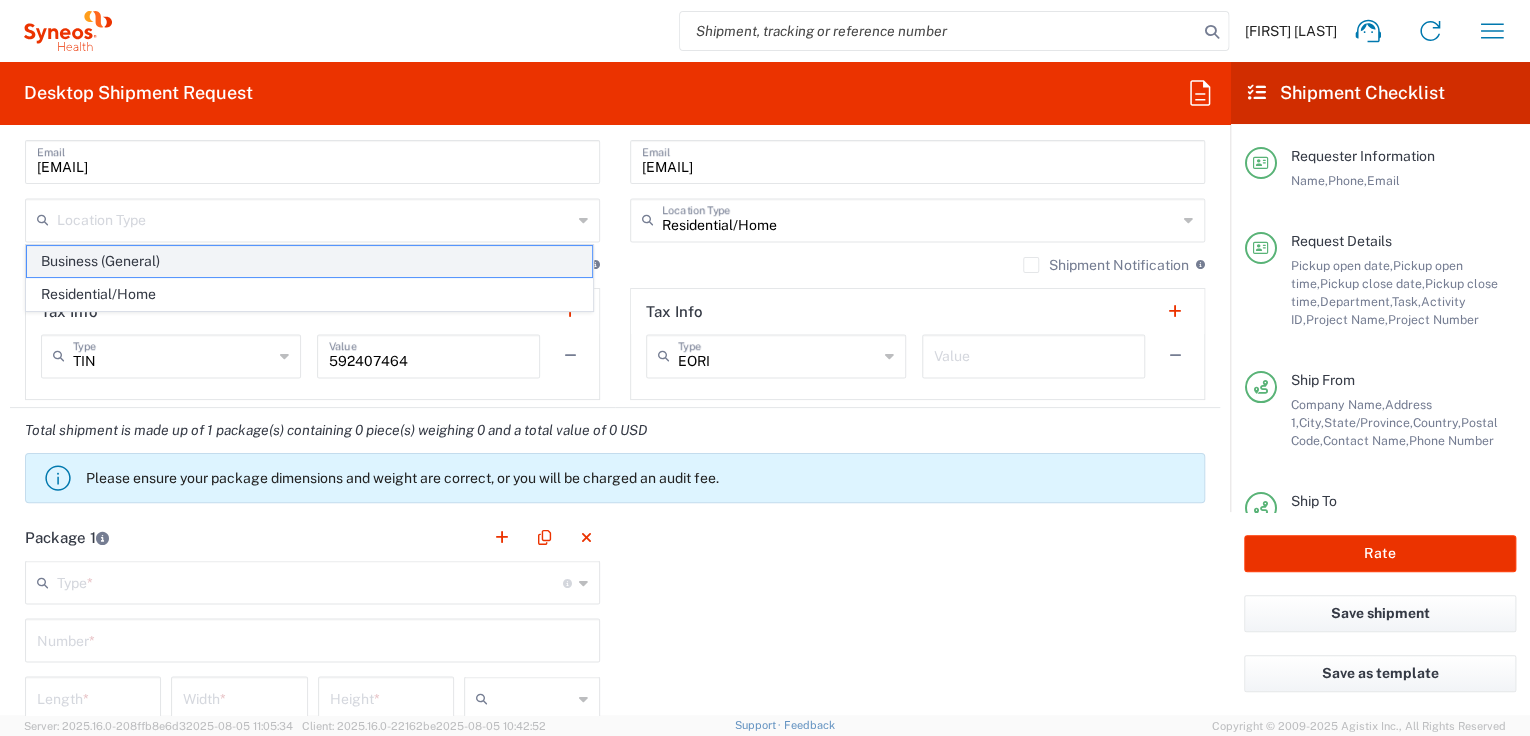 click on "Business (General)" 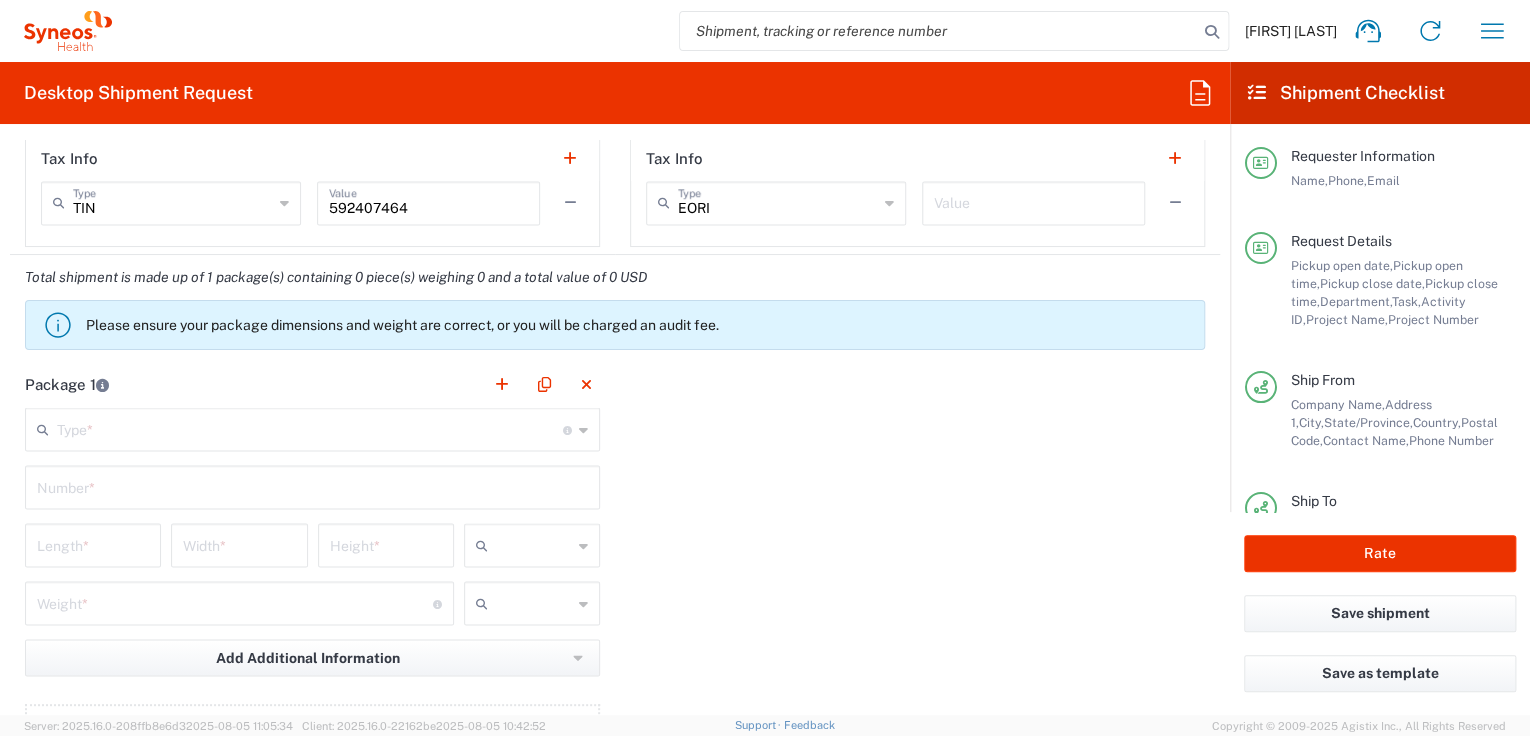 scroll, scrollTop: 1760, scrollLeft: 0, axis: vertical 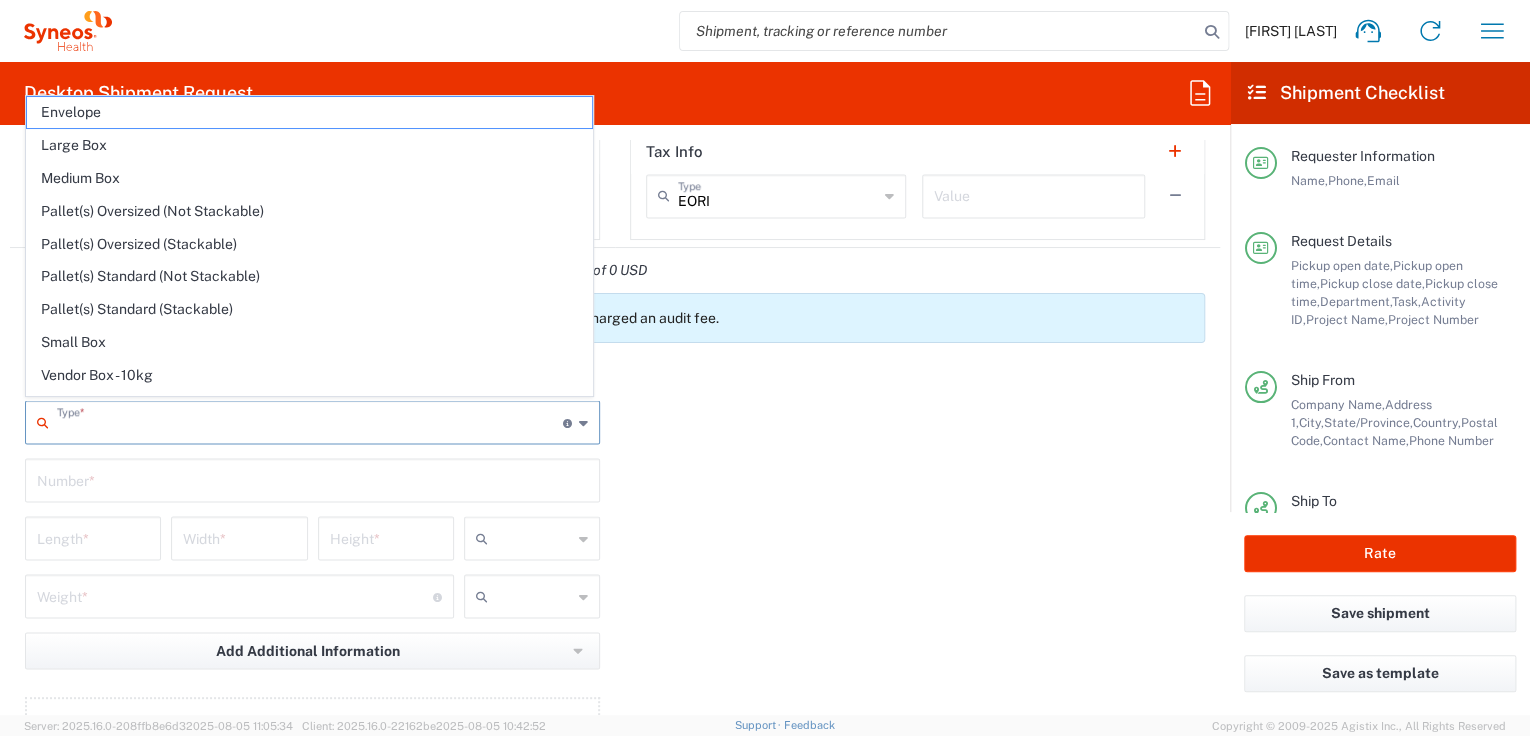 click at bounding box center [310, 420] 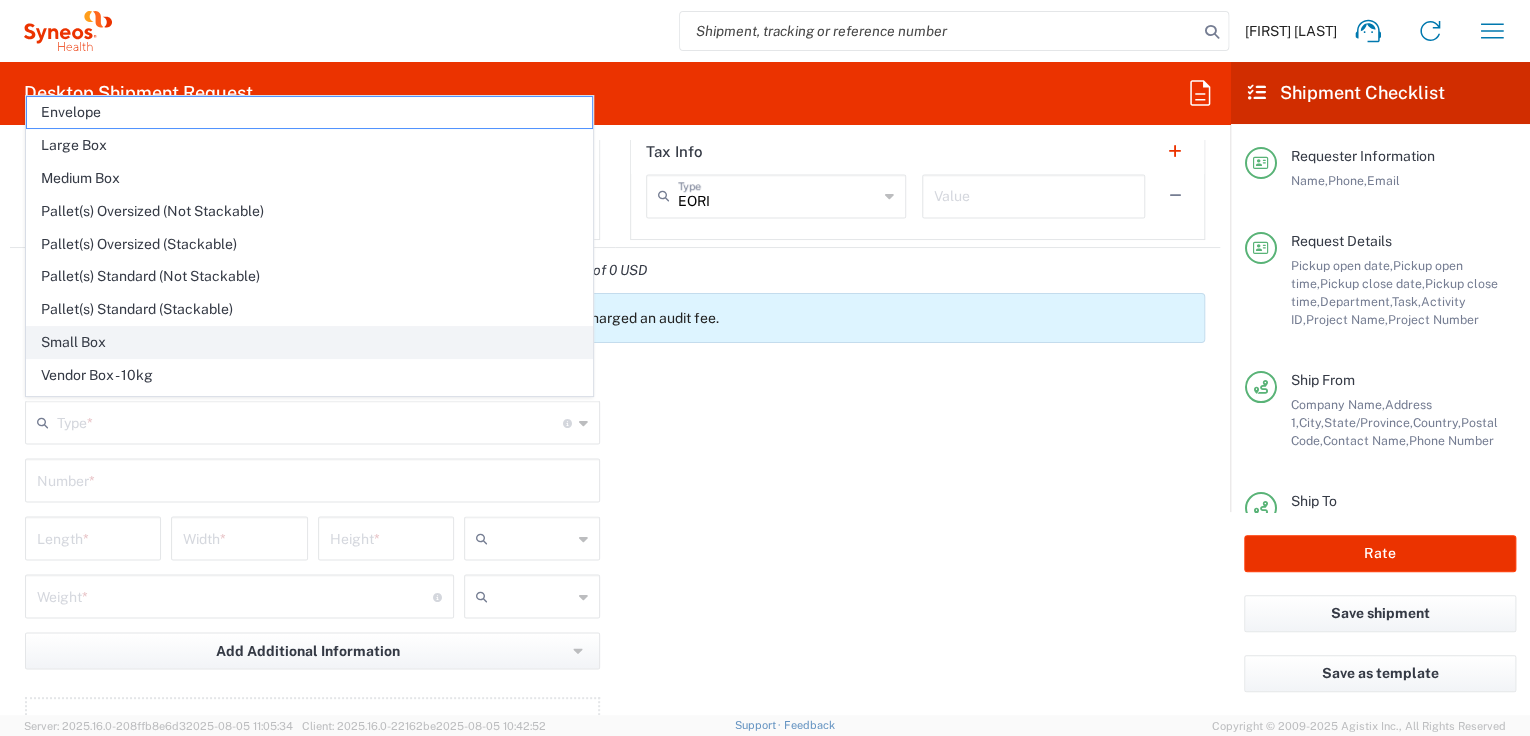 click on "Small Box" 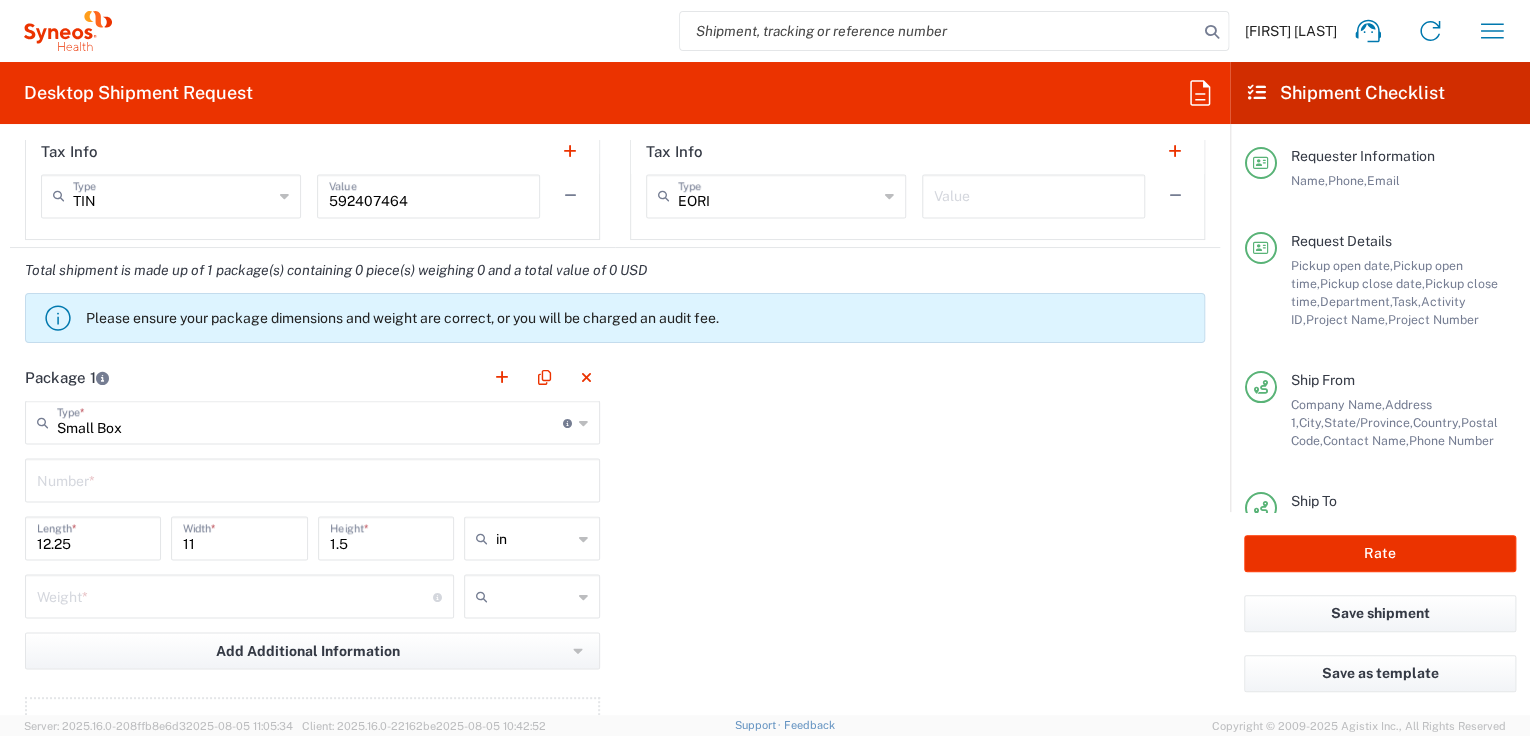 click at bounding box center [312, 478] 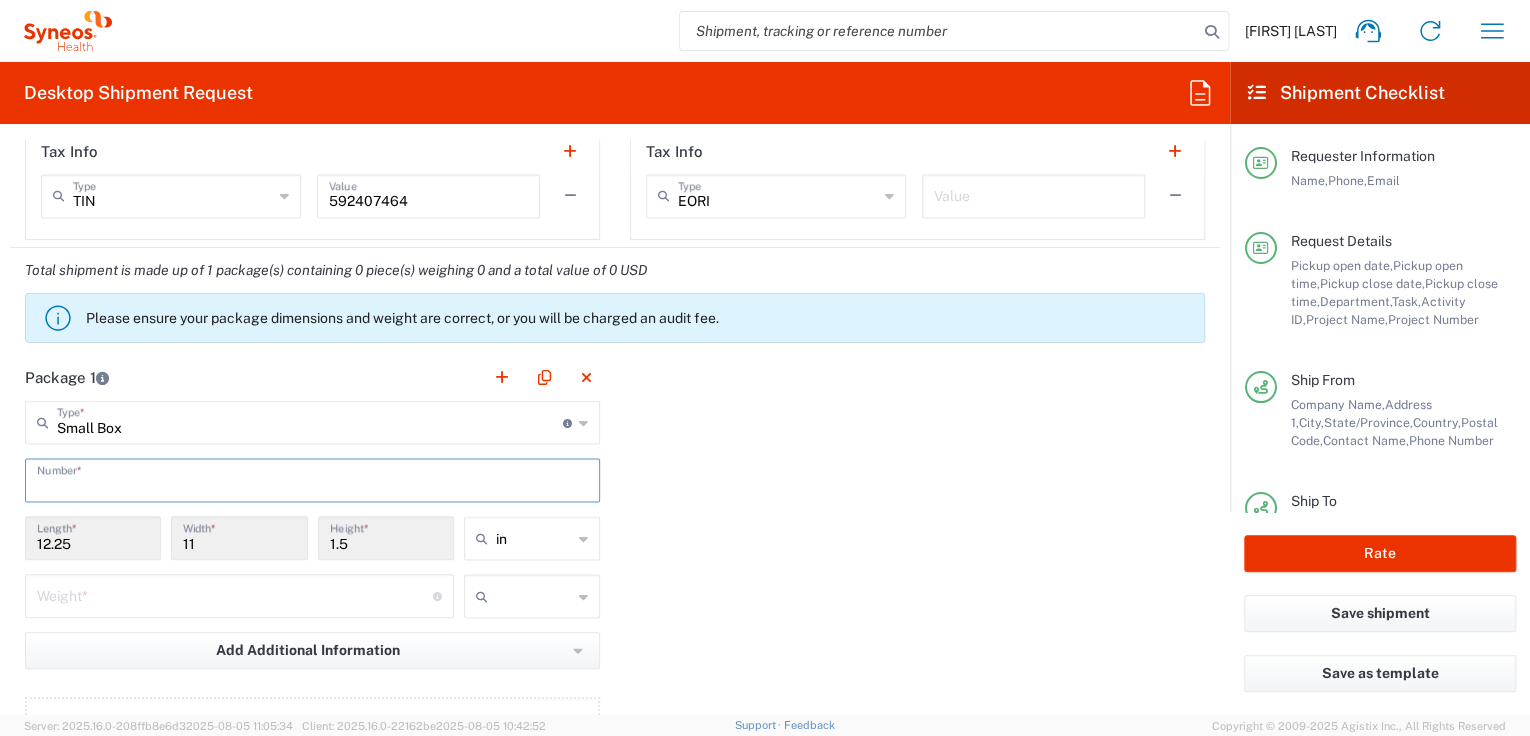 type on "5" 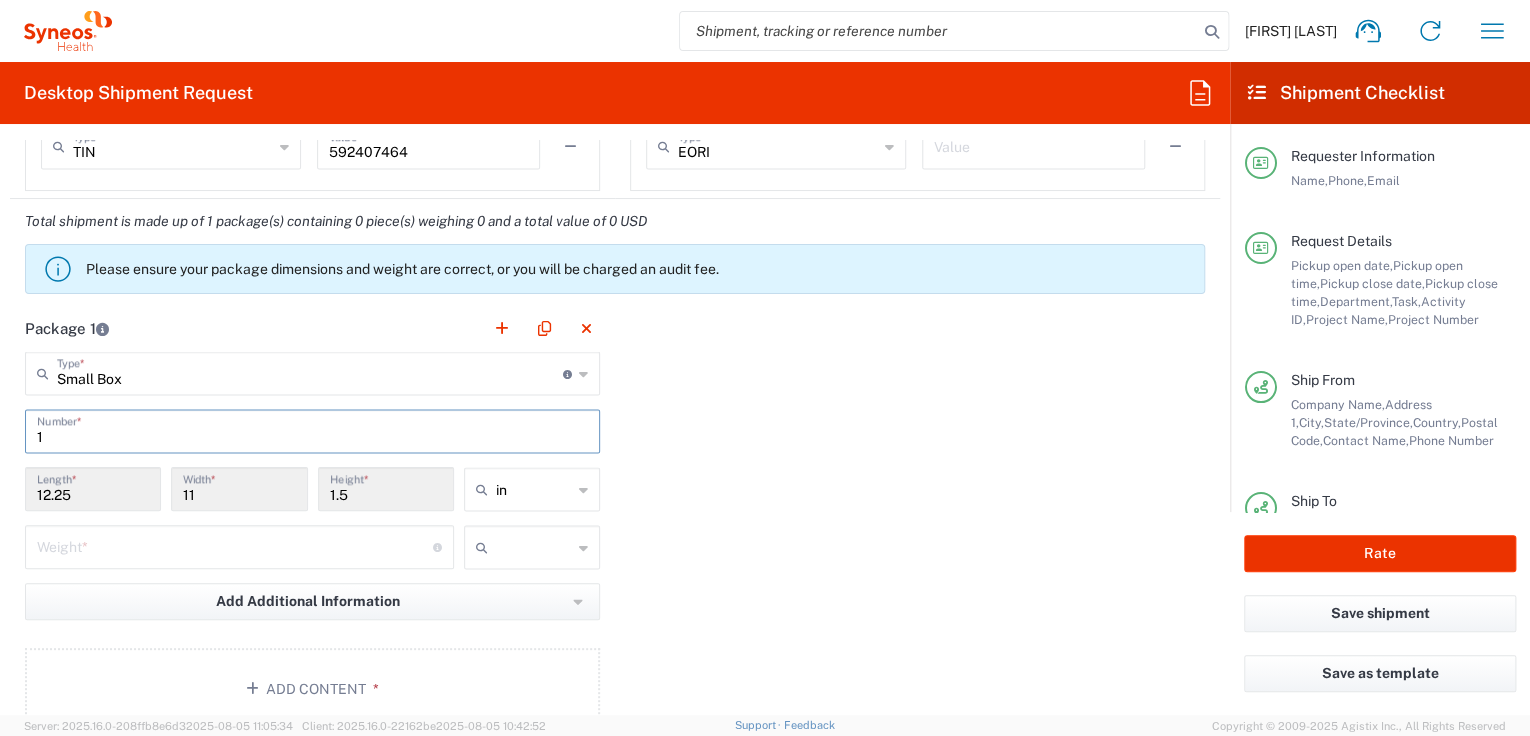 scroll, scrollTop: 1920, scrollLeft: 0, axis: vertical 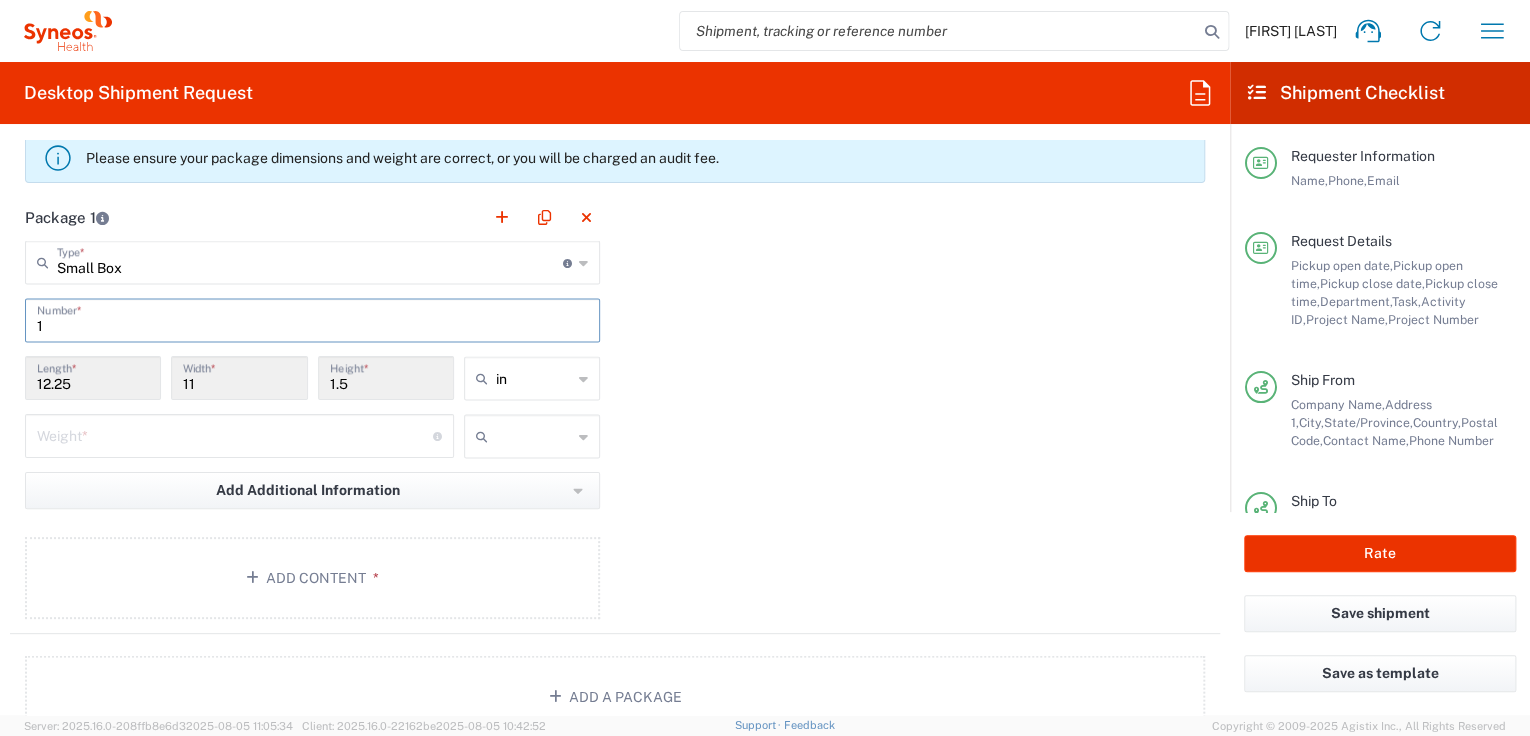 type on "1" 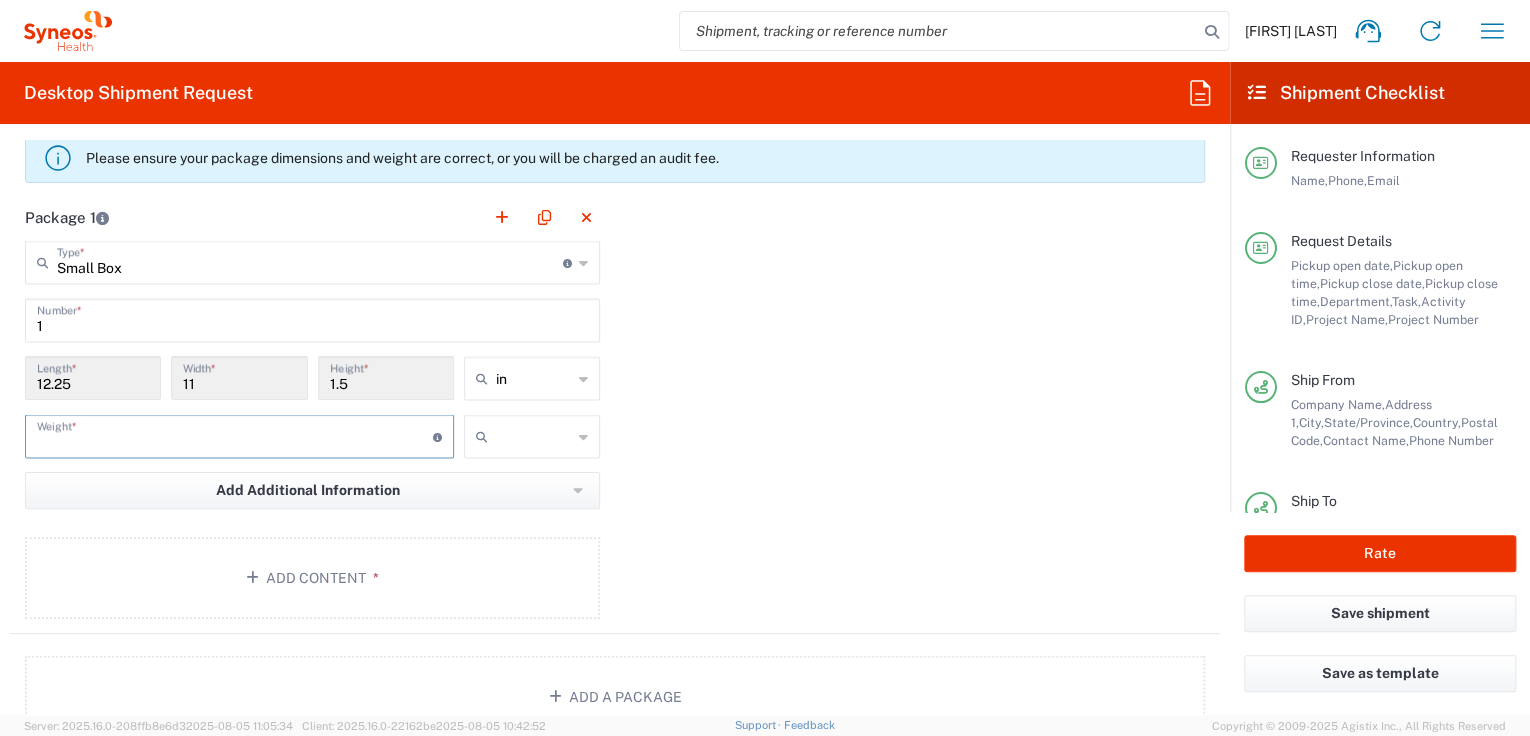 click at bounding box center (235, 434) 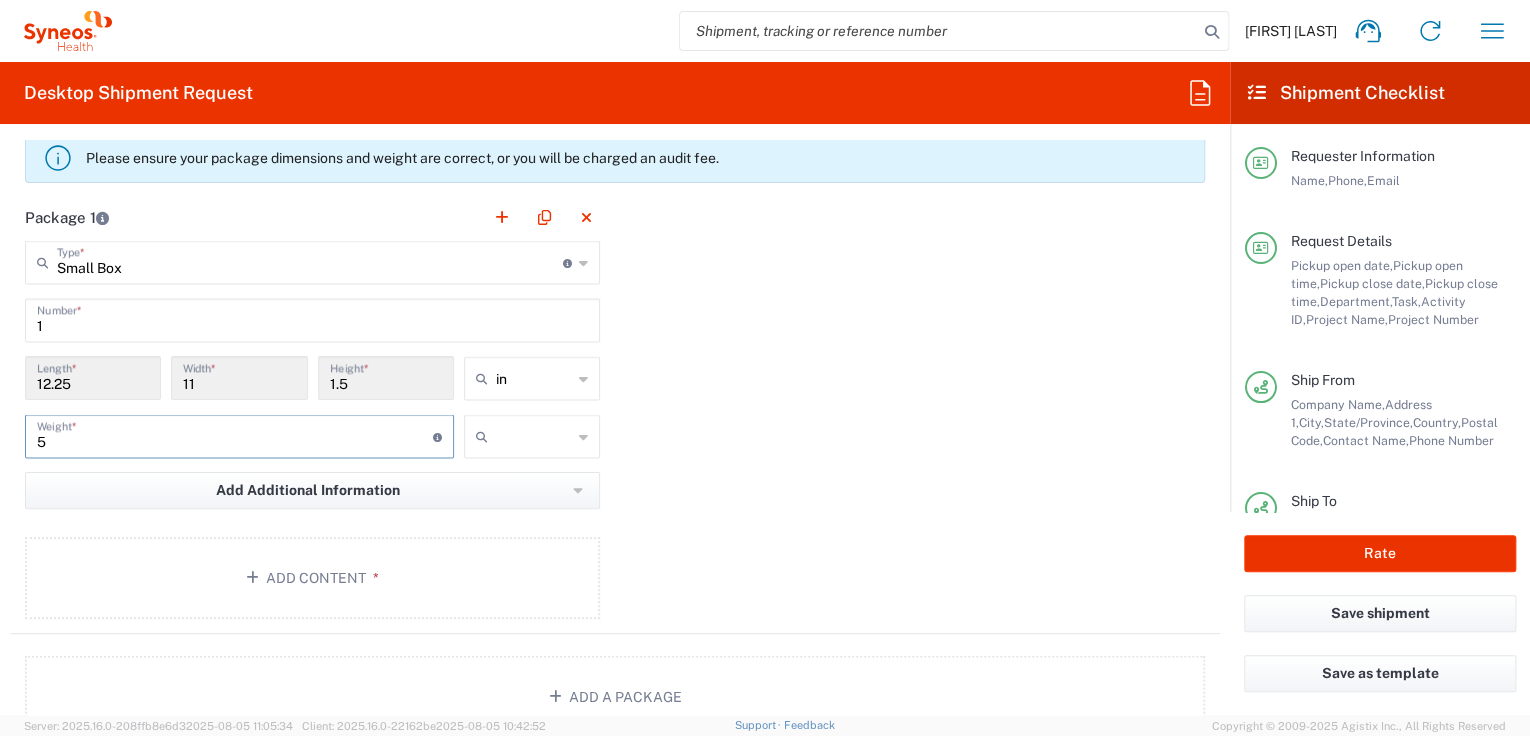 type on "5" 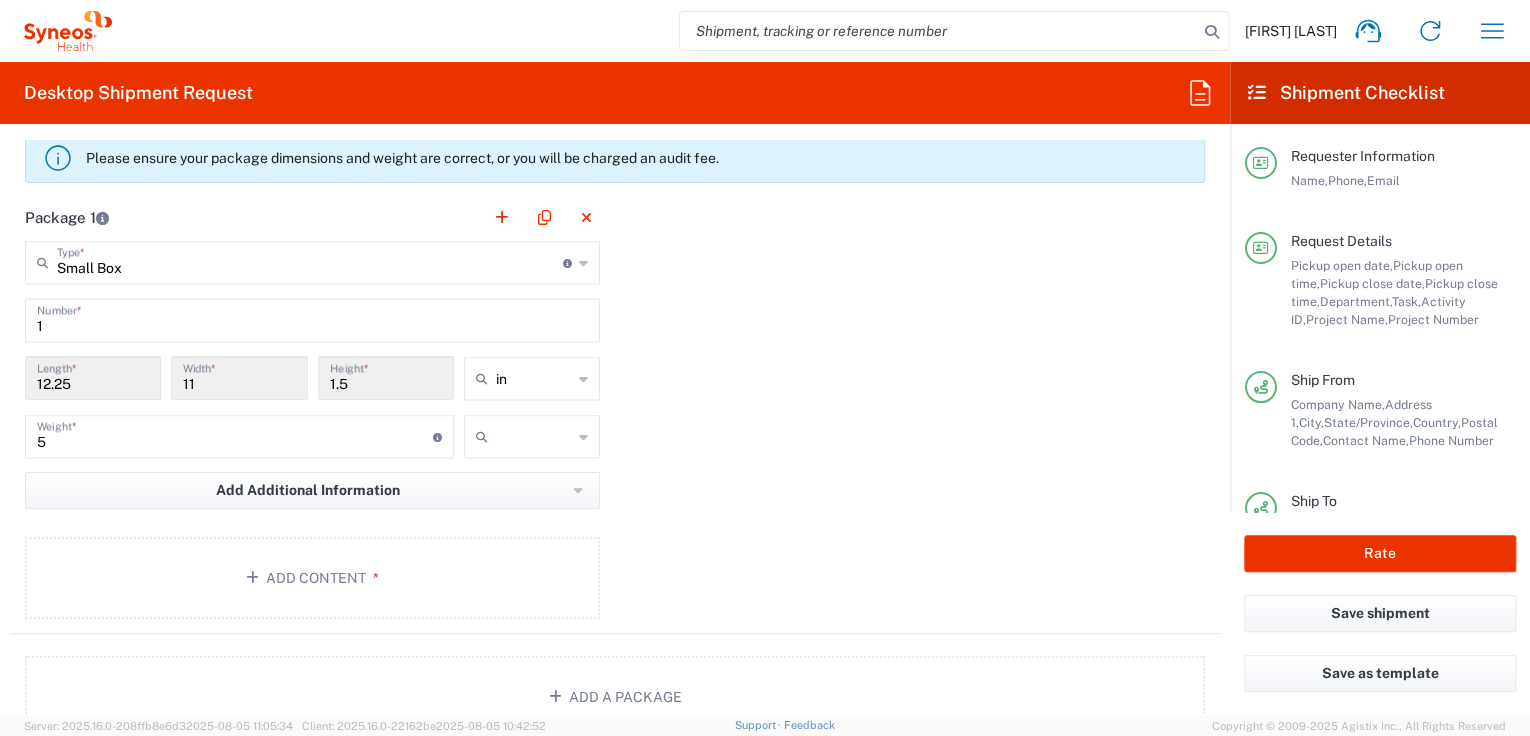 click 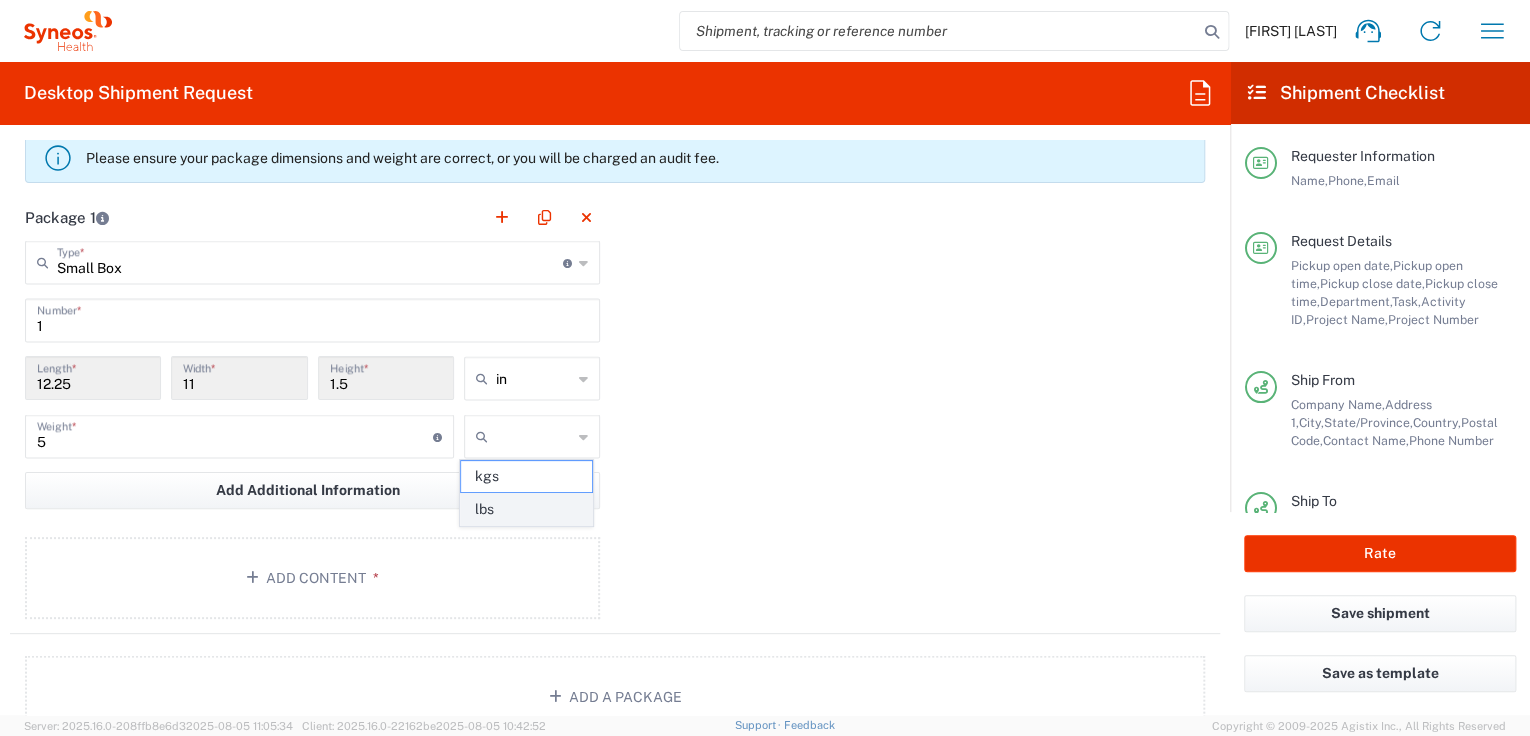 click on "lbs" 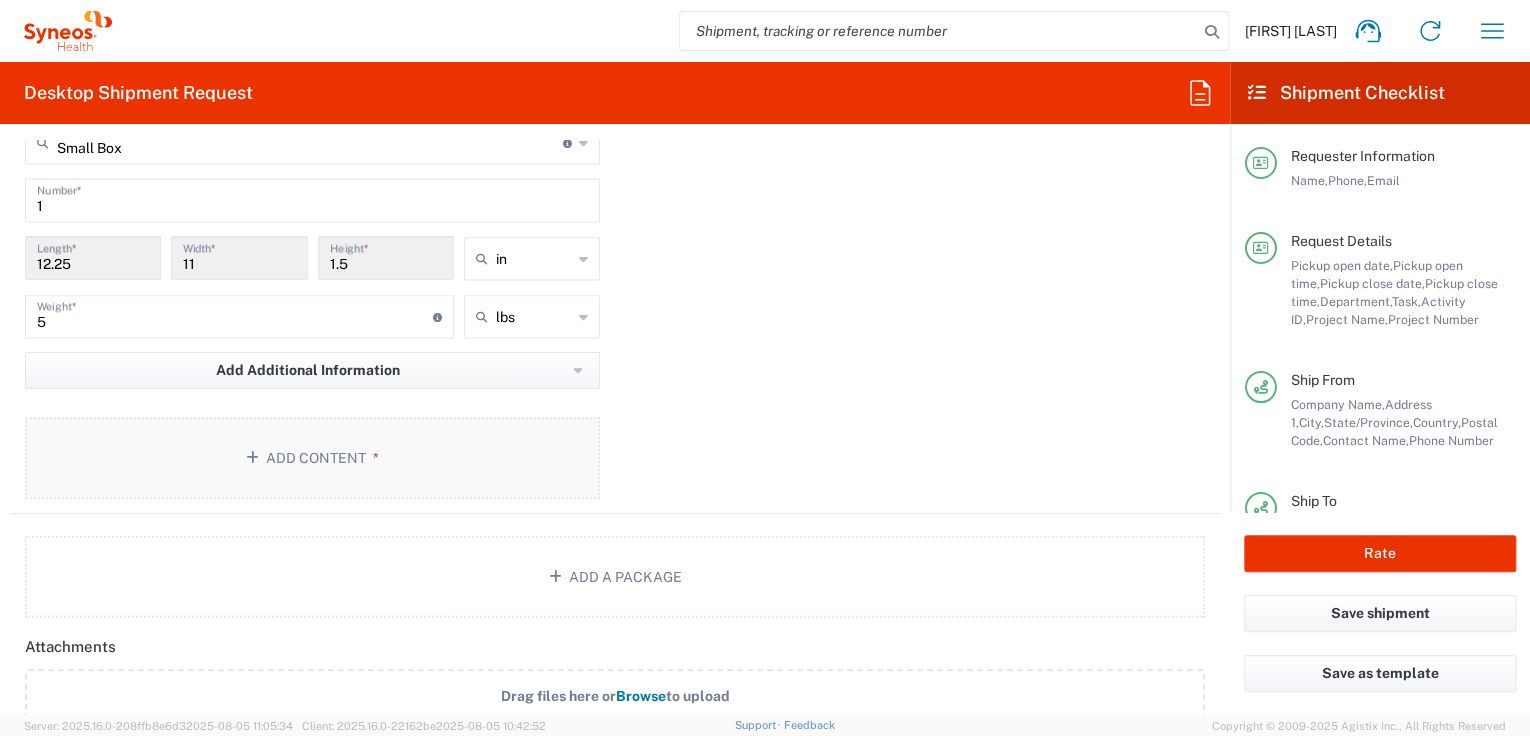 scroll, scrollTop: 2080, scrollLeft: 0, axis: vertical 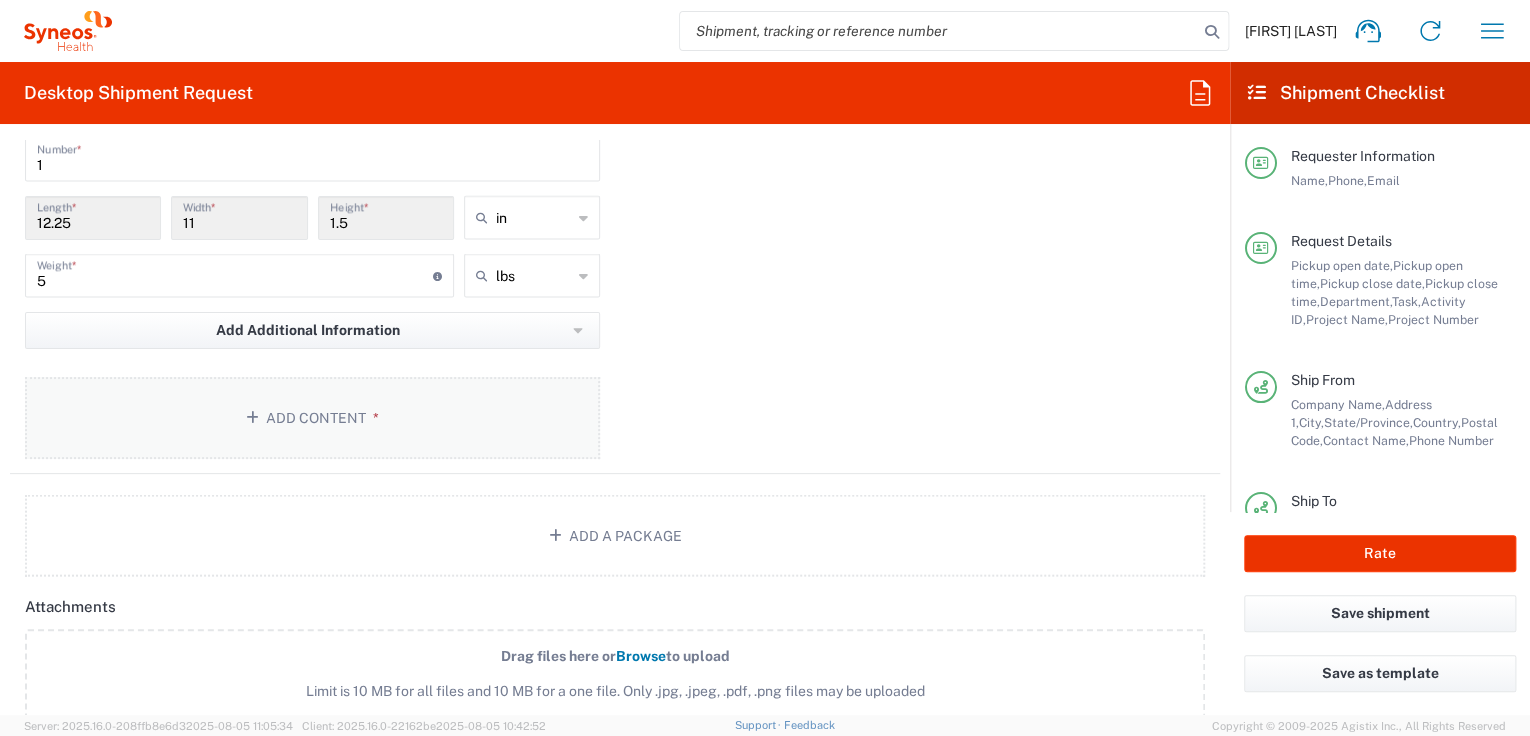 click on "Add Content *" 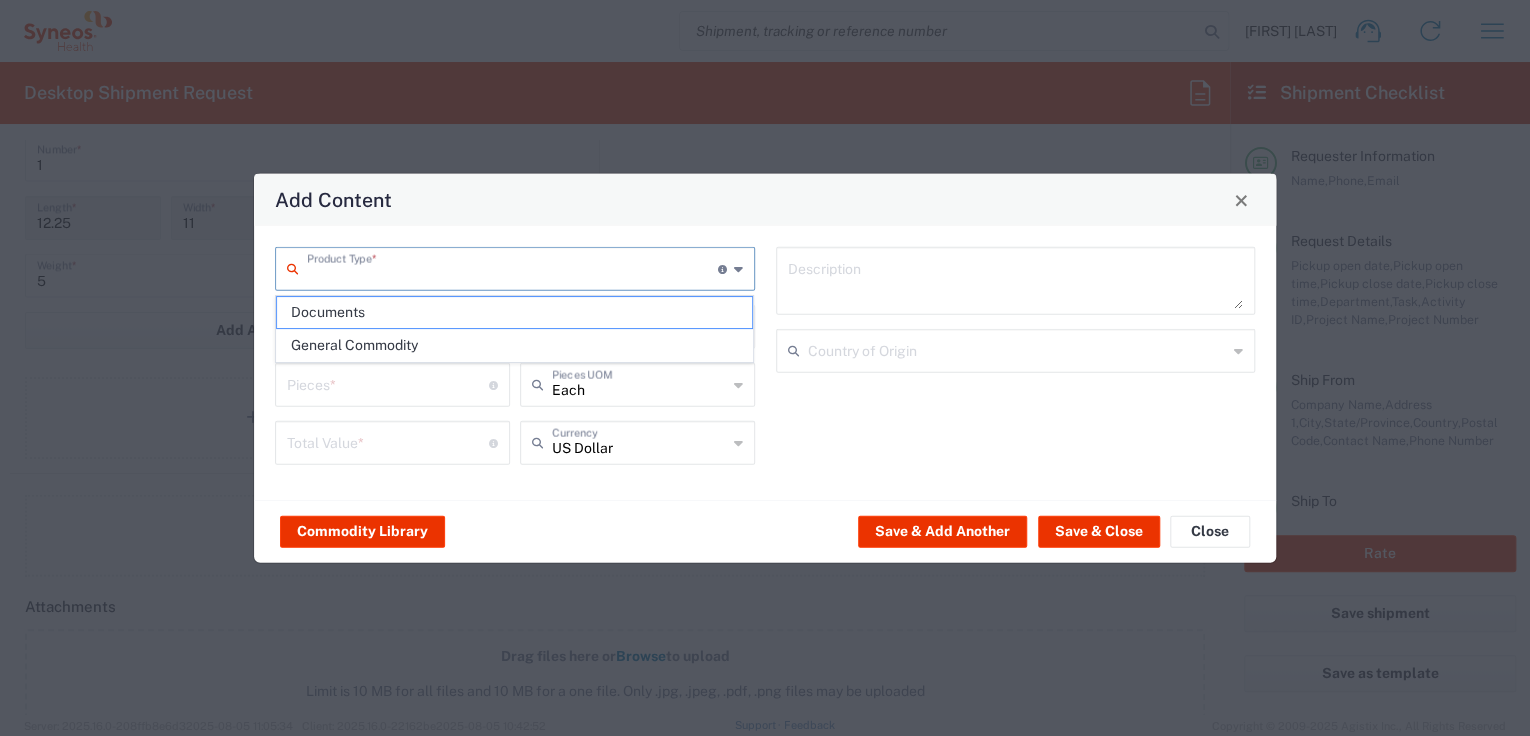 click at bounding box center [512, 267] 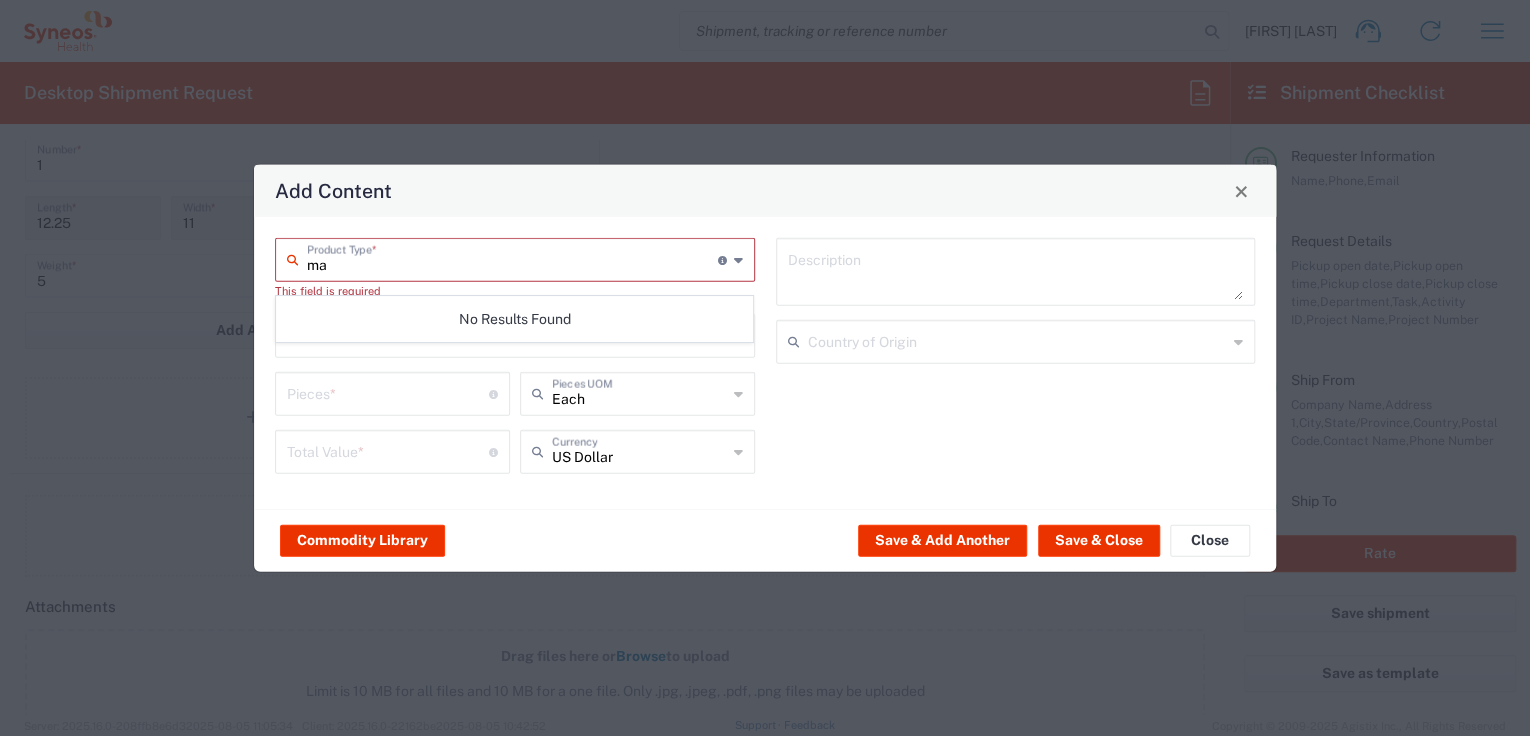 type on "mac" 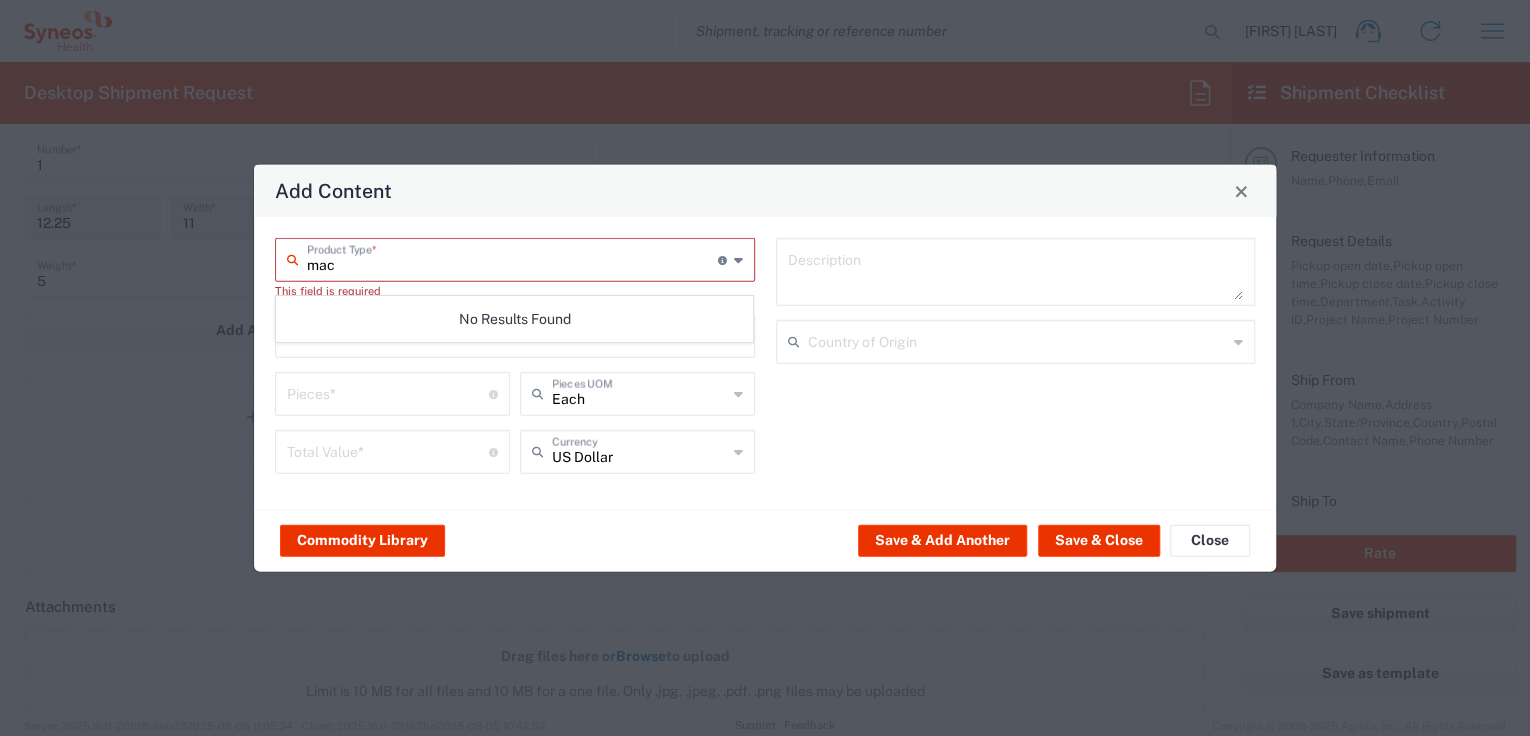 drag, startPoint x: 385, startPoint y: 268, endPoint x: 191, endPoint y: 253, distance: 194.57903 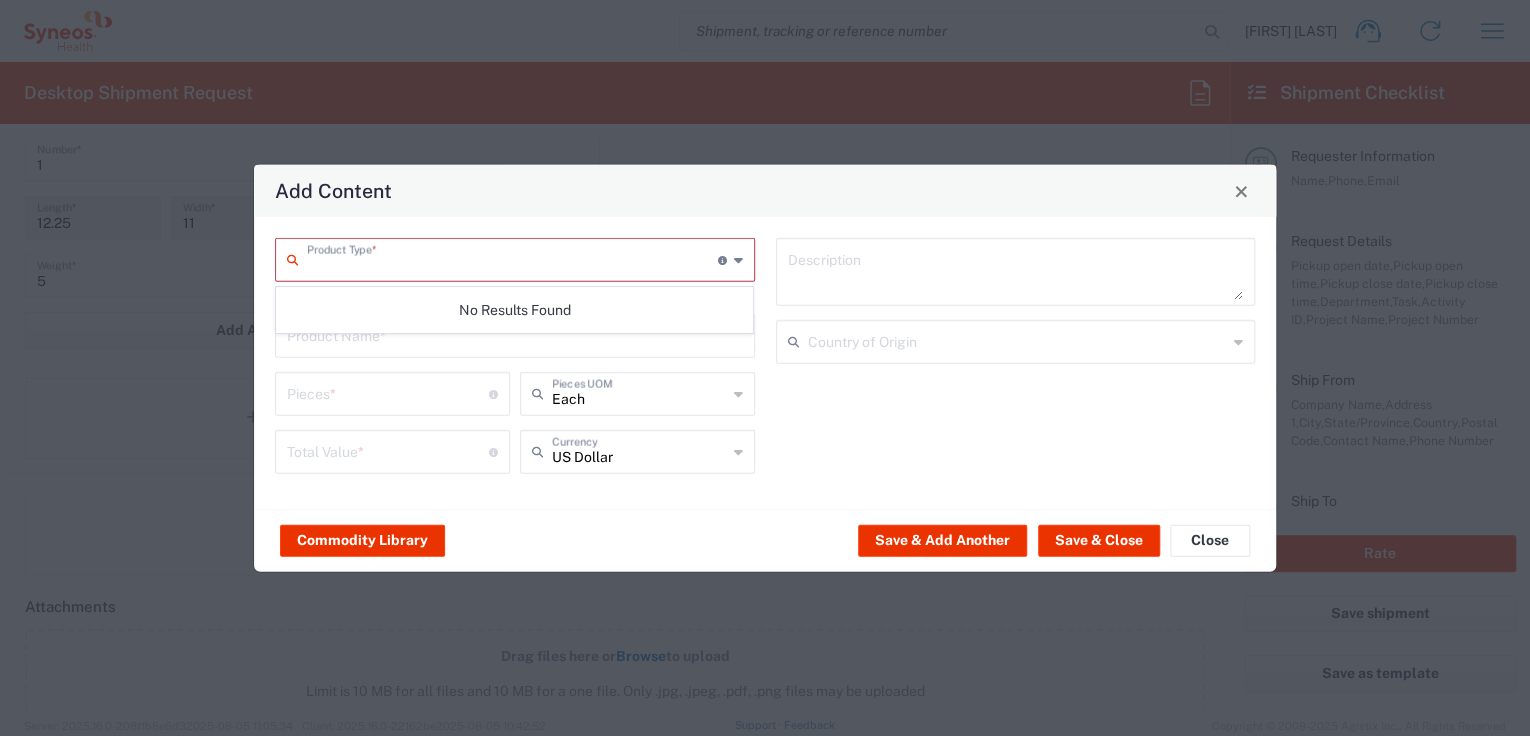 click at bounding box center [512, 258] 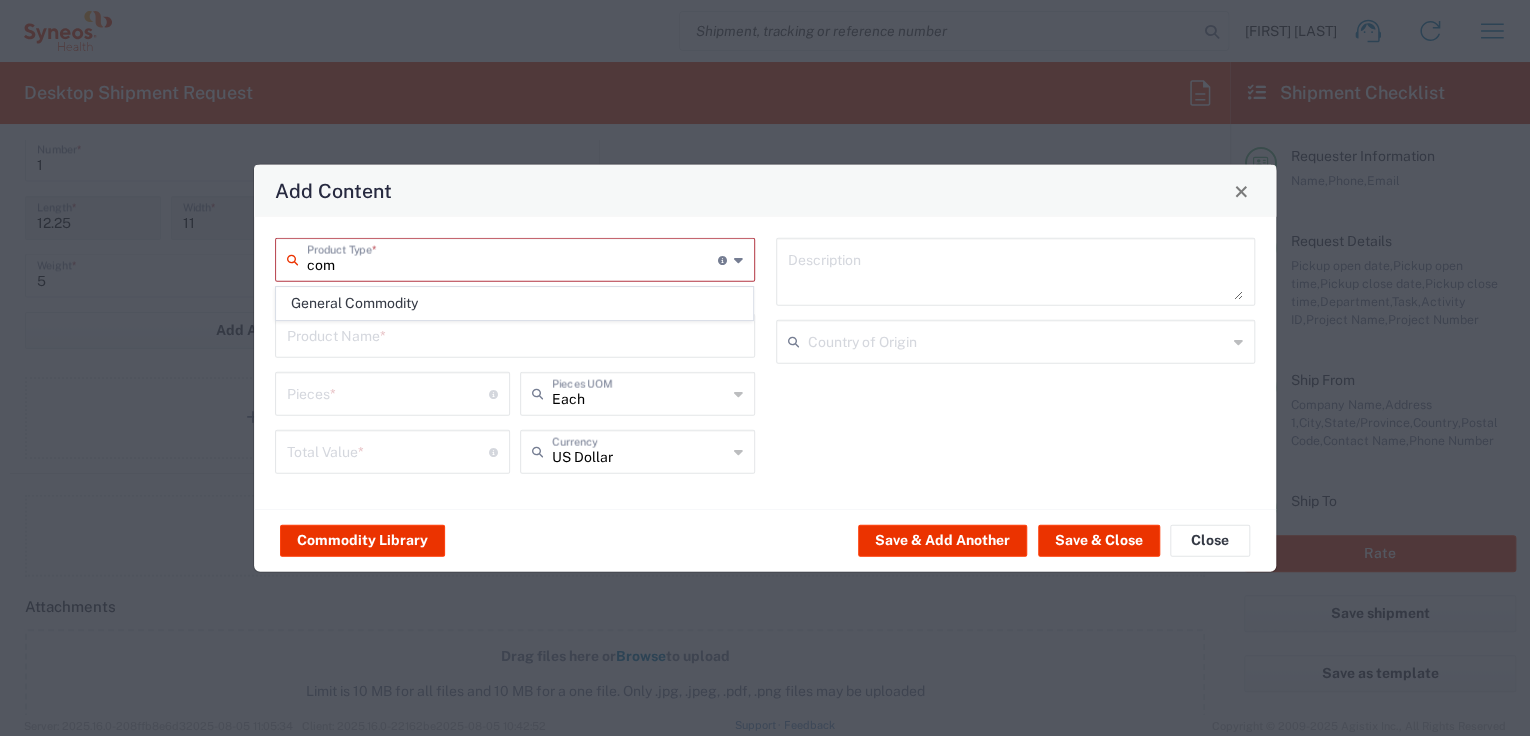 click on "General Commodity" 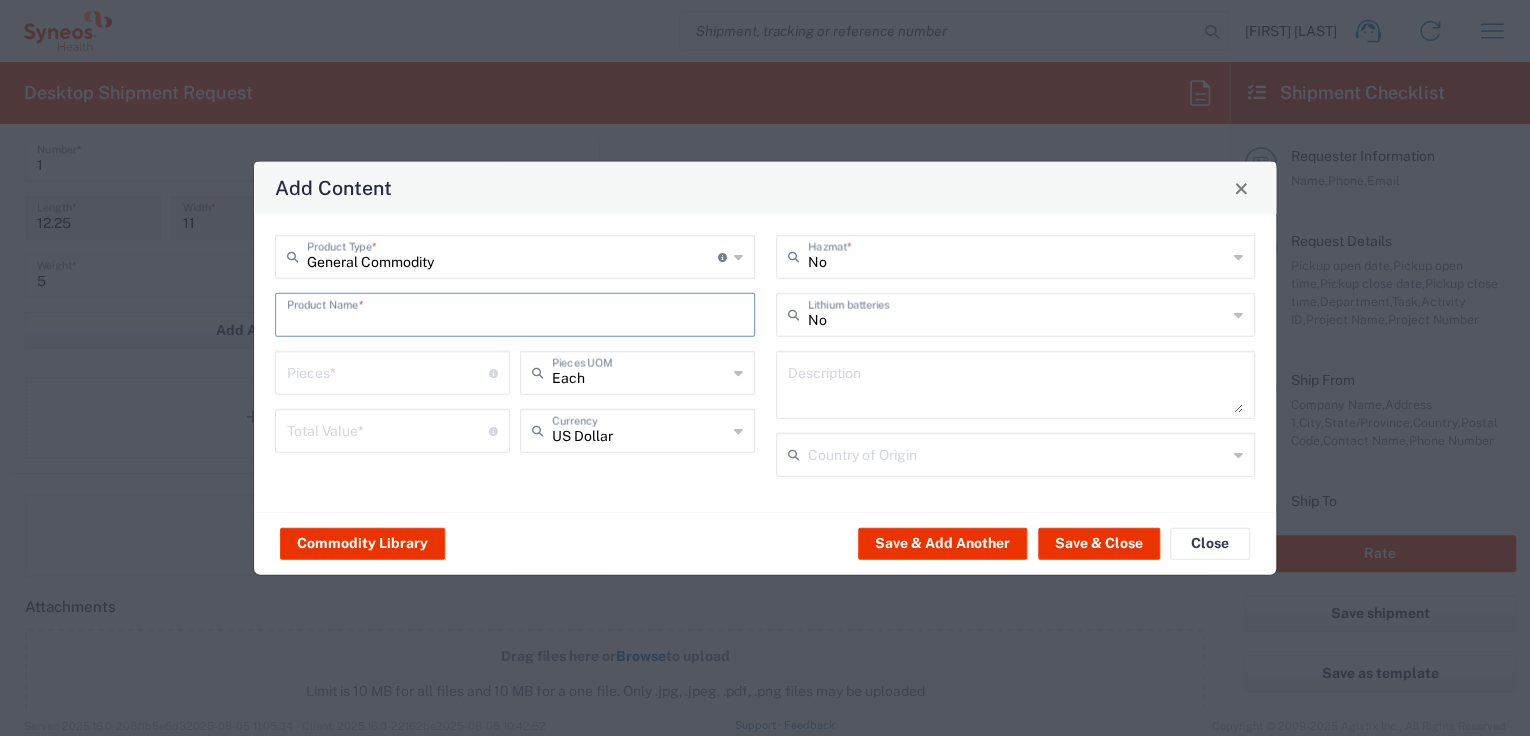 click at bounding box center (515, 313) 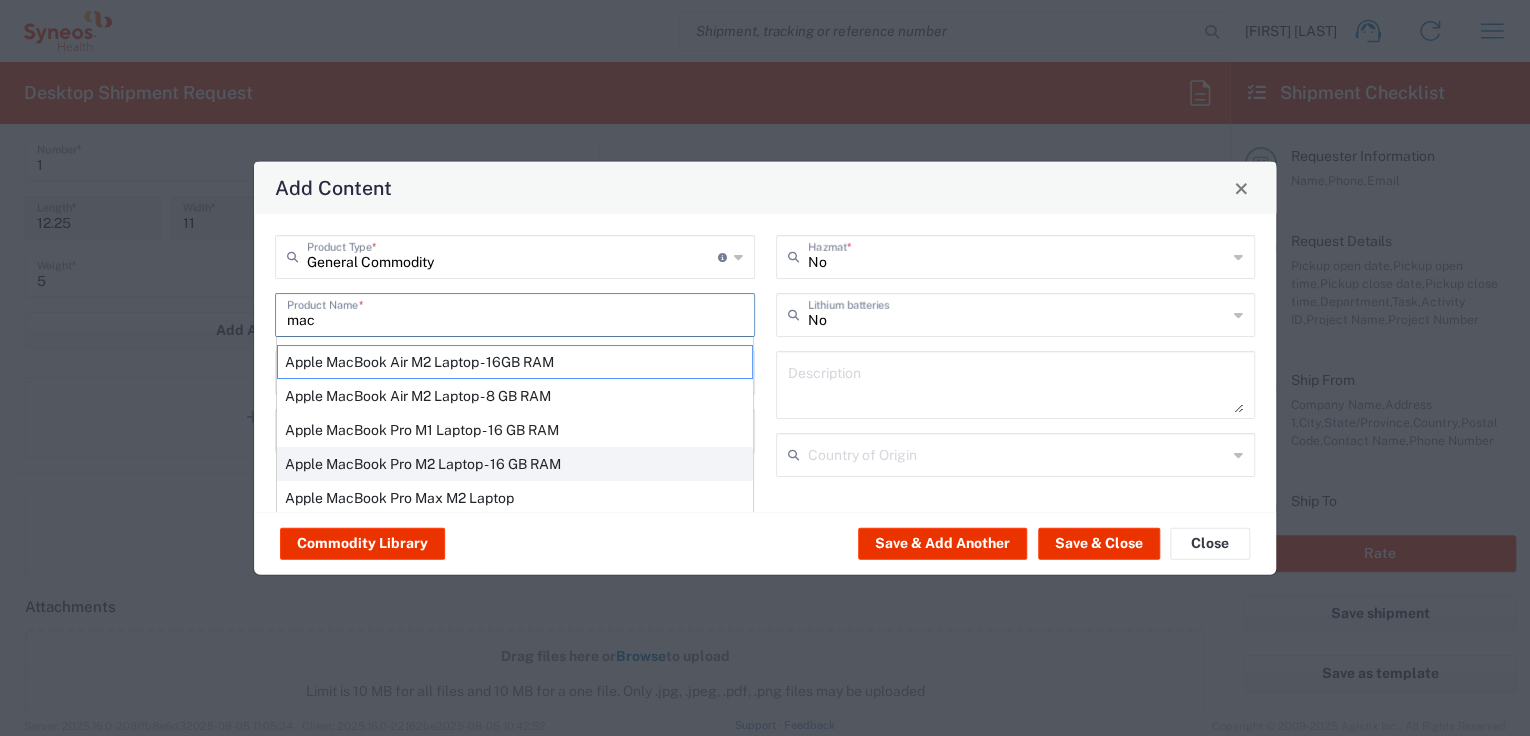 scroll, scrollTop: 41, scrollLeft: 0, axis: vertical 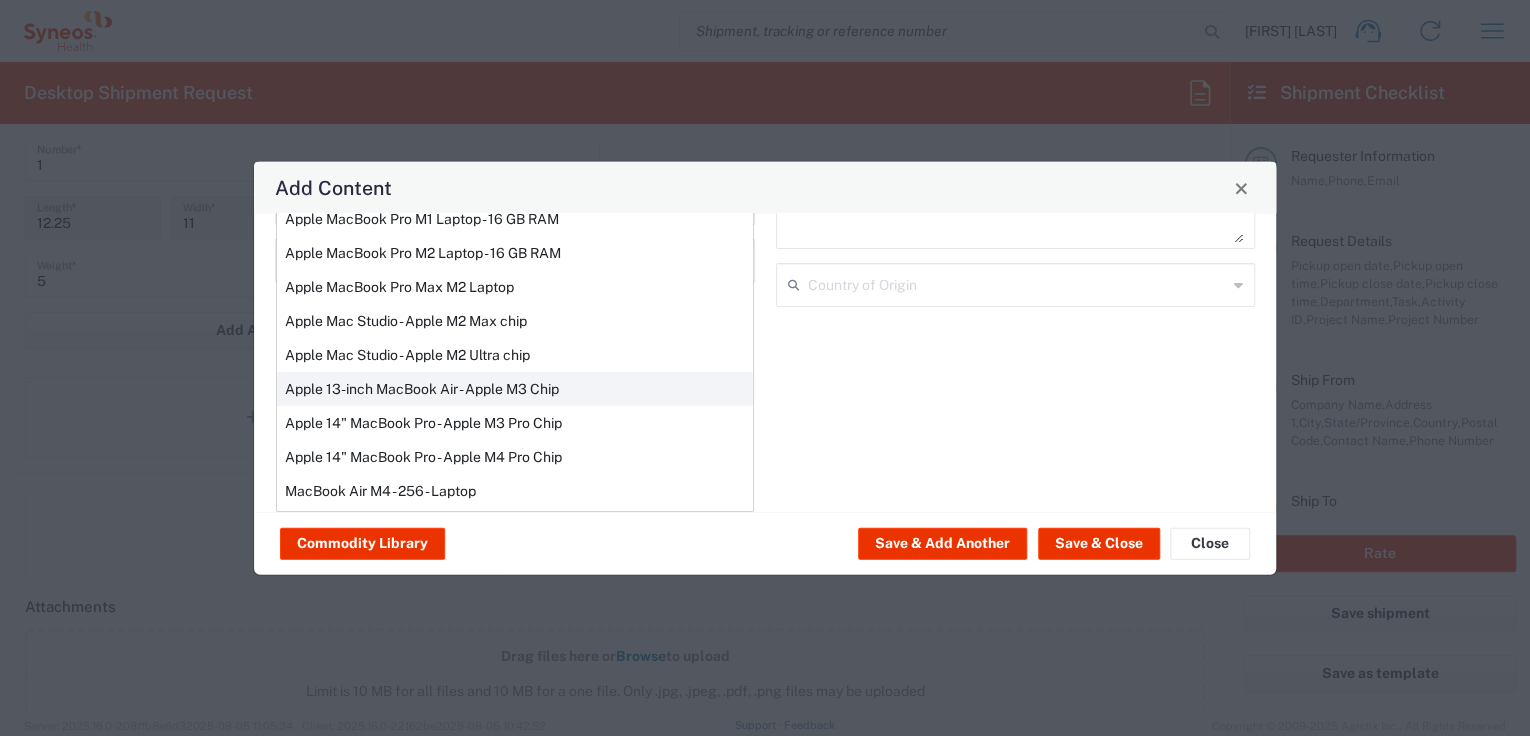 click on "Apple 13-inch MacBook Air - Apple M3 Chip" at bounding box center (515, 389) 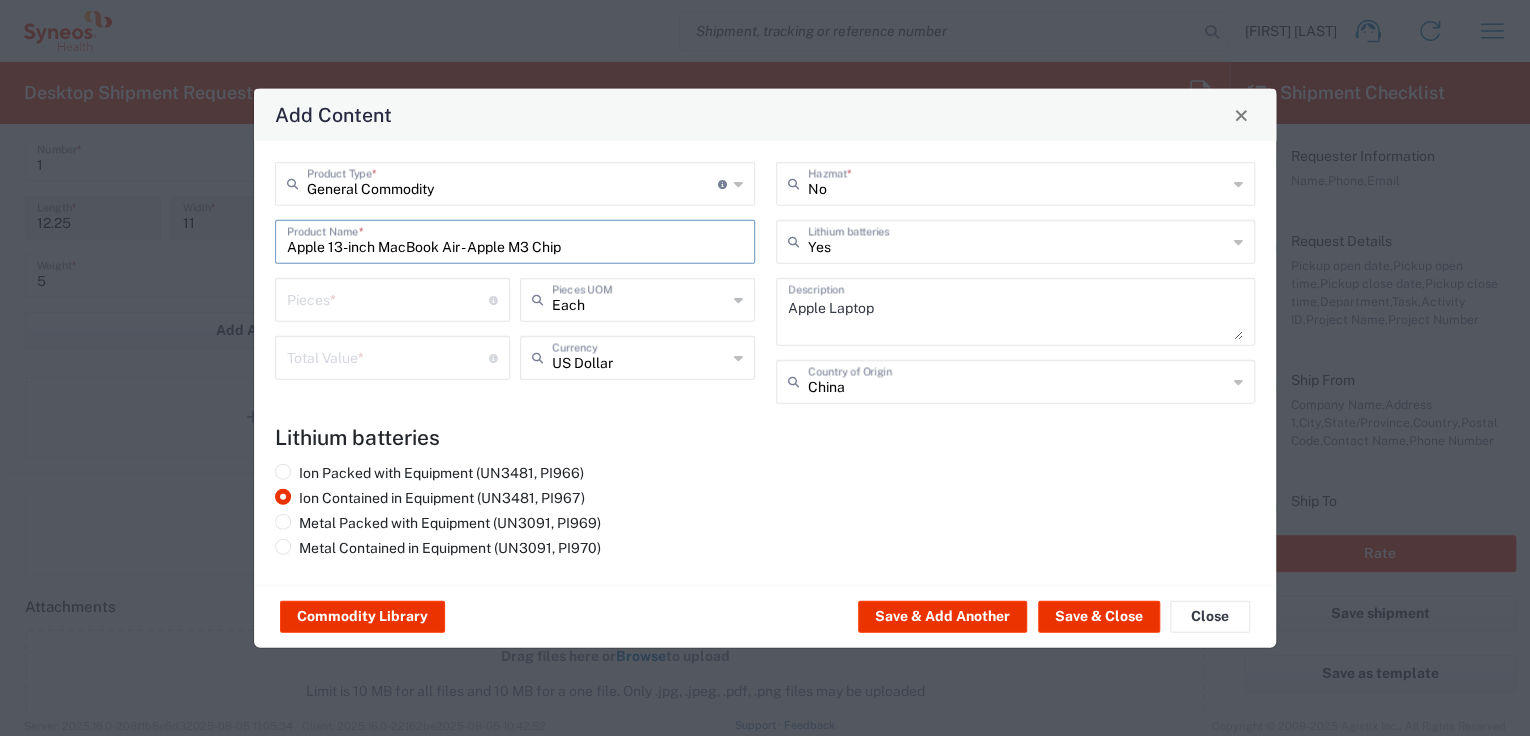 scroll, scrollTop: 0, scrollLeft: 0, axis: both 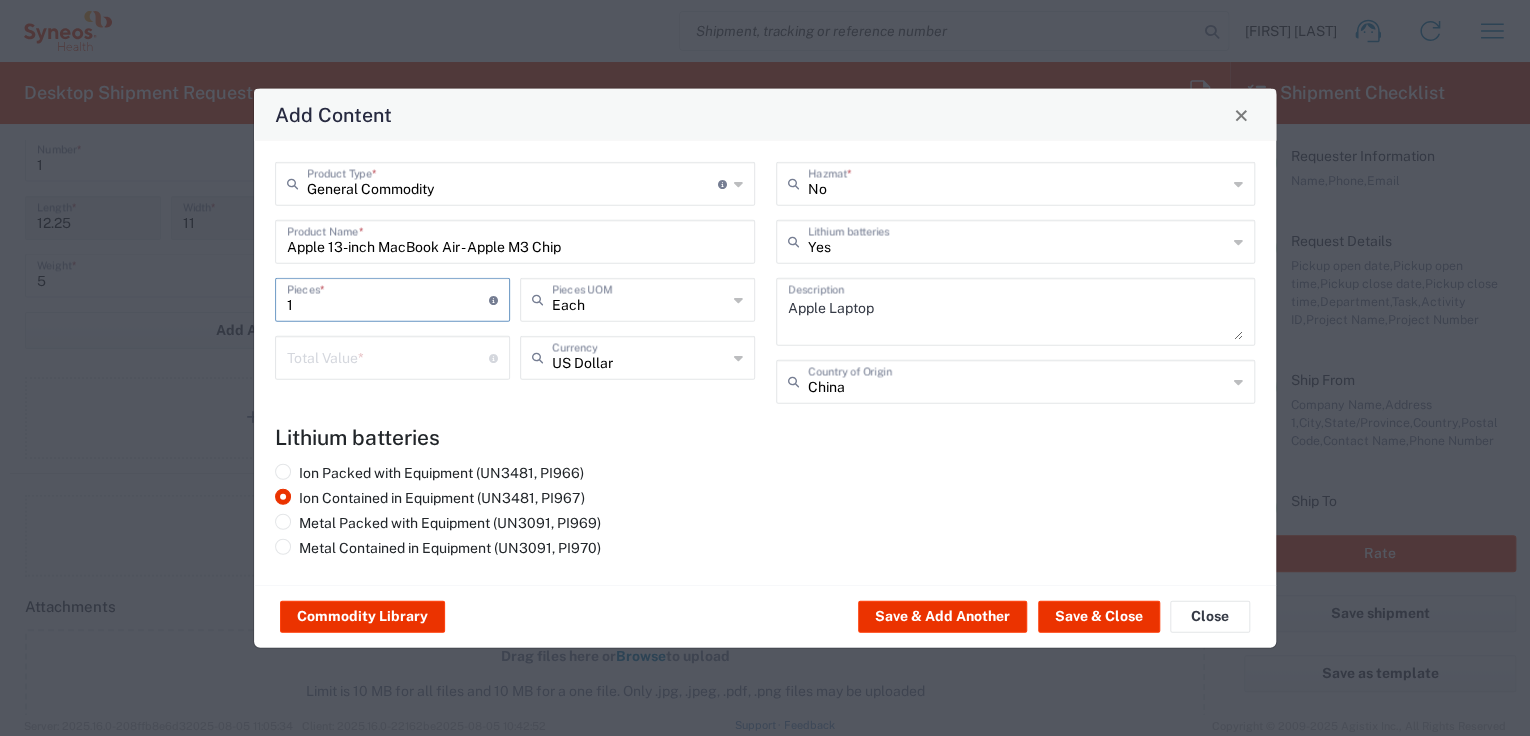 type on "1" 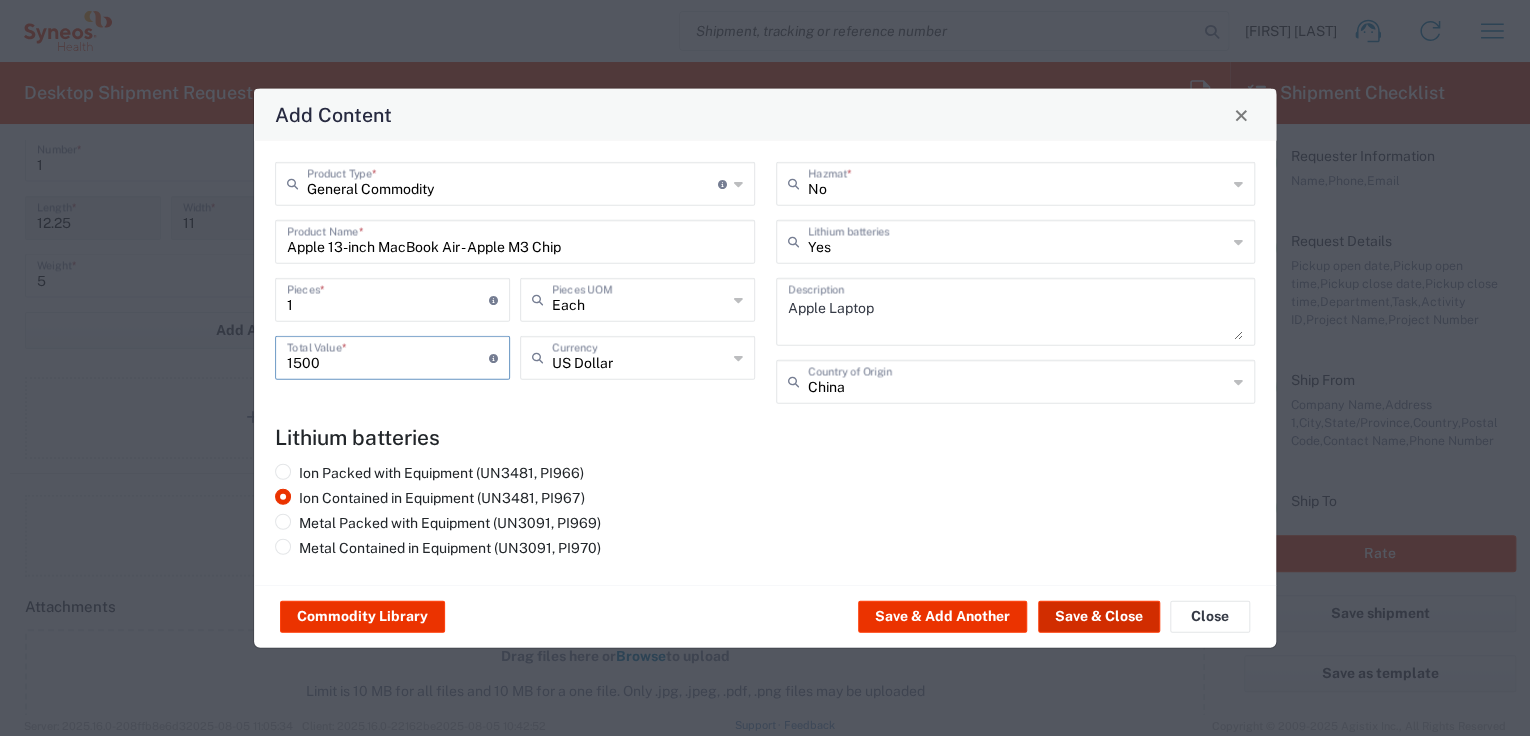 type on "1500" 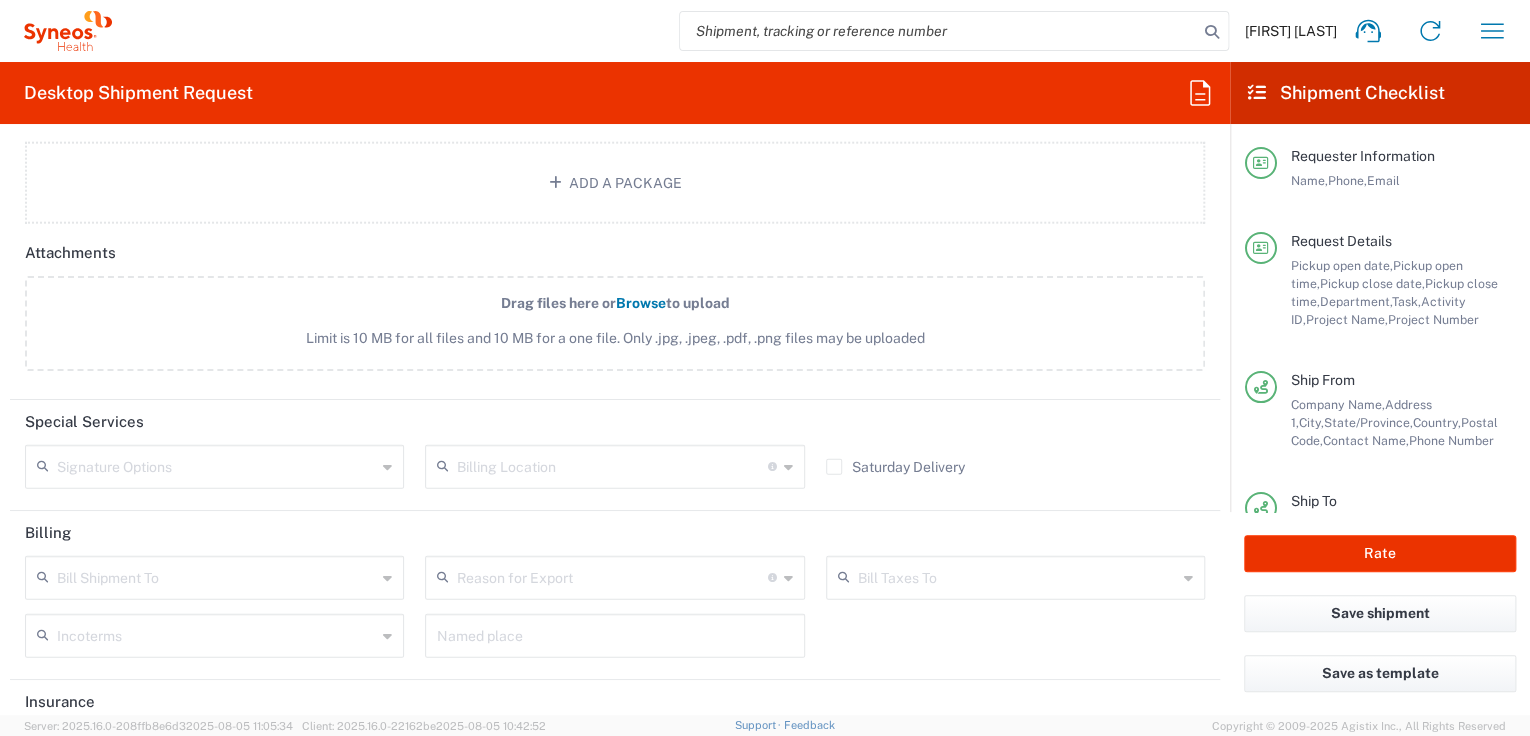 scroll, scrollTop: 2560, scrollLeft: 0, axis: vertical 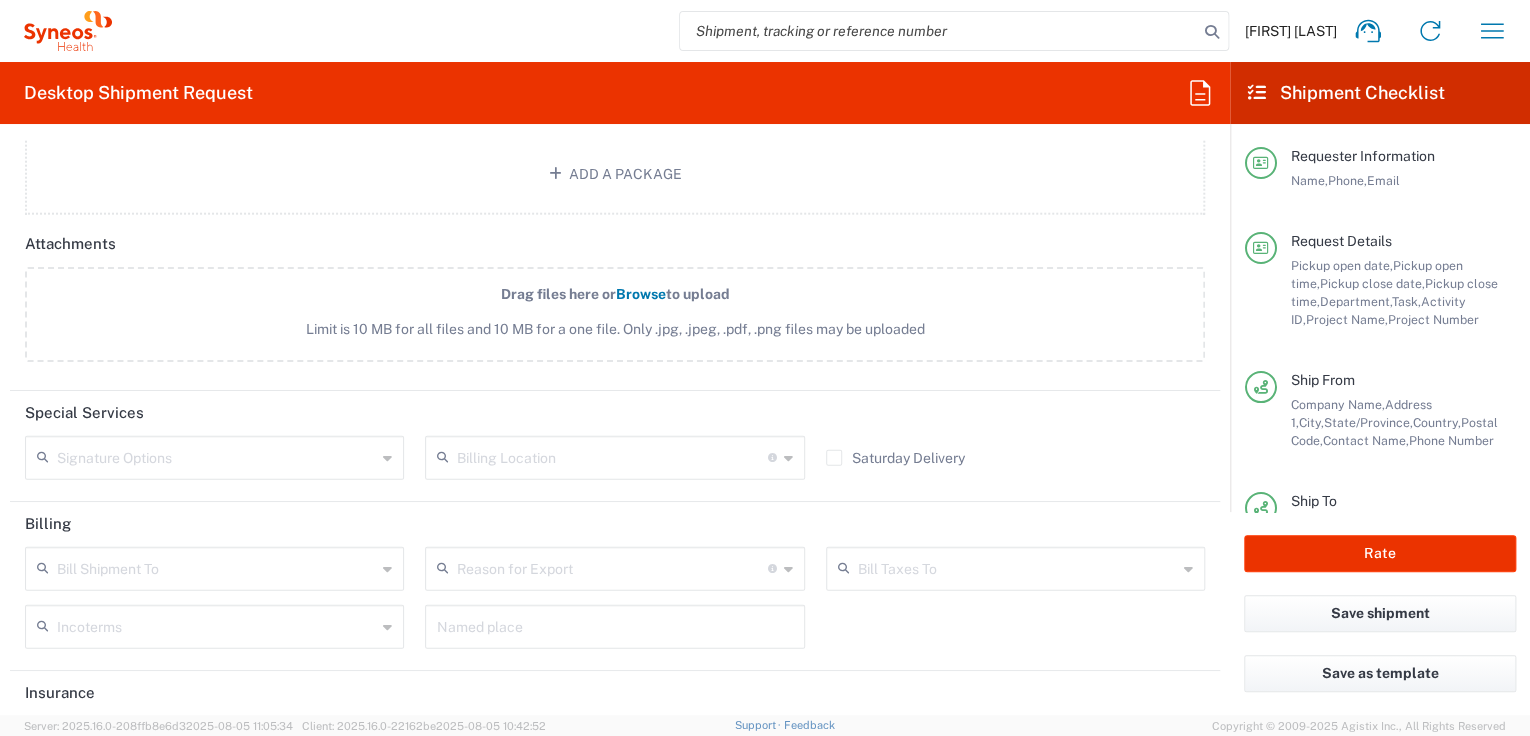 click at bounding box center [216, 456] 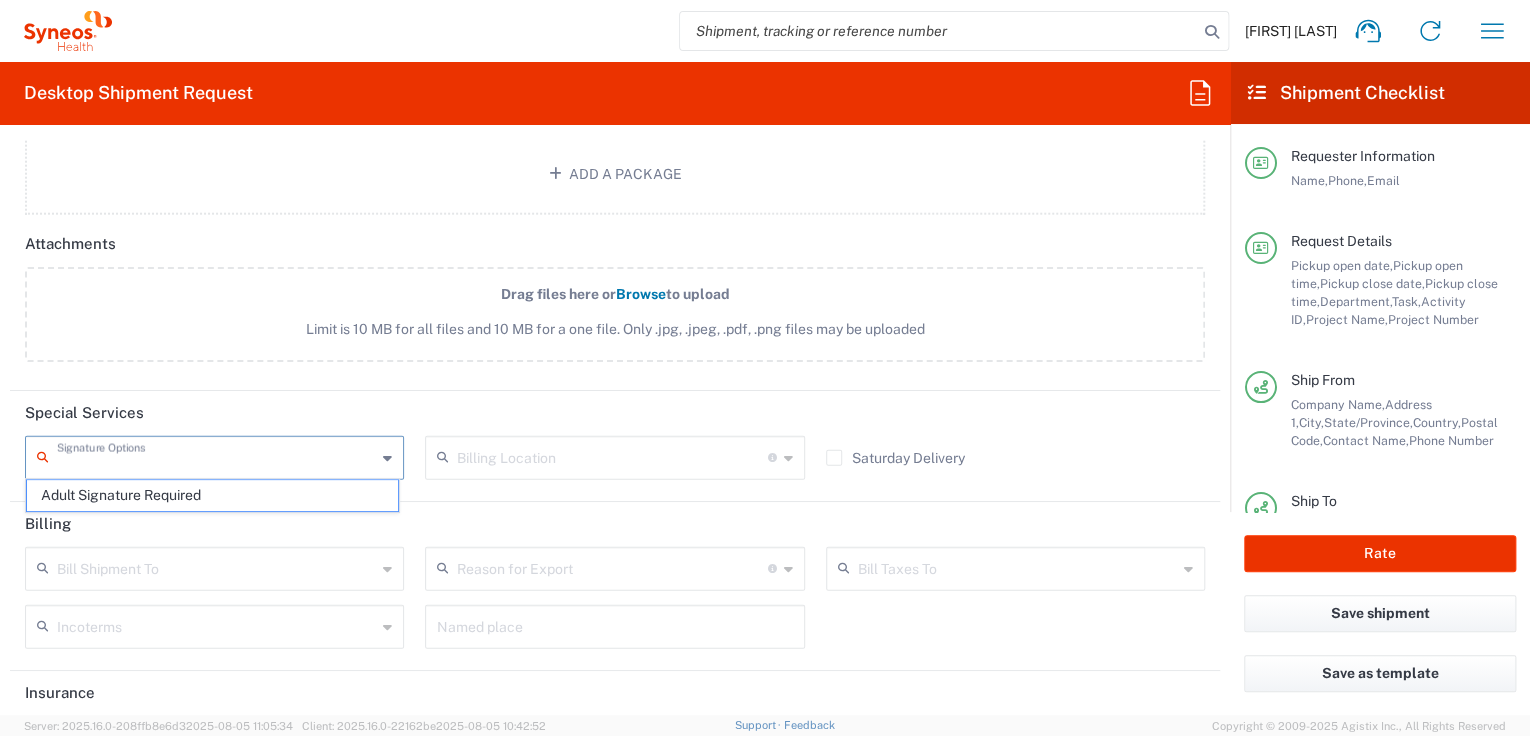 click on "Adult Signature Required" 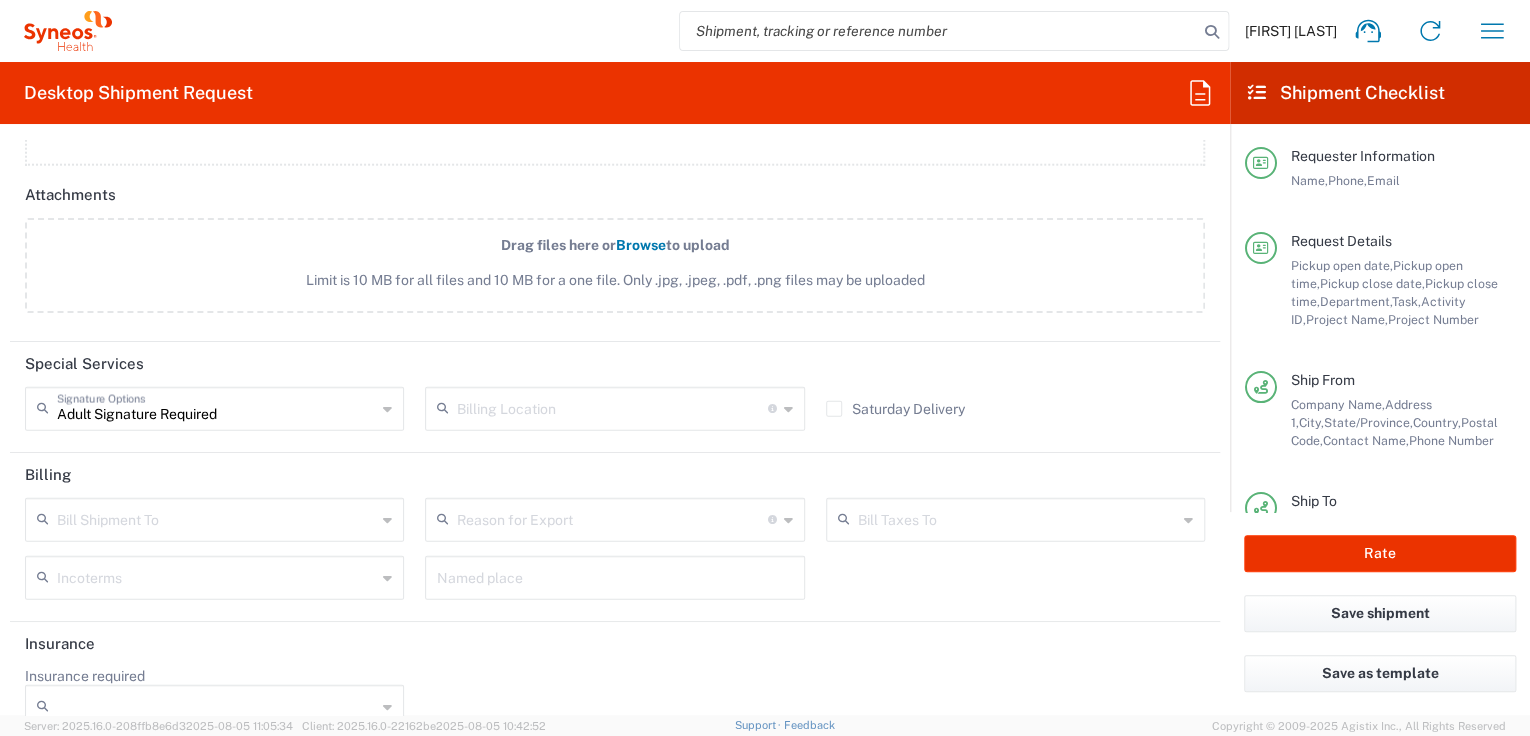 scroll, scrollTop: 2637, scrollLeft: 0, axis: vertical 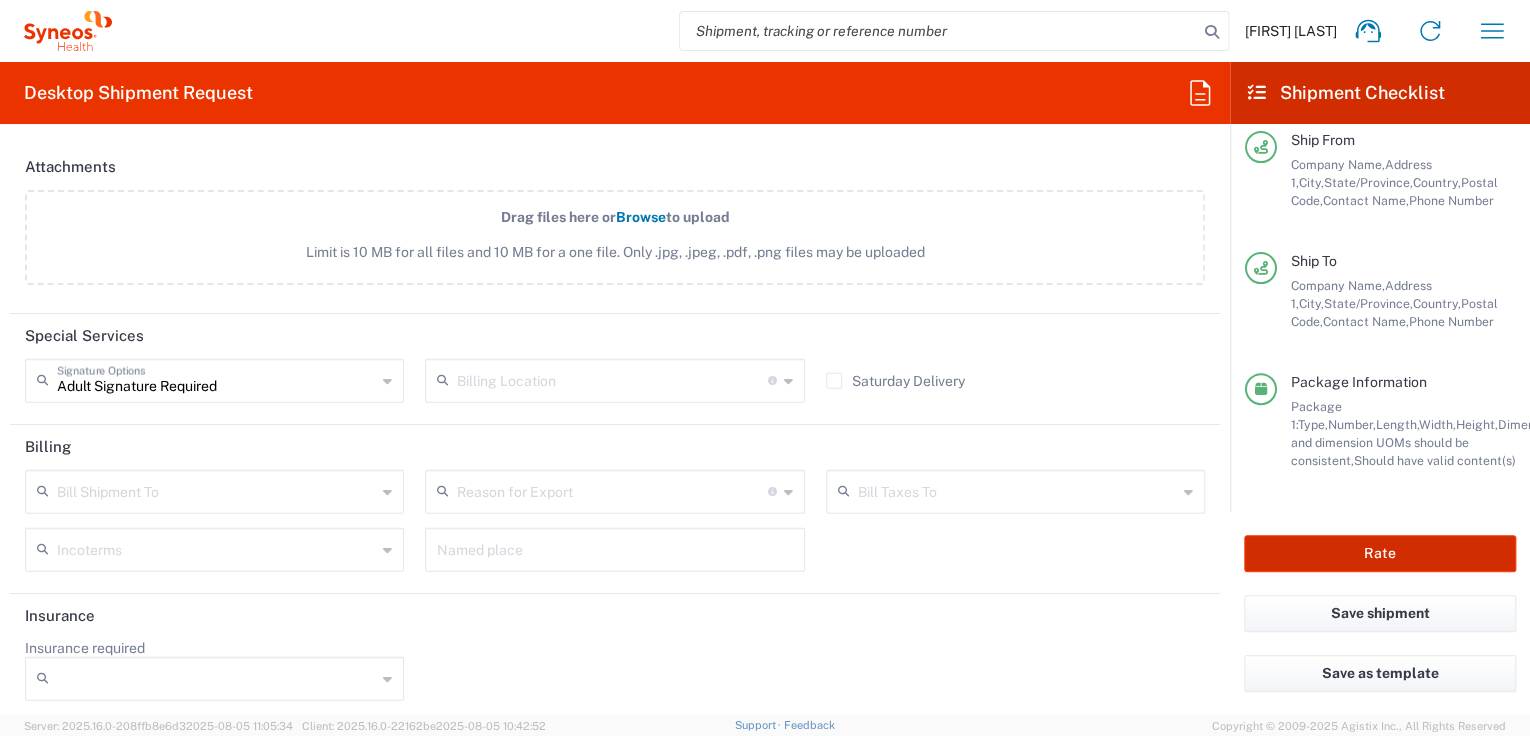 click on "Rate" 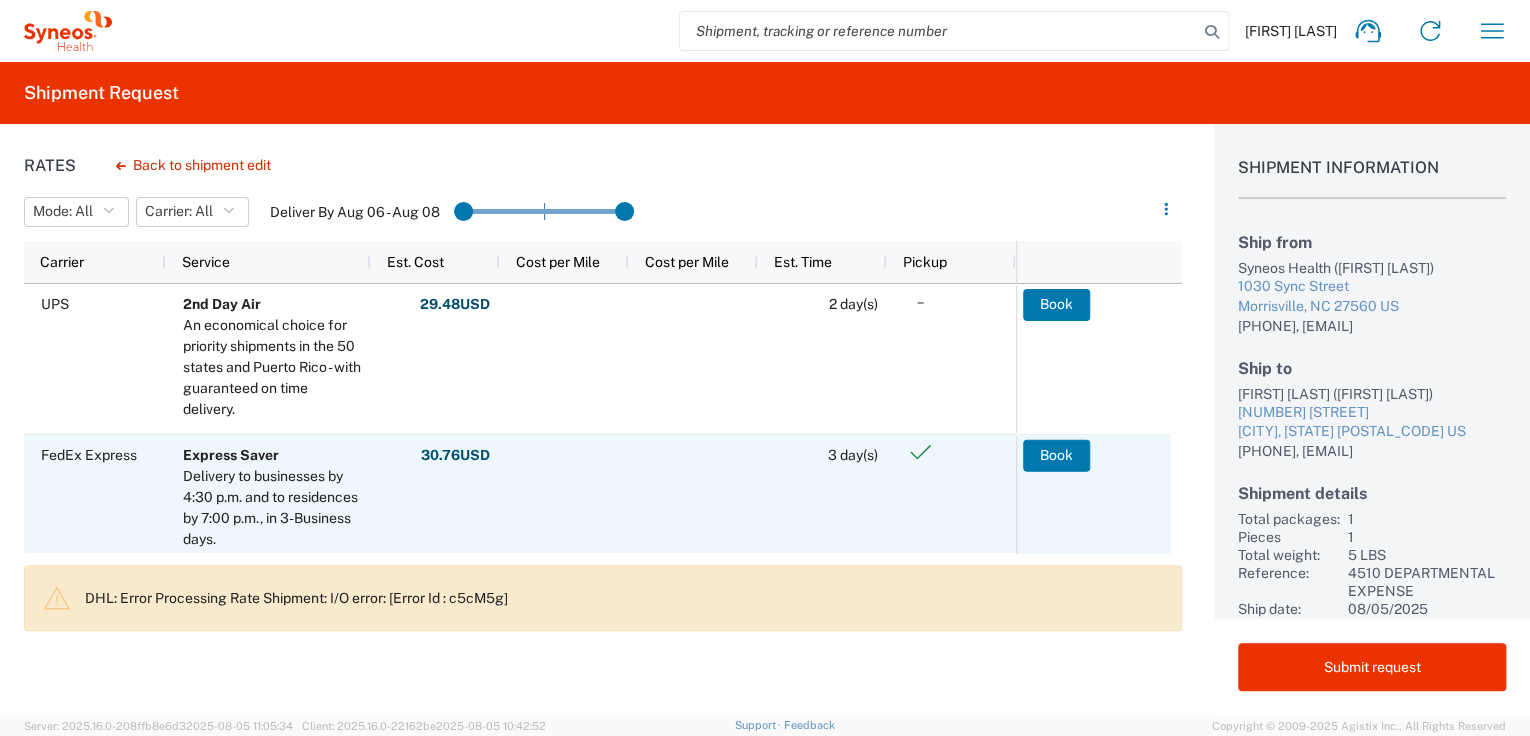 scroll, scrollTop: 80, scrollLeft: 0, axis: vertical 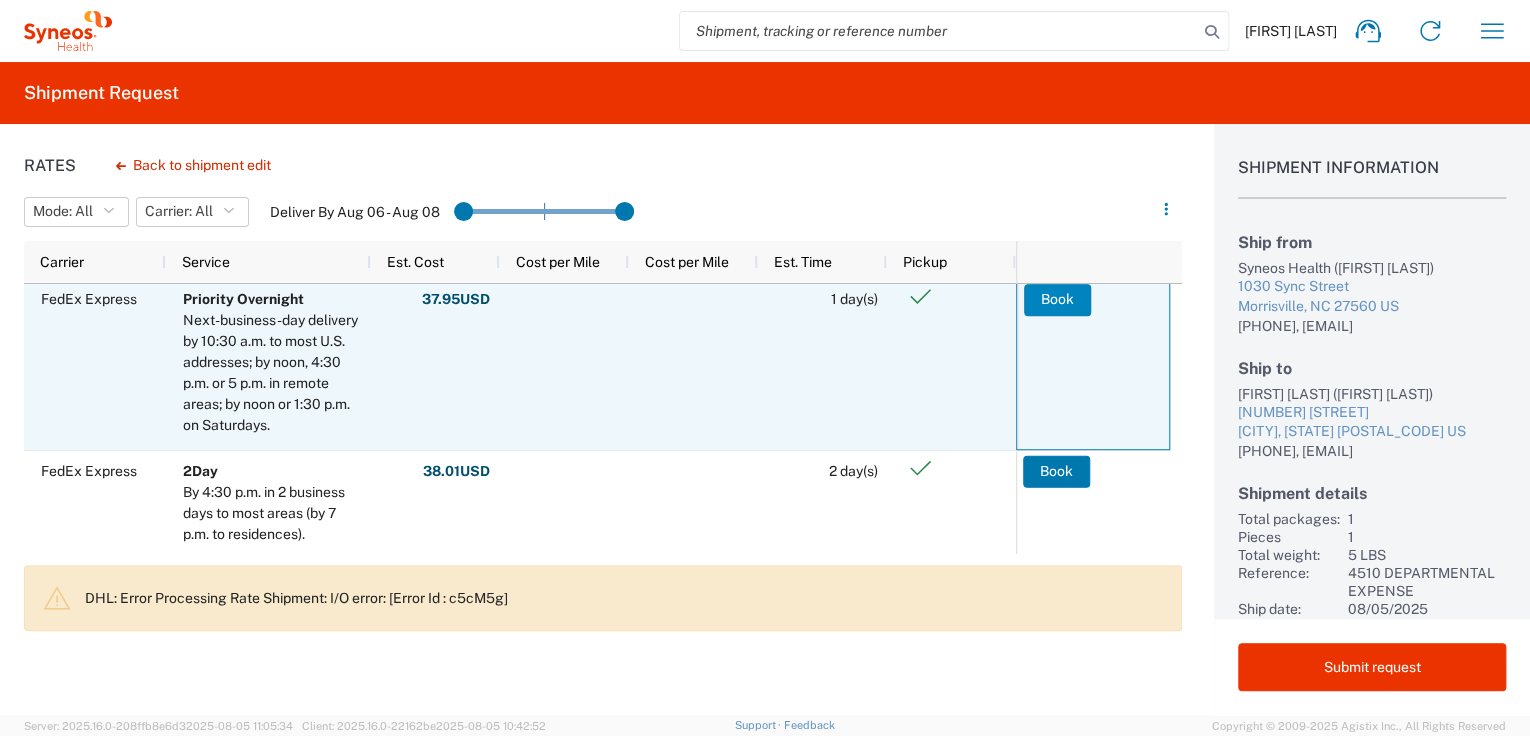click on "Book" 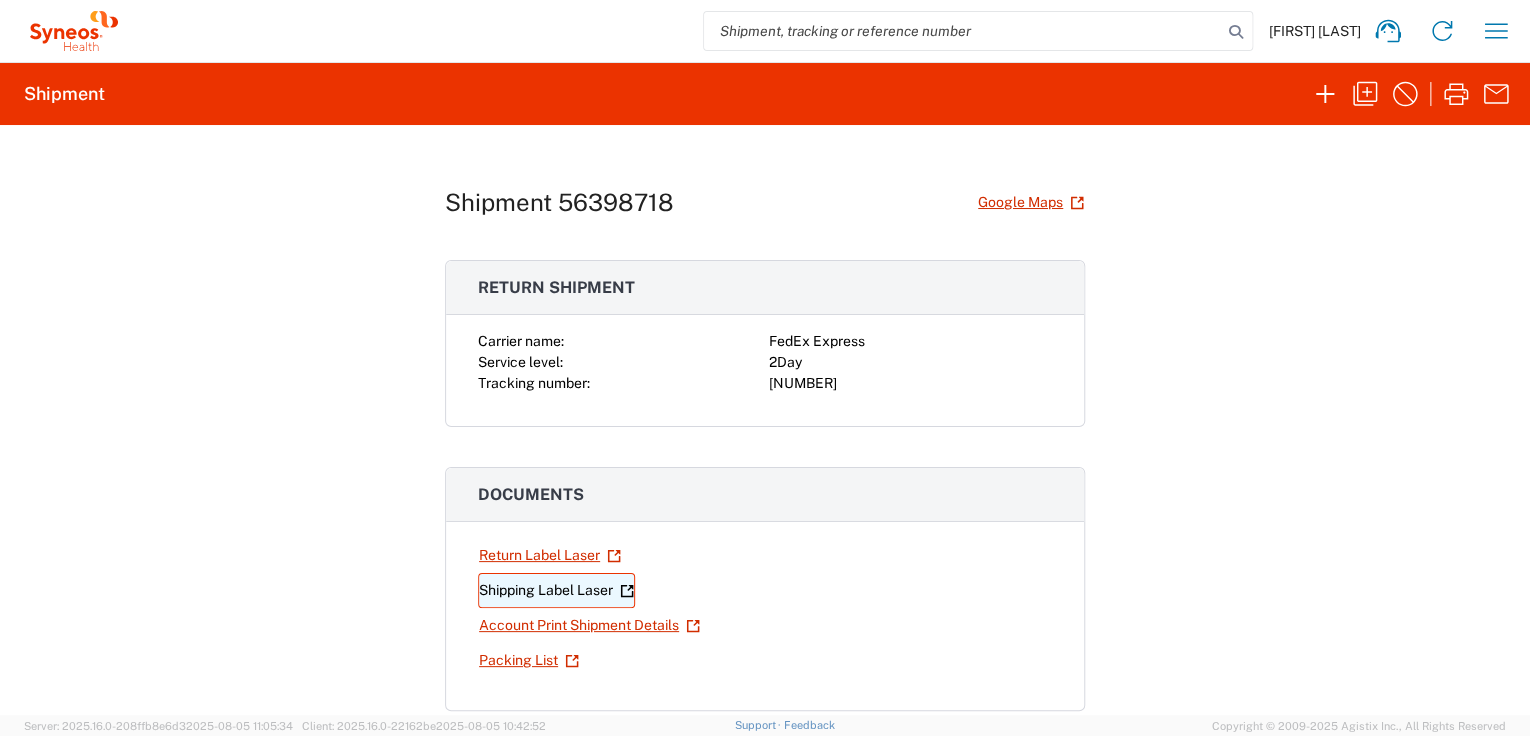 click on "Shipping Label Laser" 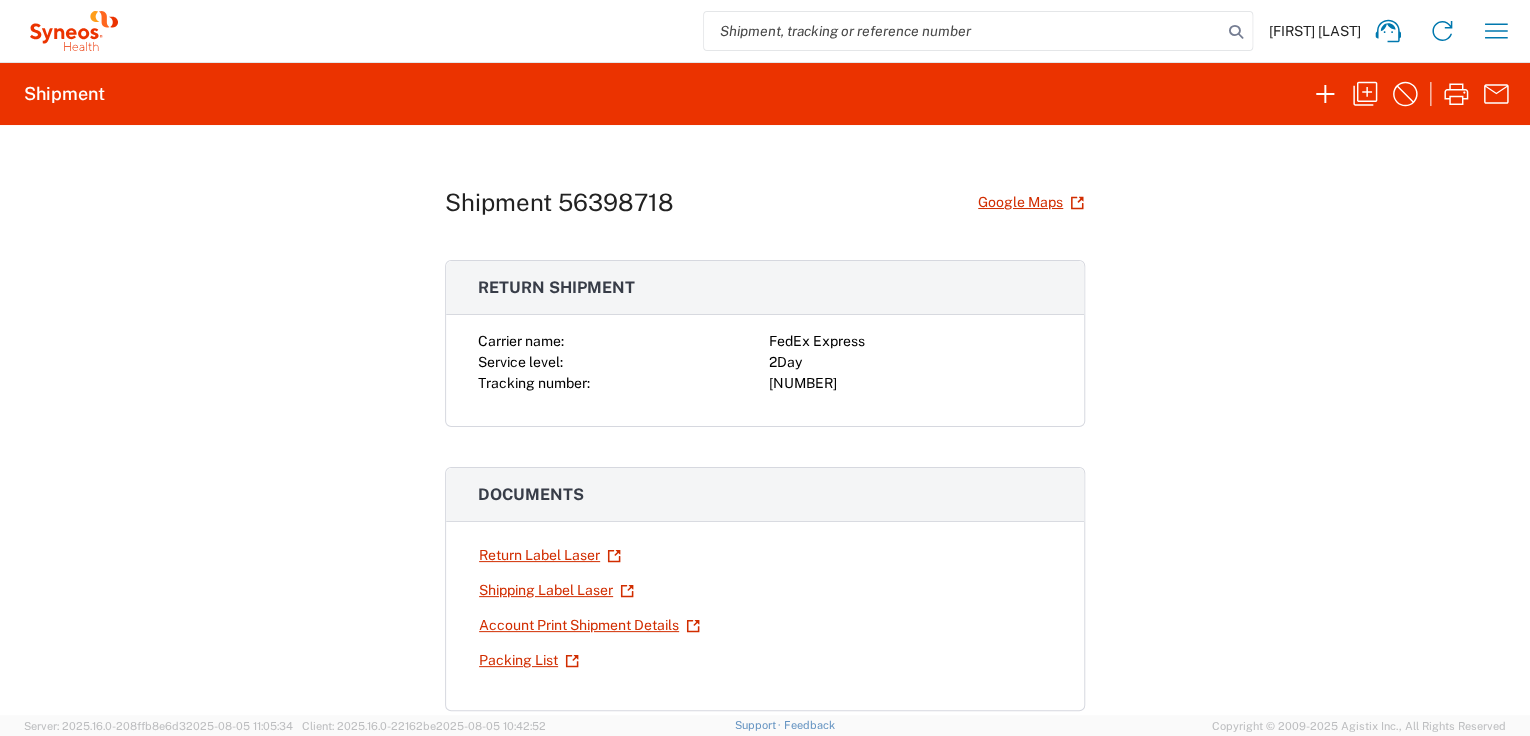 scroll, scrollTop: 80, scrollLeft: 0, axis: vertical 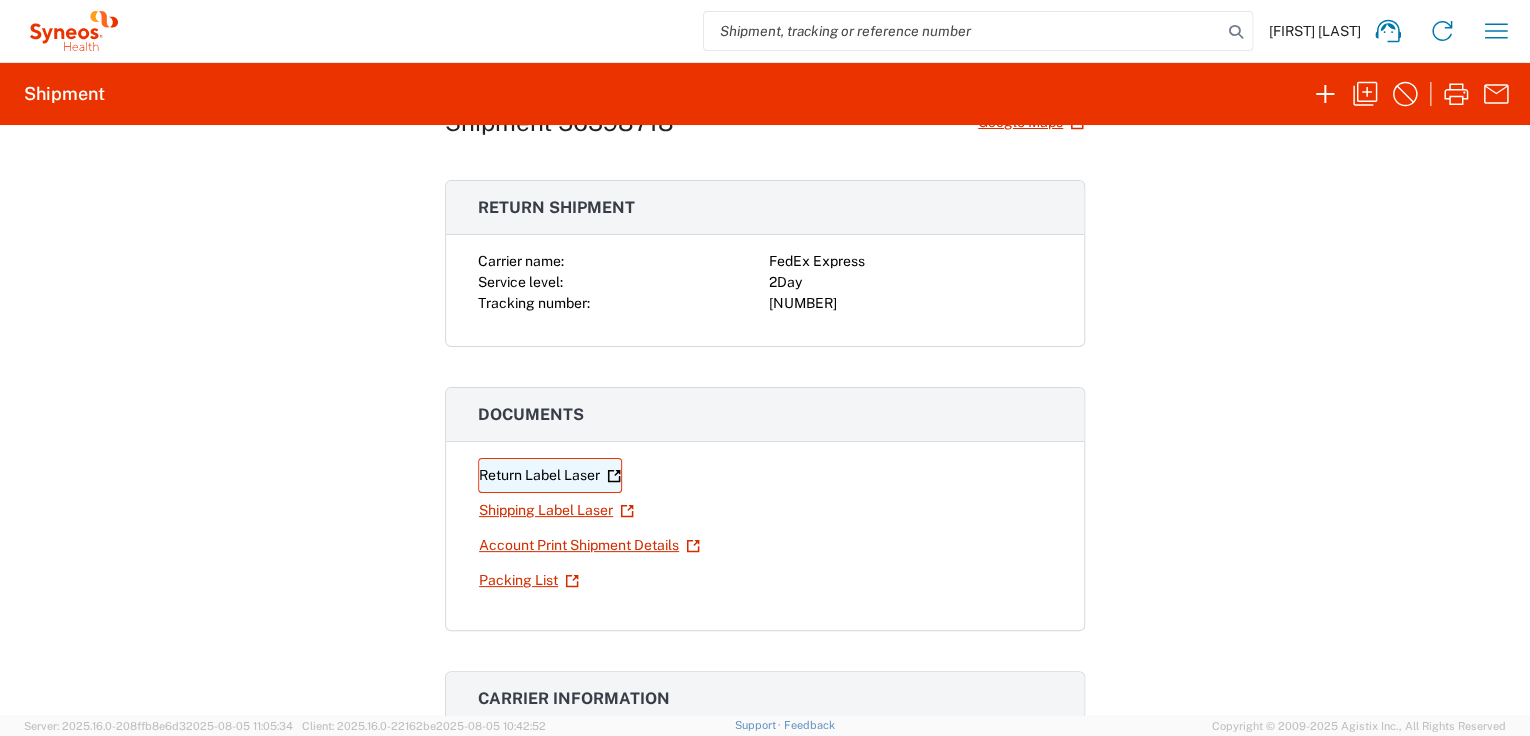 click on "Return Label Laser" 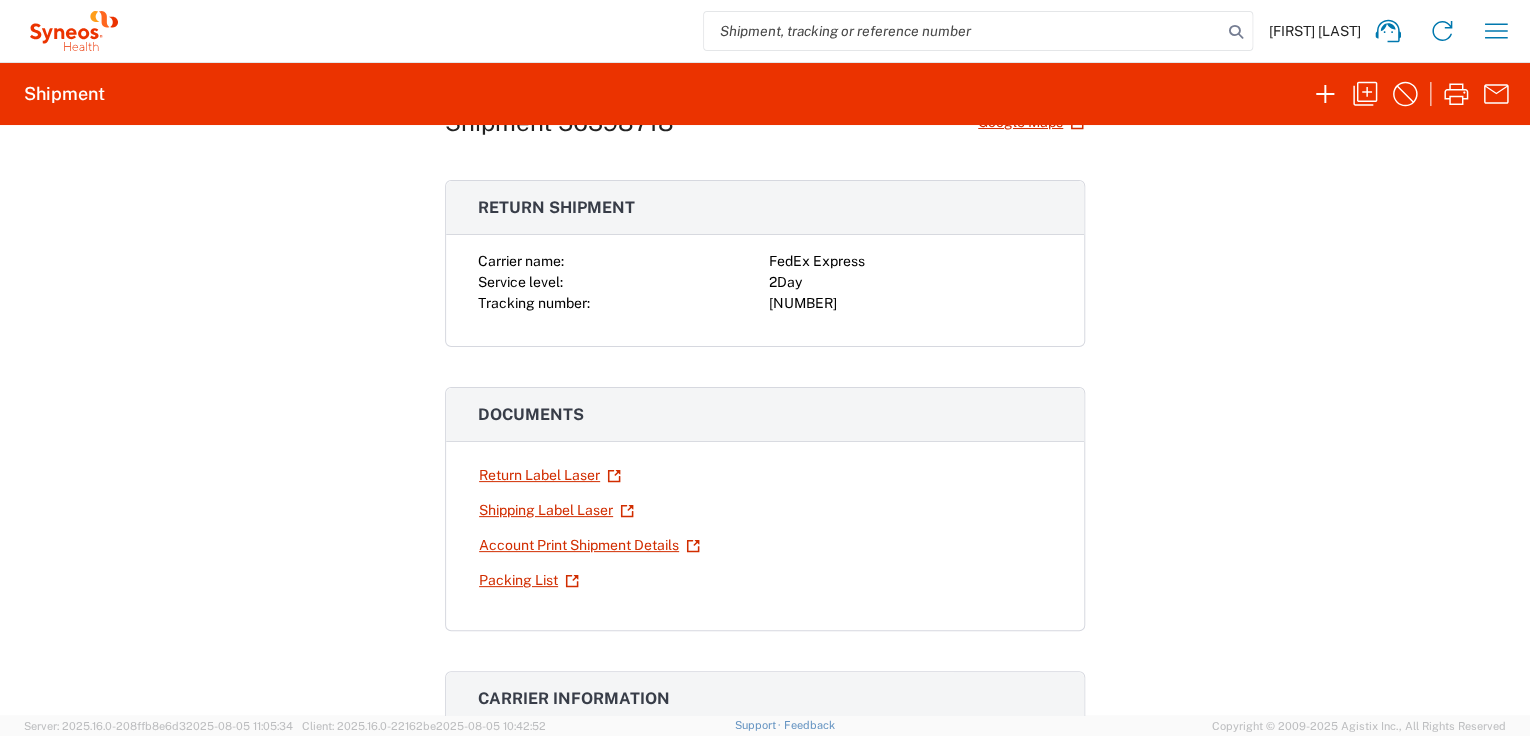 scroll, scrollTop: 0, scrollLeft: 0, axis: both 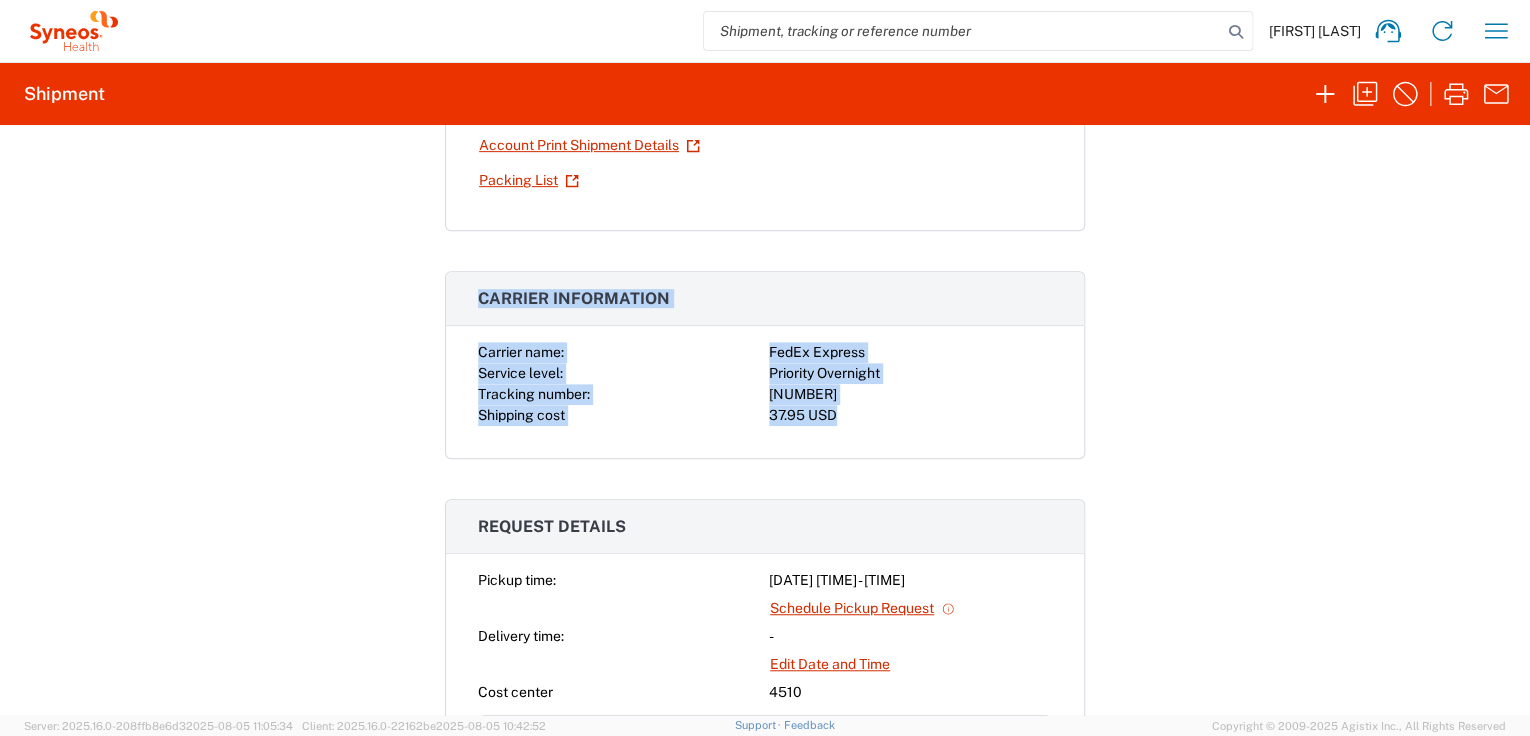 drag, startPoint x: 425, startPoint y: 188, endPoint x: 1096, endPoint y: 459, distance: 723.65875 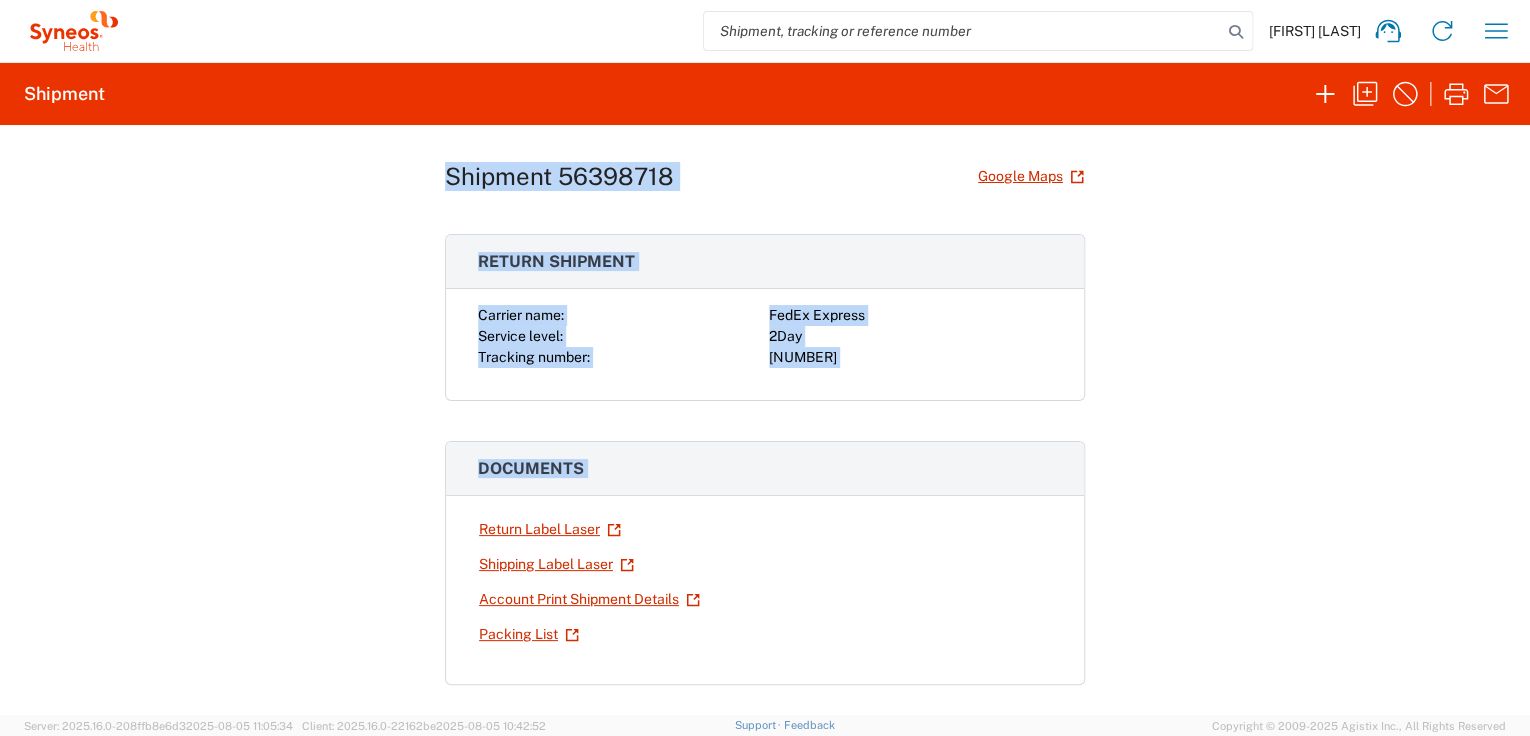 scroll, scrollTop: 0, scrollLeft: 0, axis: both 